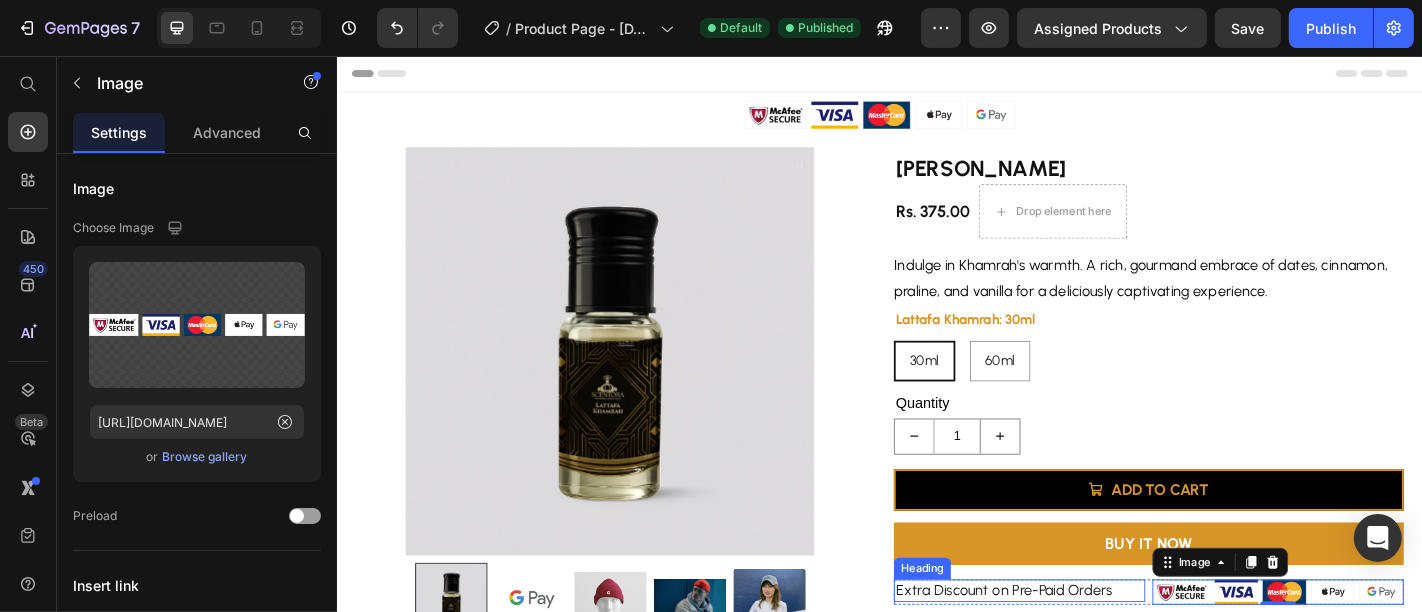 scroll, scrollTop: 232, scrollLeft: 0, axis: vertical 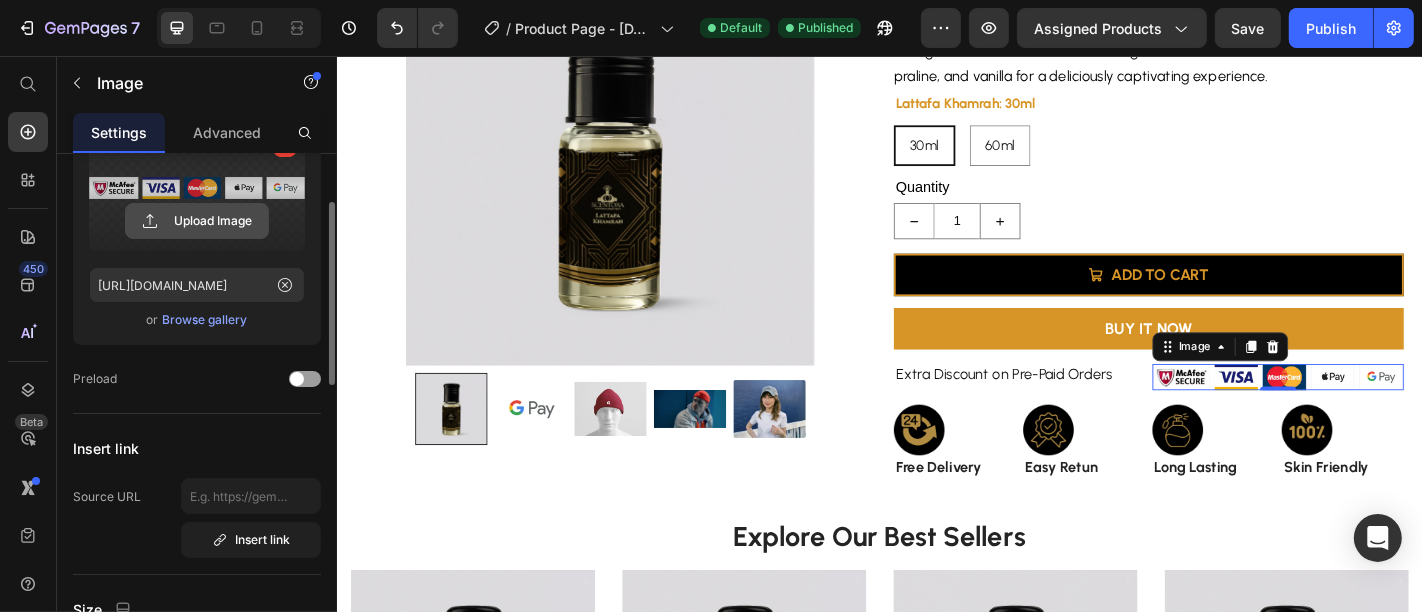 click 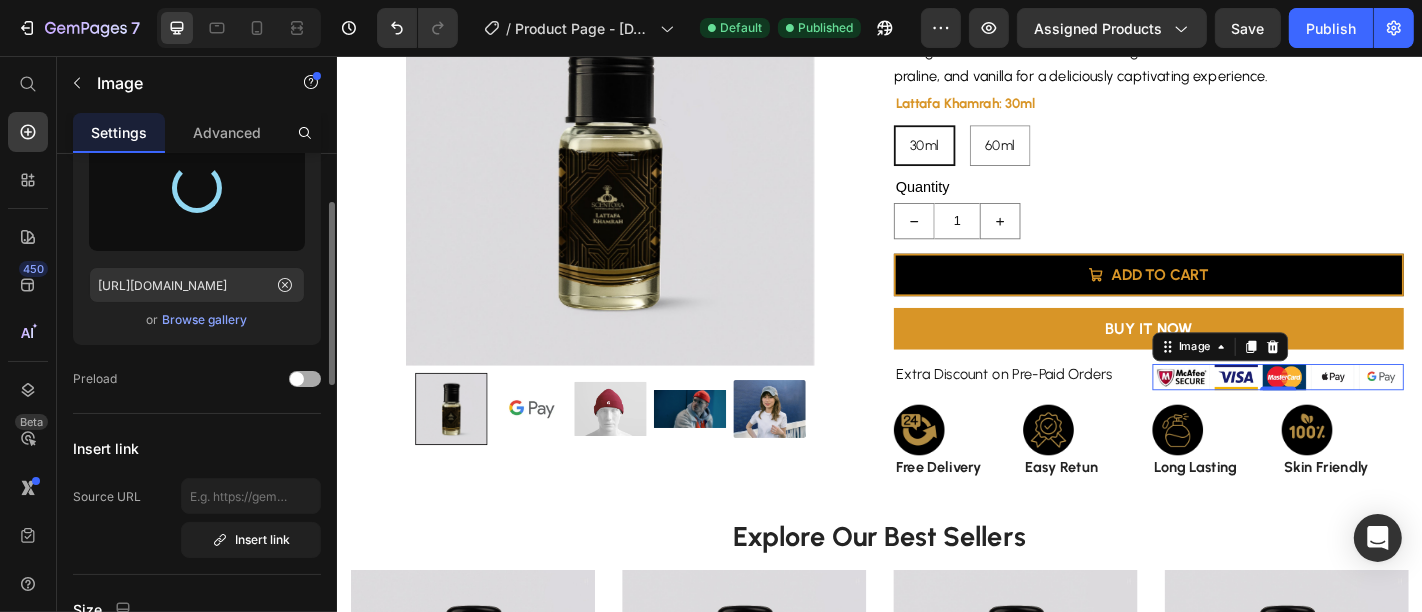 type on "[URL][DOMAIN_NAME]" 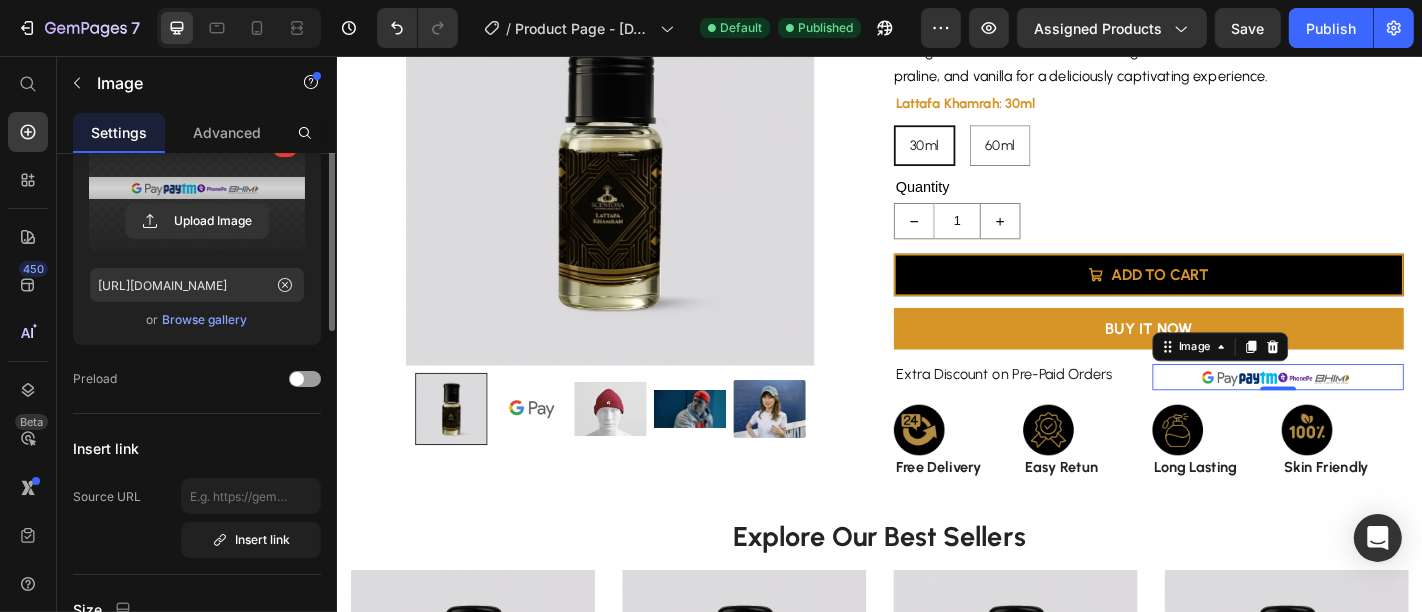 scroll, scrollTop: 94, scrollLeft: 0, axis: vertical 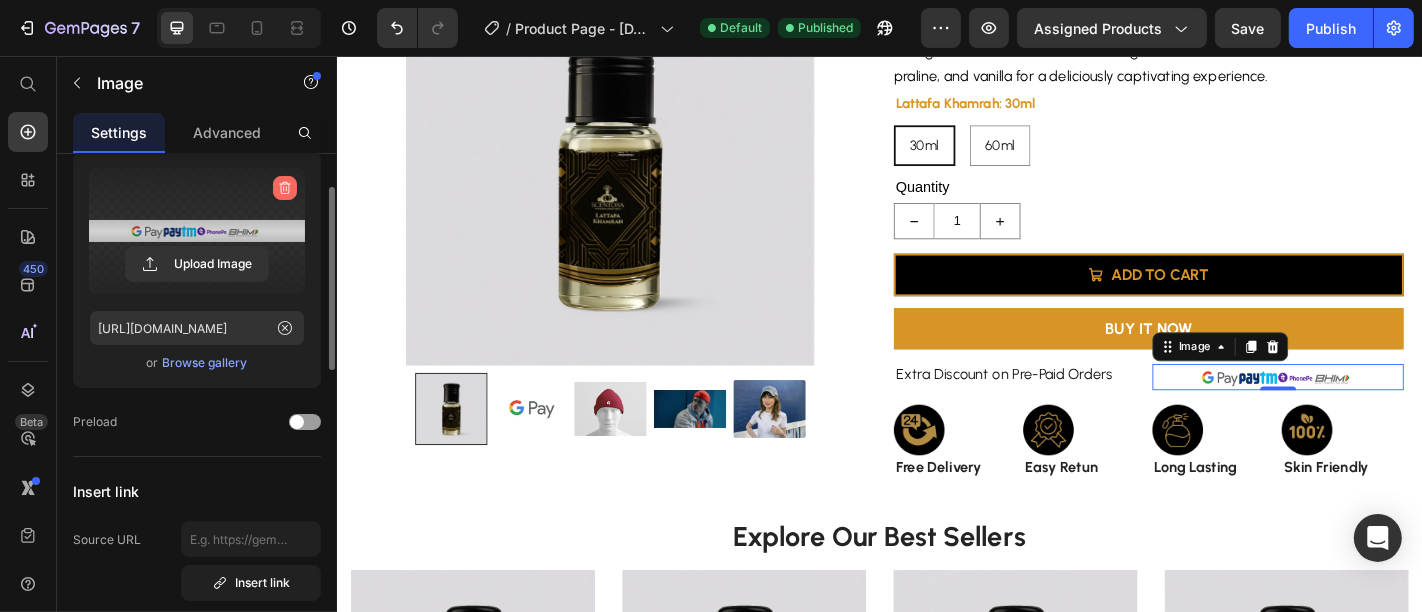click 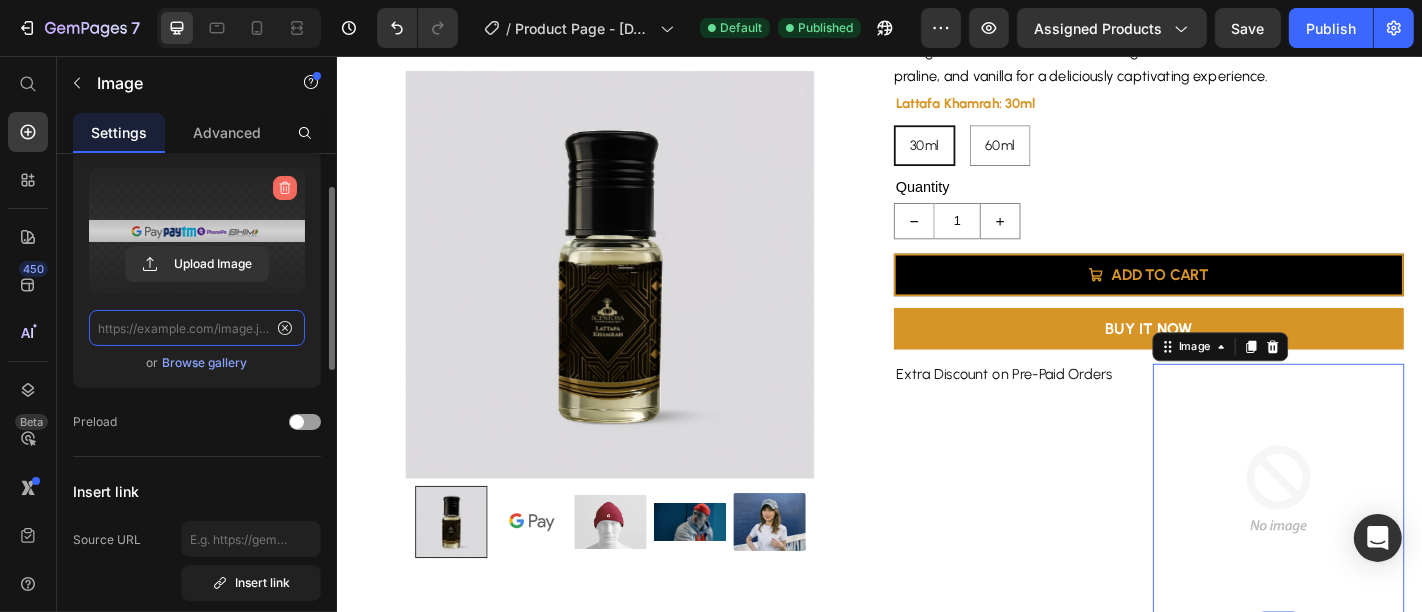 scroll, scrollTop: 0, scrollLeft: 0, axis: both 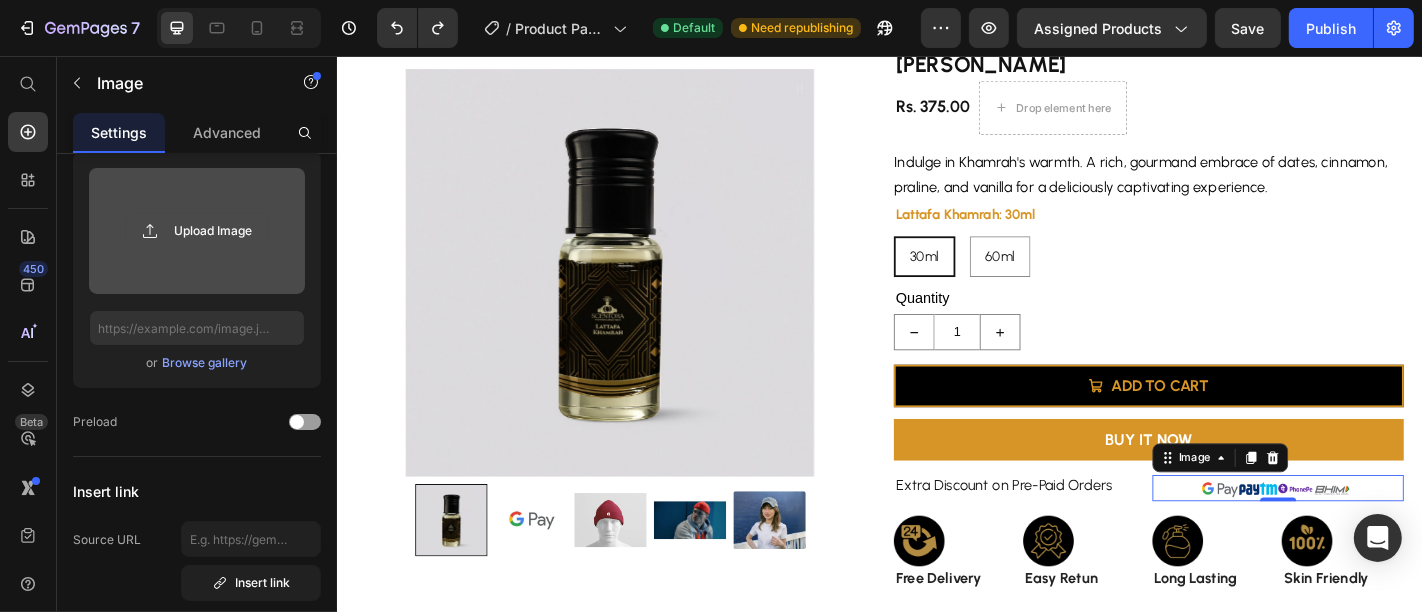 click 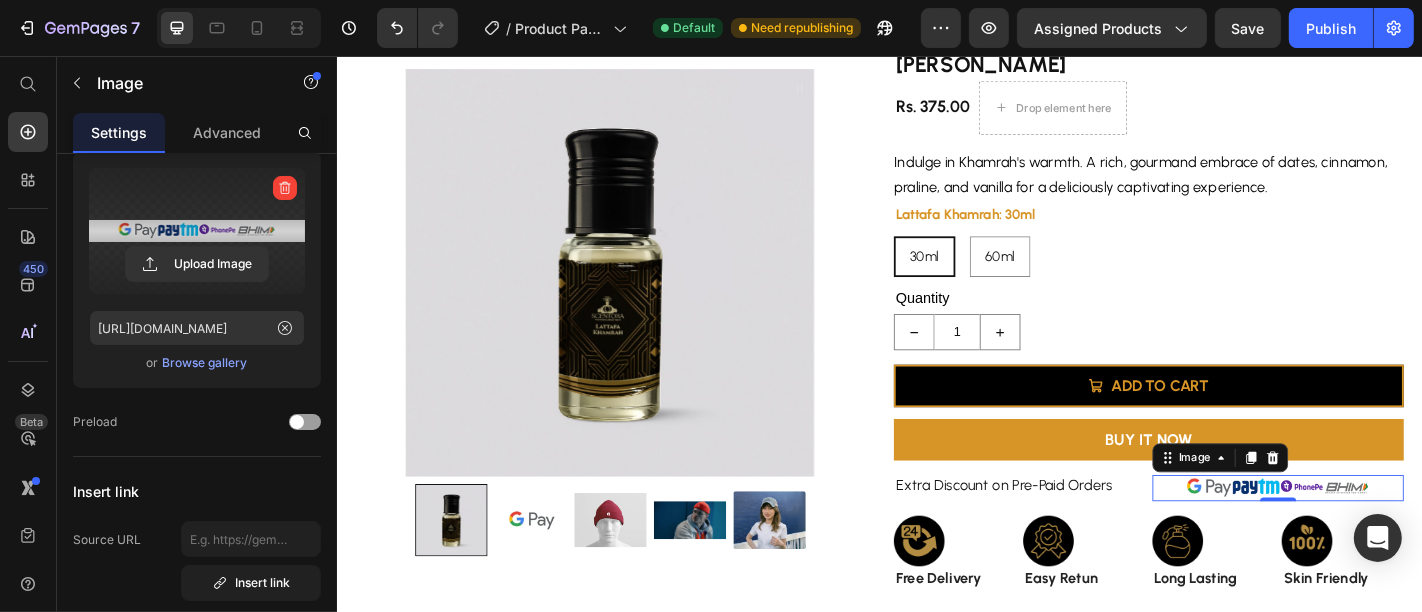 click at bounding box center (197, 231) 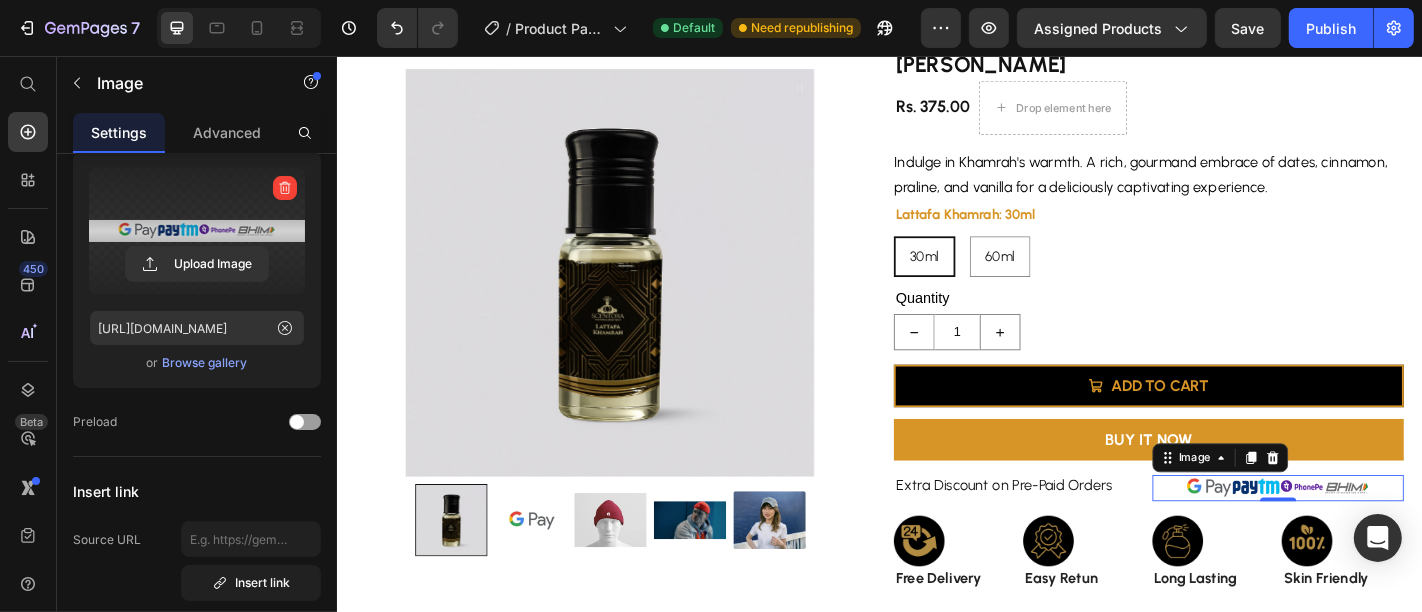 click 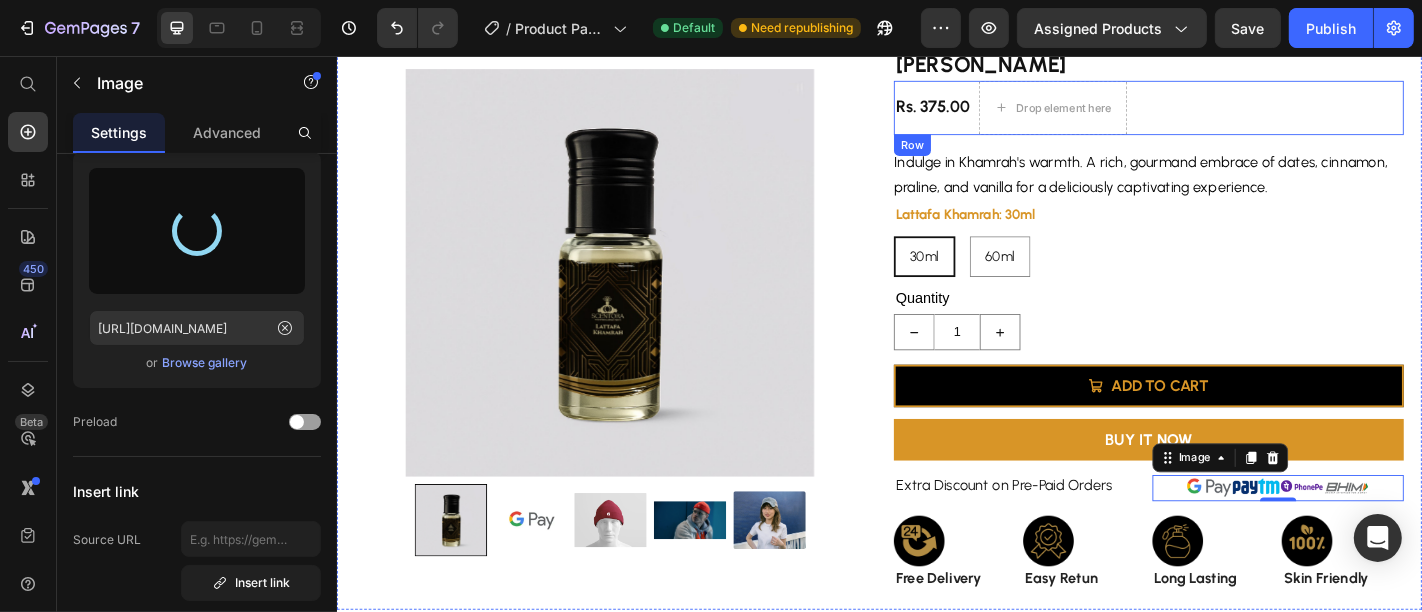 type on "[URL][DOMAIN_NAME]" 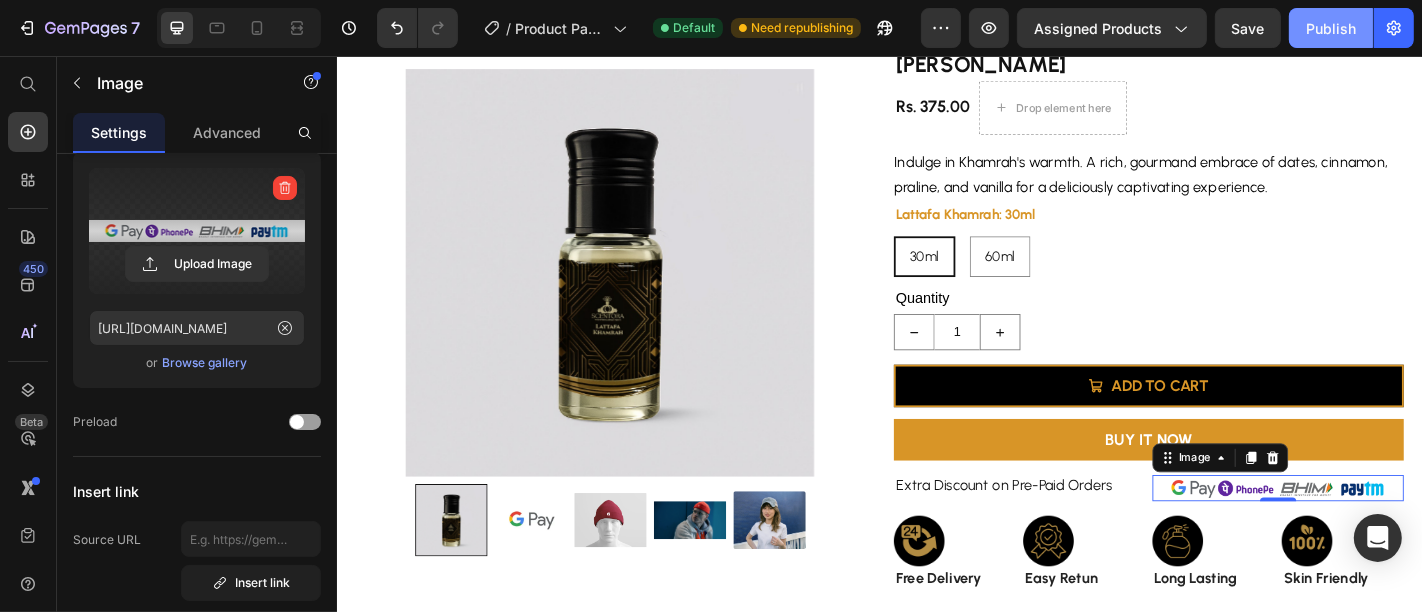 click on "Publish" 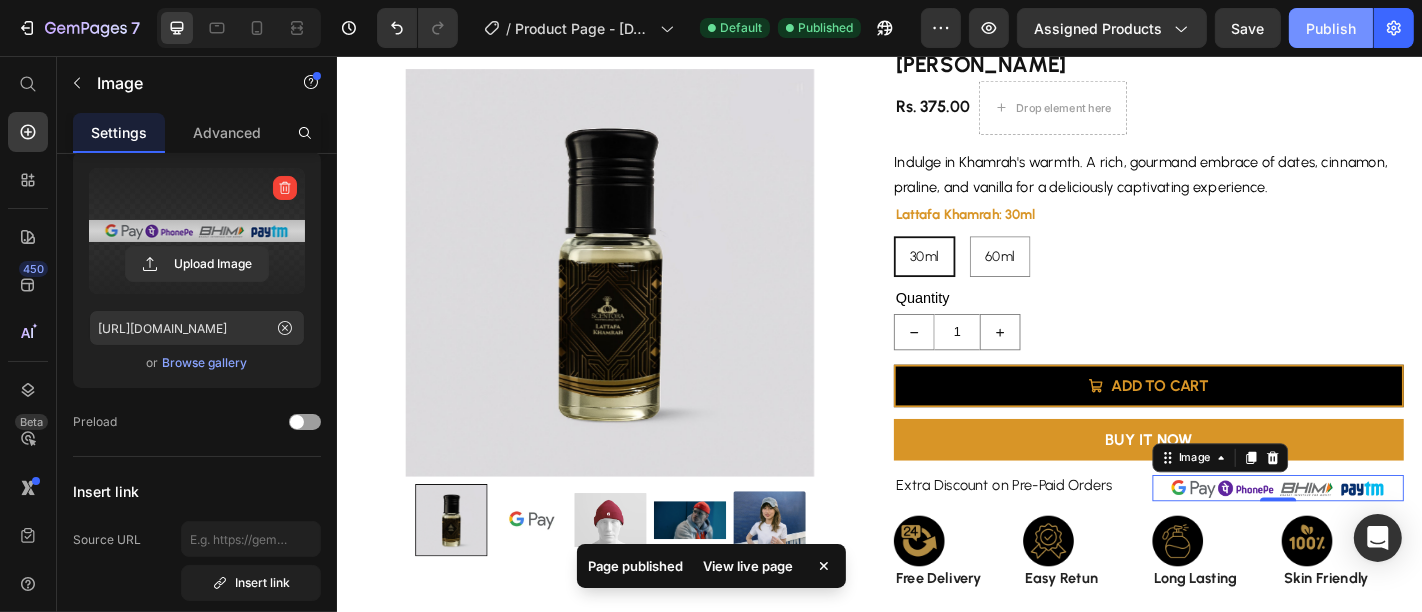 click on "Publish" at bounding box center (1331, 28) 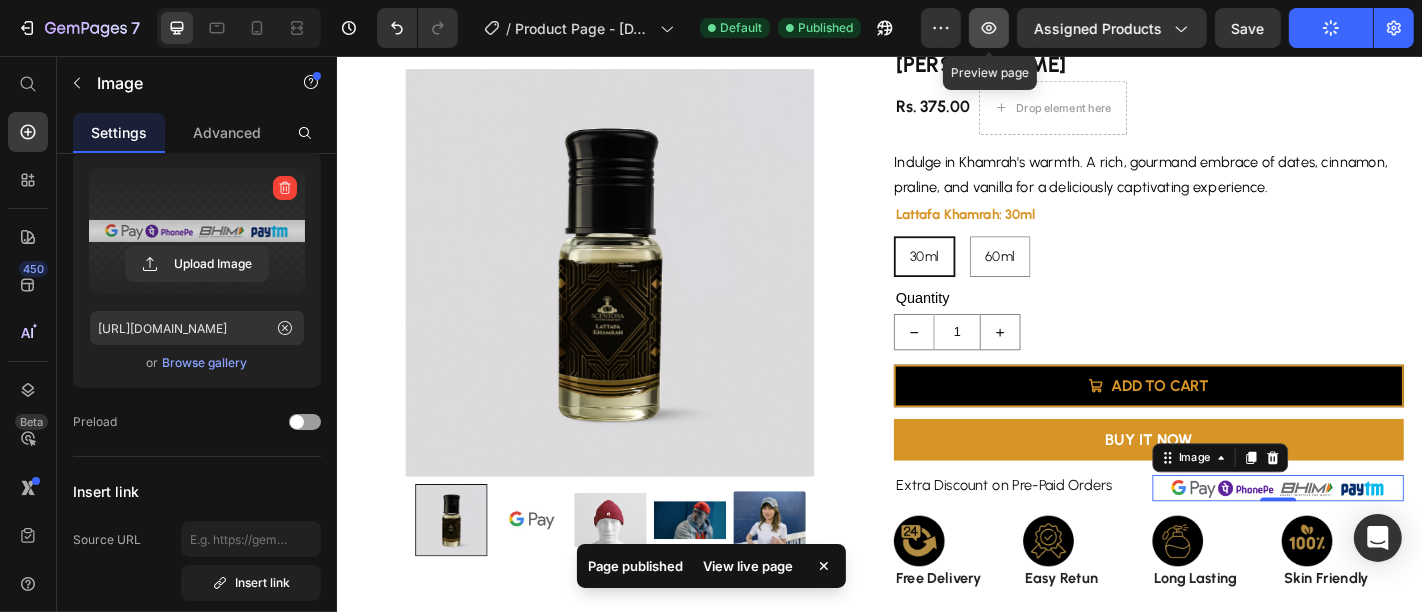 click 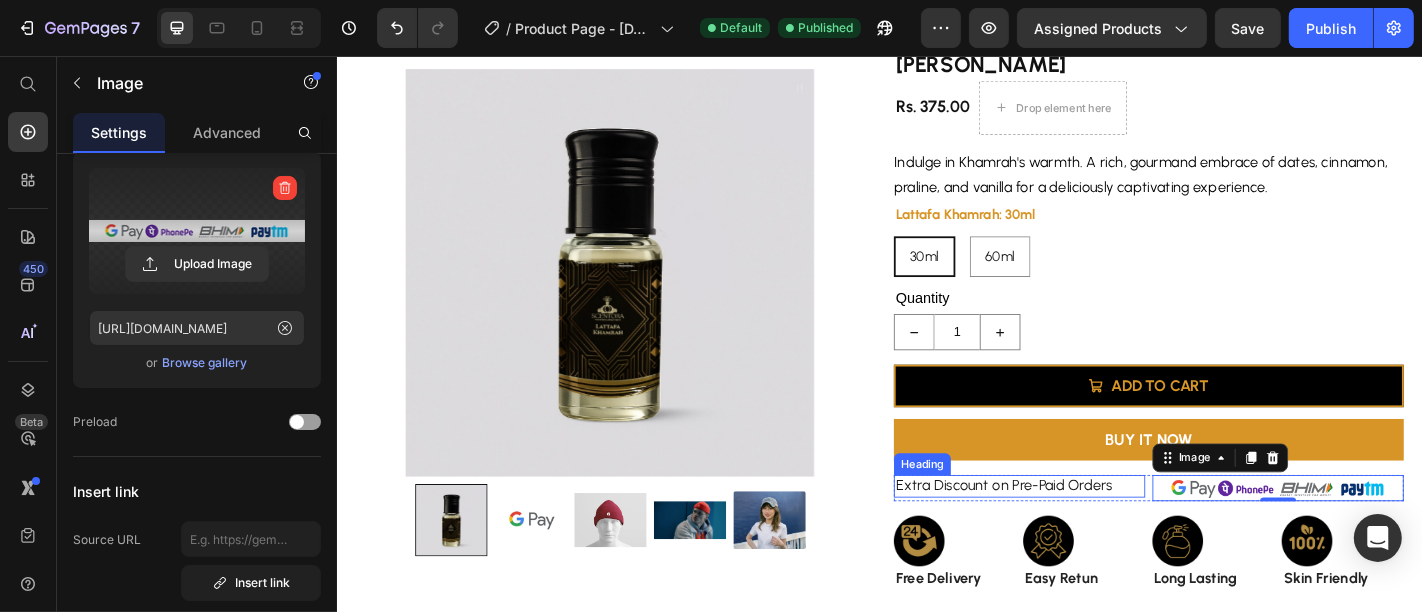 click on "Extra Discount on Pre-Paid Orders" at bounding box center (1091, 531) 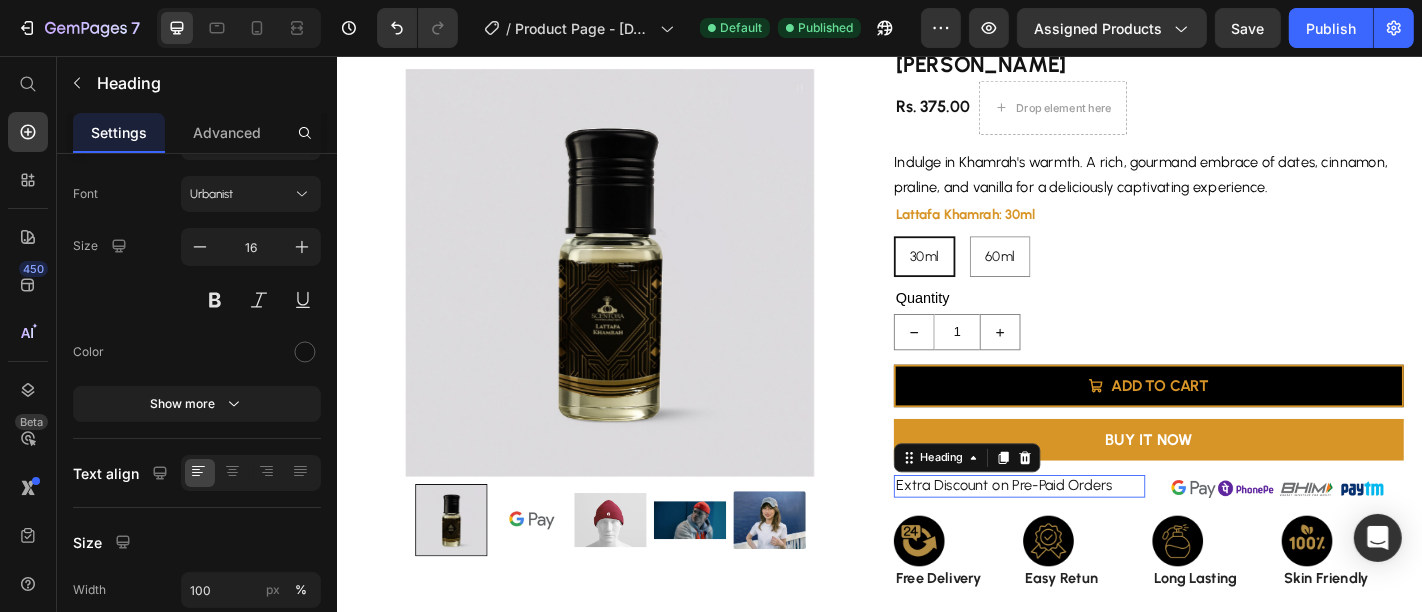scroll, scrollTop: 0, scrollLeft: 0, axis: both 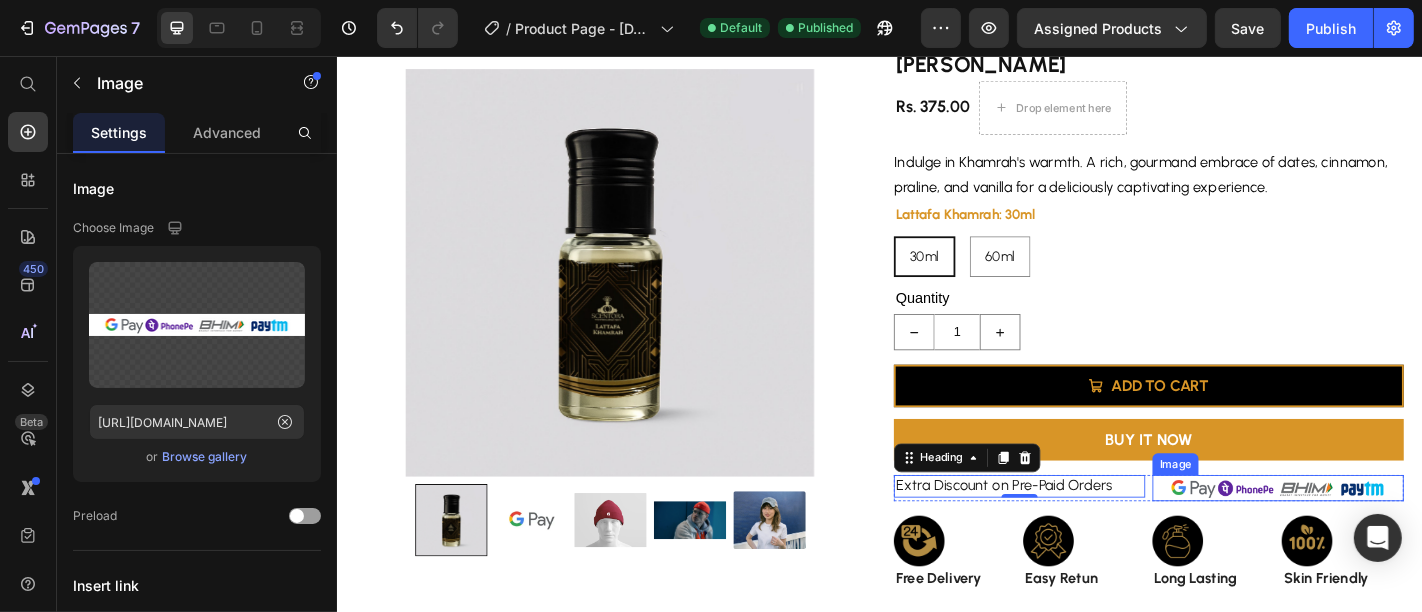 click at bounding box center (1377, 533) 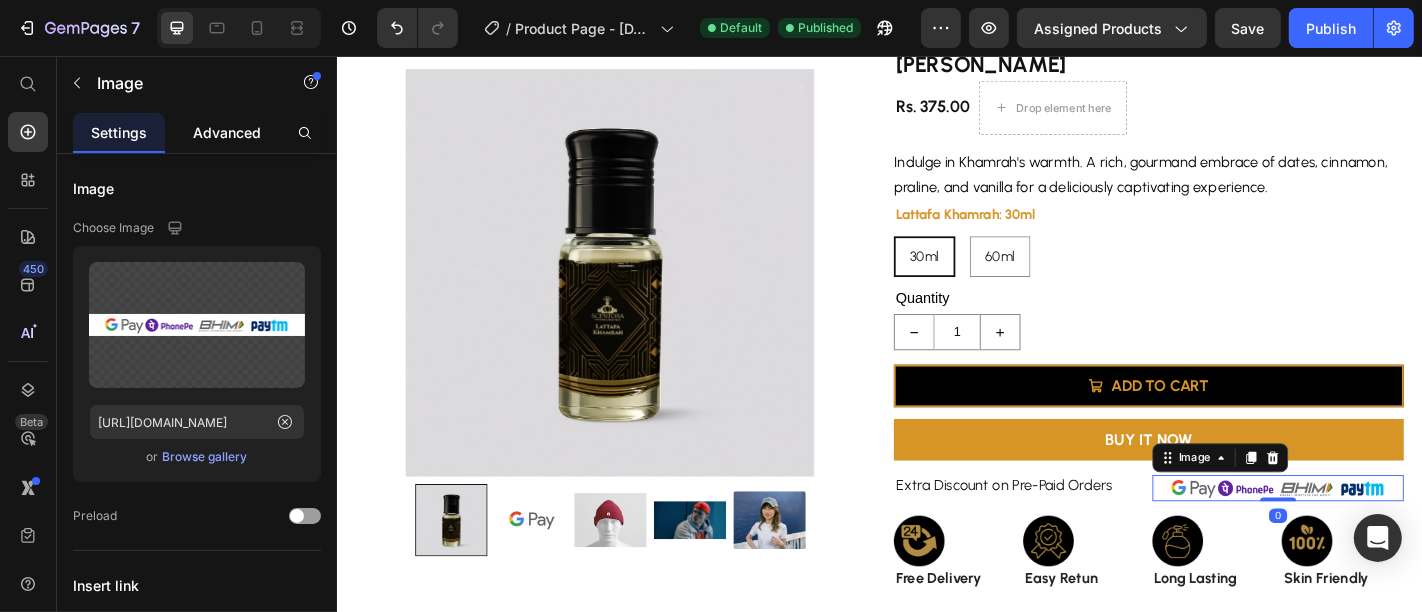 click on "Advanced" at bounding box center (227, 132) 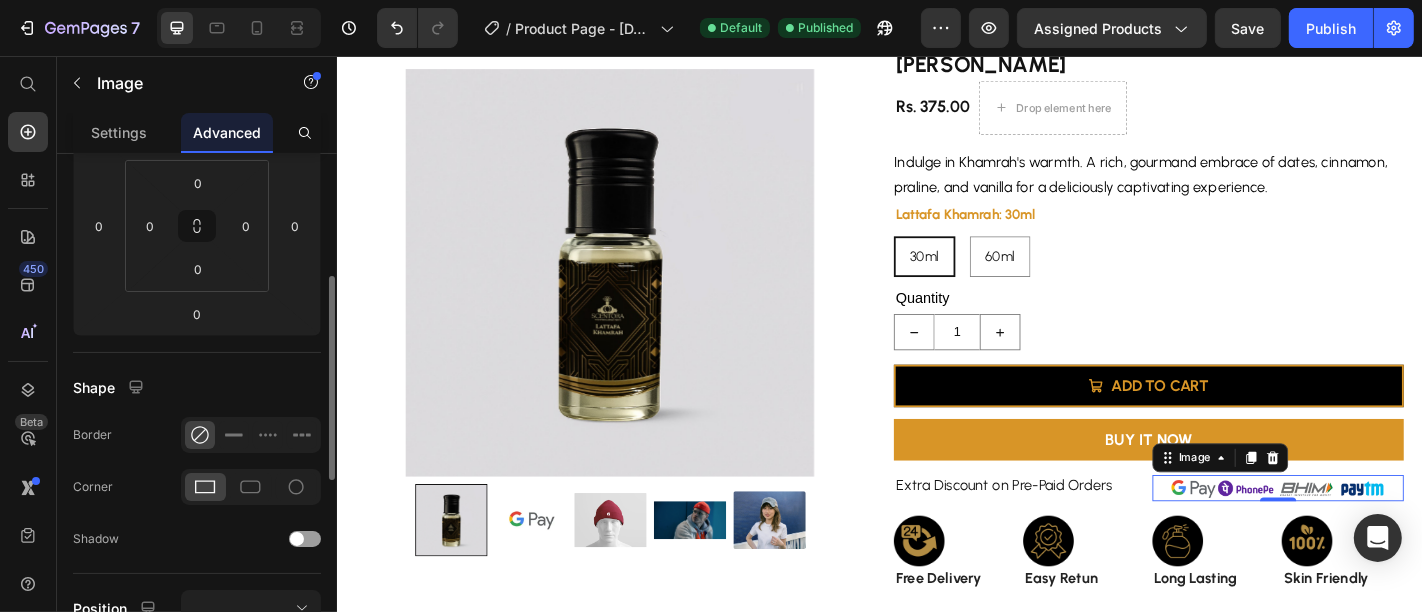 scroll, scrollTop: 302, scrollLeft: 0, axis: vertical 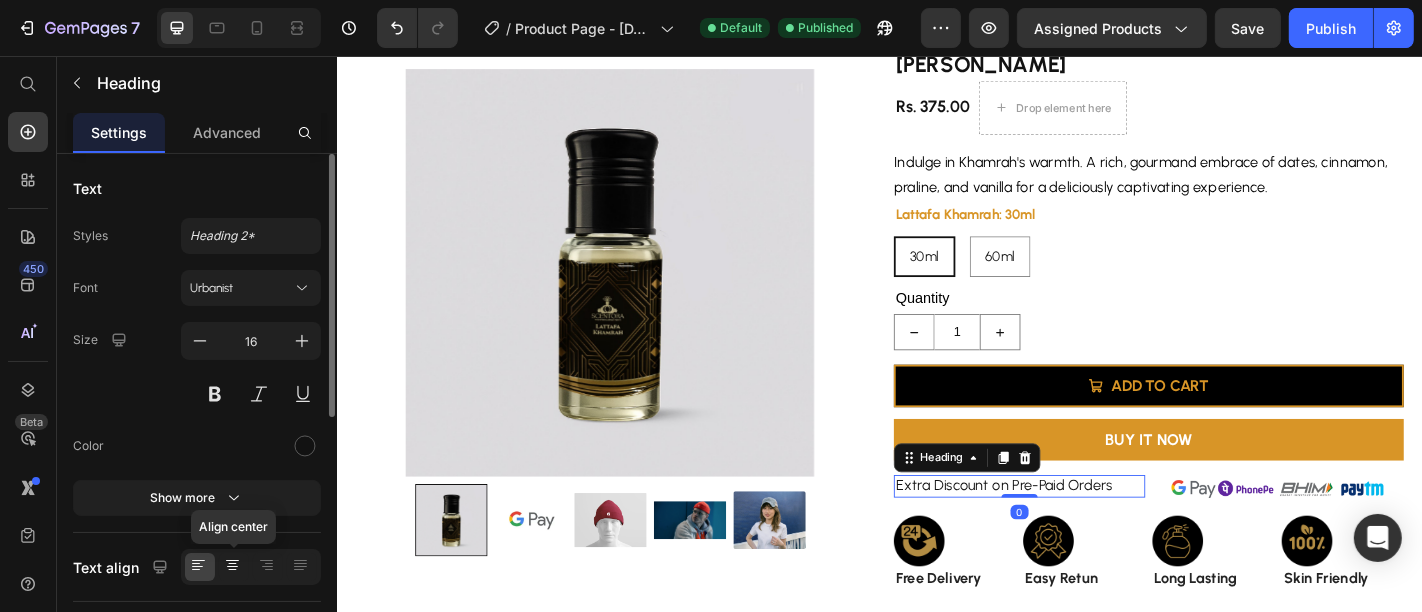 click 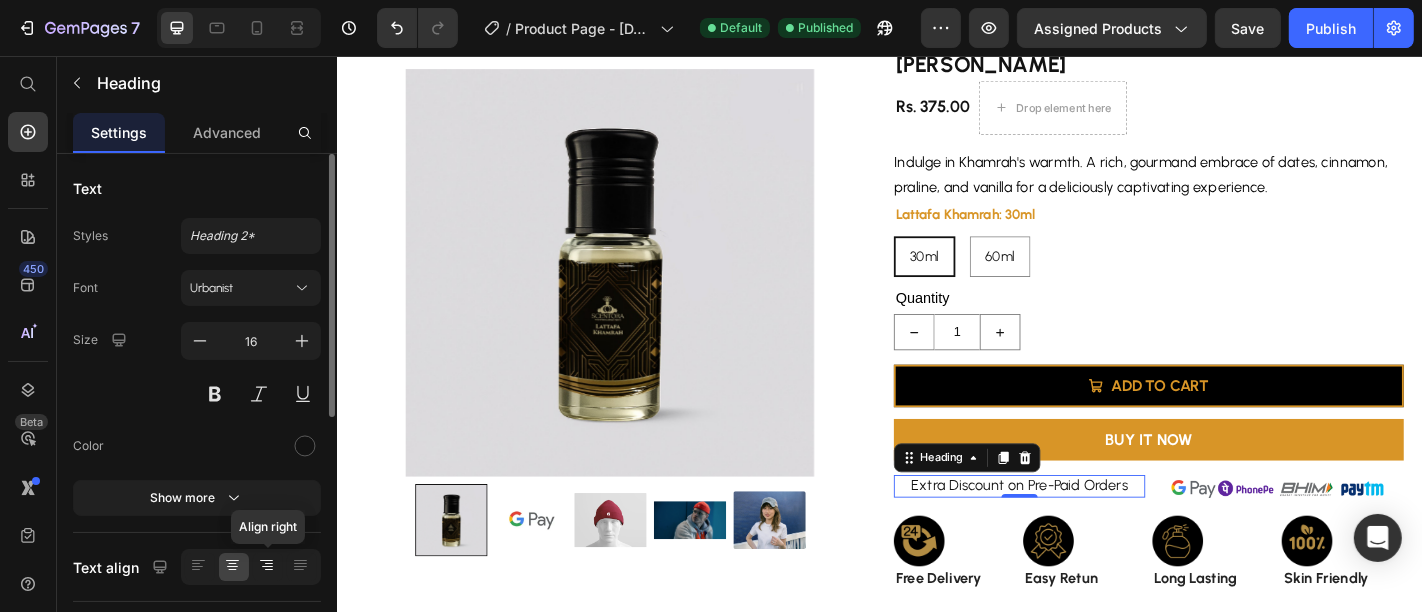 click 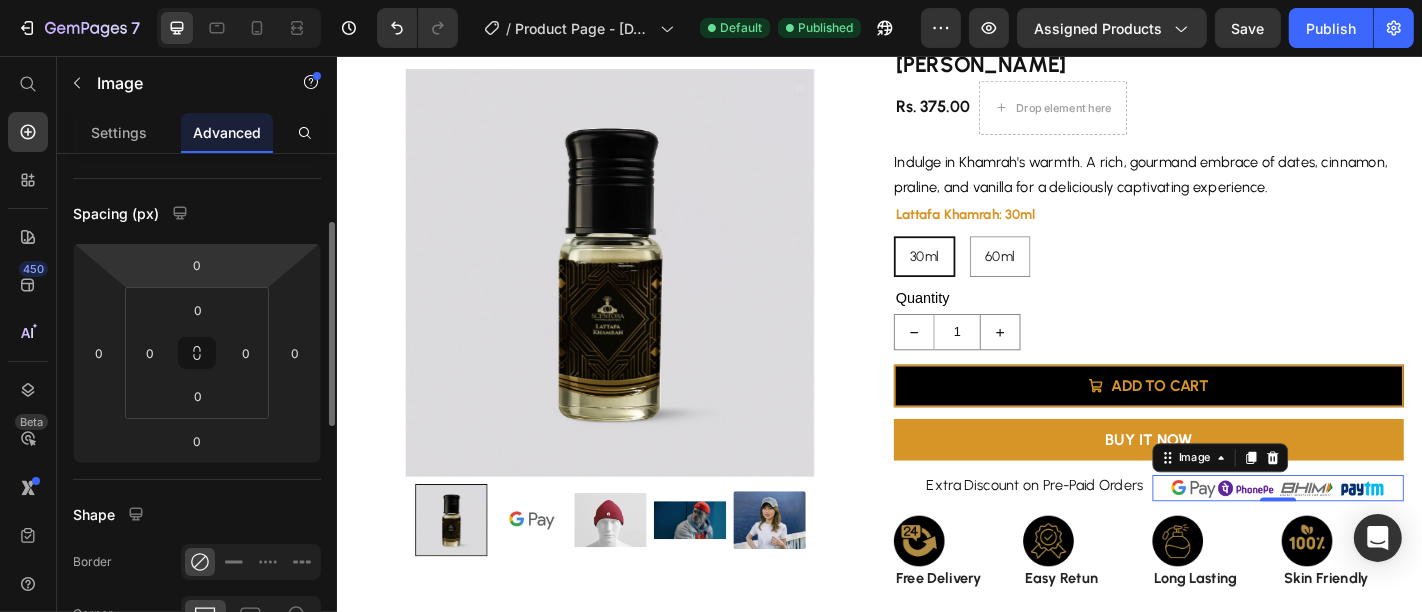 scroll, scrollTop: 0, scrollLeft: 0, axis: both 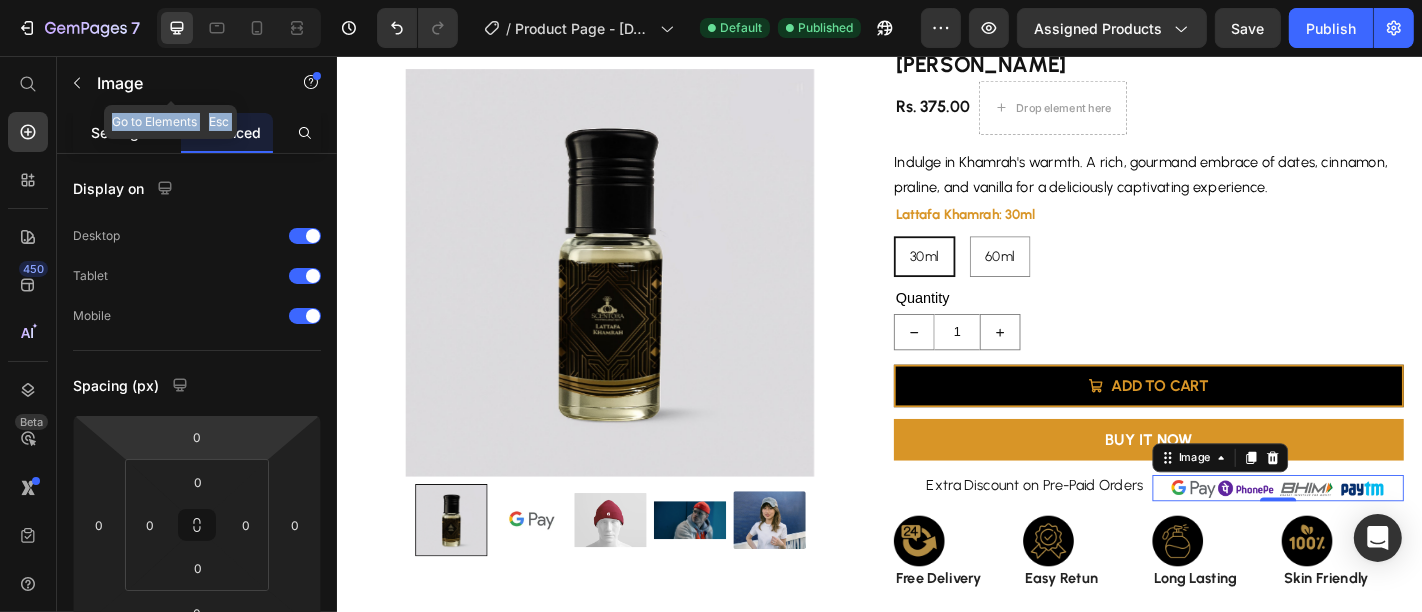 drag, startPoint x: 126, startPoint y: 111, endPoint x: 109, endPoint y: 140, distance: 33.61547 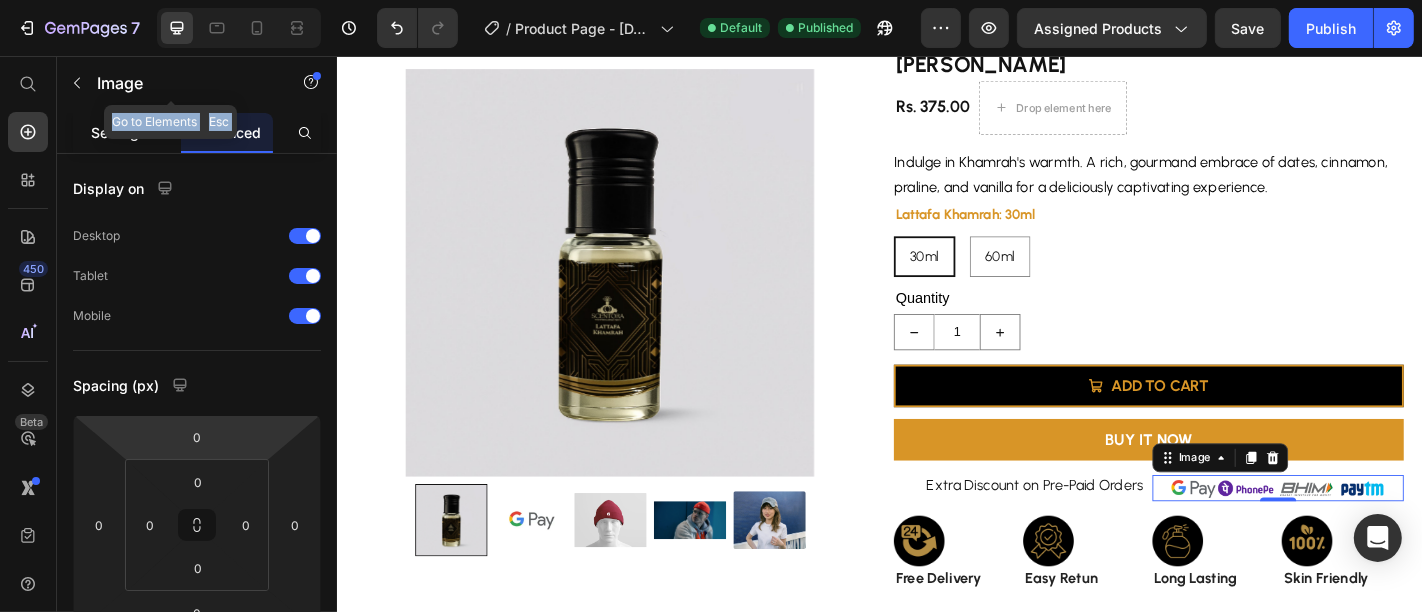 click on "Image Go to Elements Esc Settings Advanced Display on Desktop Tablet Mobile Spacing (px) [PHONE_NUMBER] Shape Border Corner Shadow Position Opacity 100 % Animation Upgrade to Build plan  to unlock Animation & other premium features. Interaction Upgrade to Optimize plan  to unlock Interaction & other premium features. CSS class  Delete element" at bounding box center (197, 334) 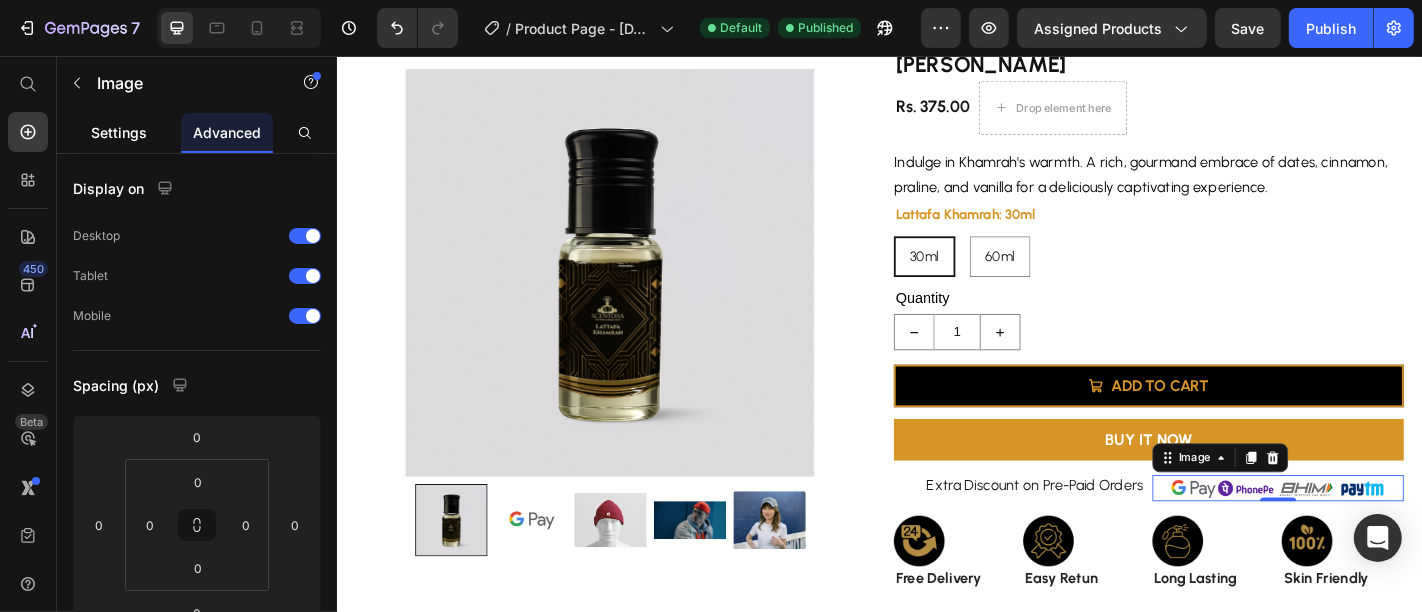 click on "Settings" at bounding box center [119, 132] 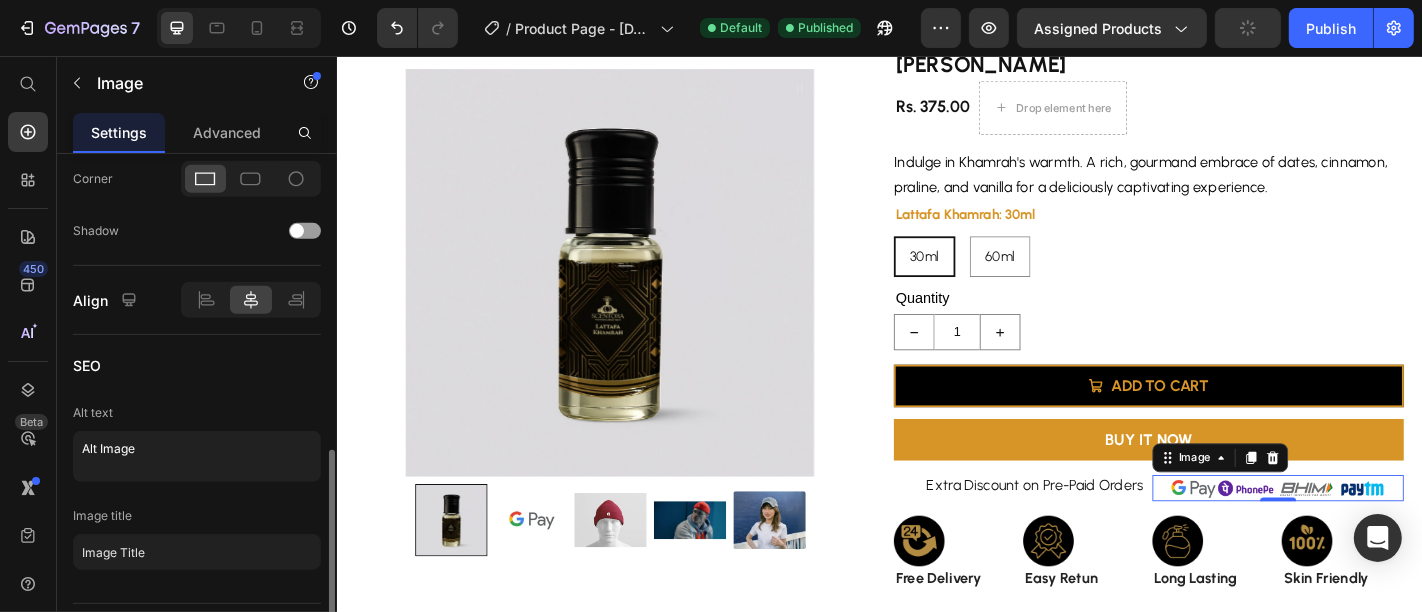 scroll, scrollTop: 891, scrollLeft: 0, axis: vertical 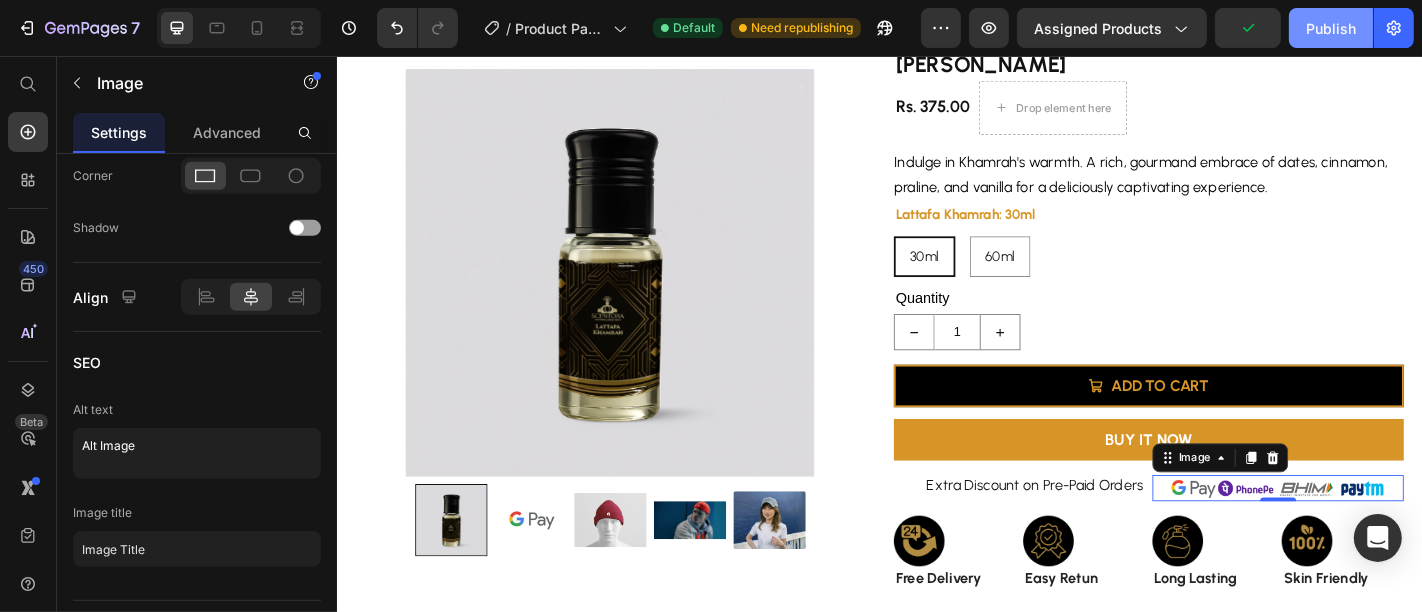 click on "Publish" at bounding box center (1331, 28) 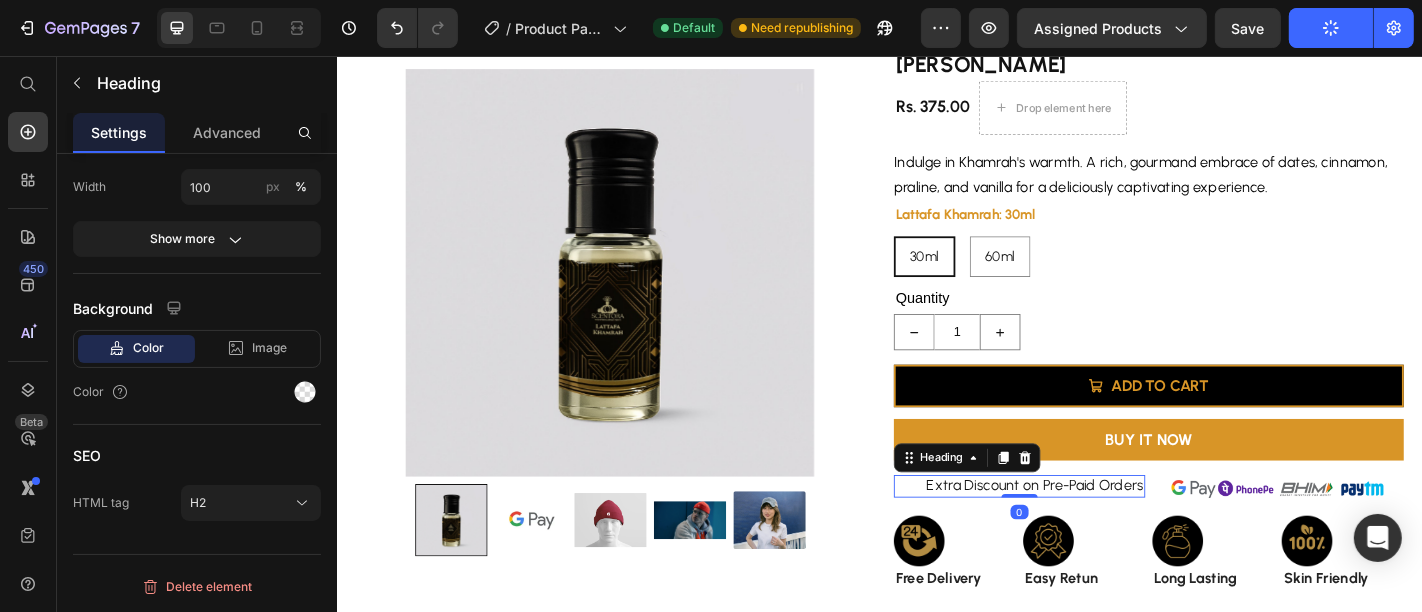 scroll, scrollTop: 0, scrollLeft: 0, axis: both 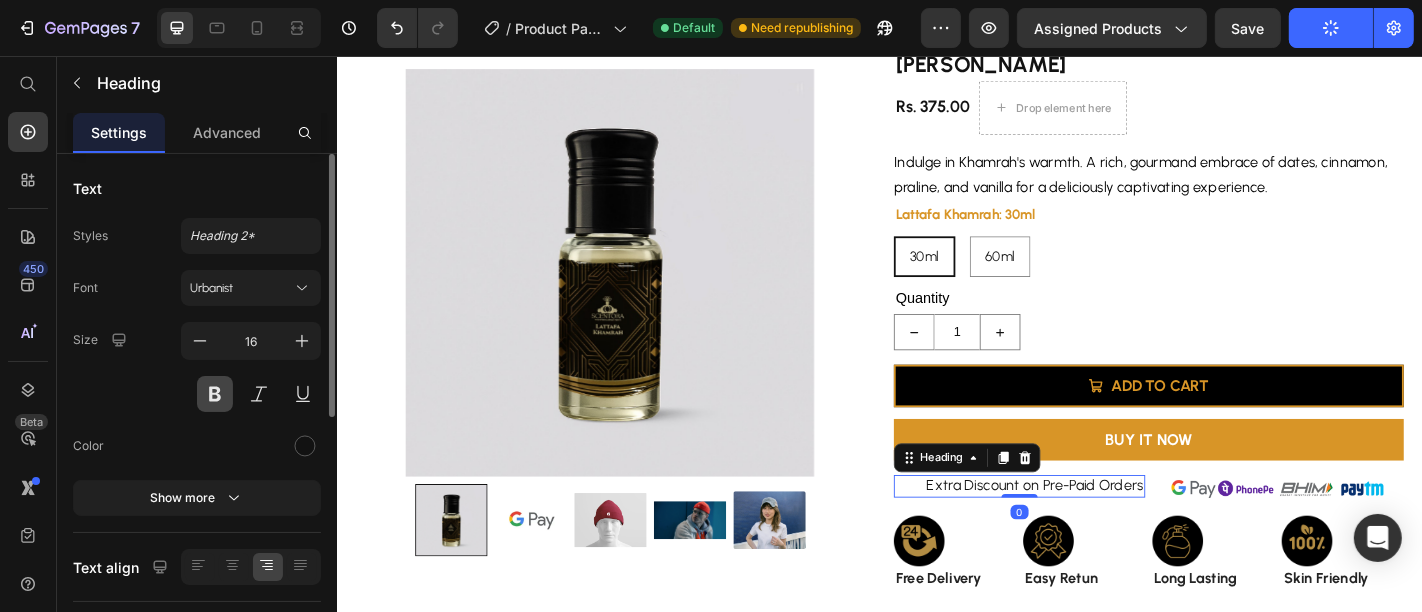 click at bounding box center [215, 394] 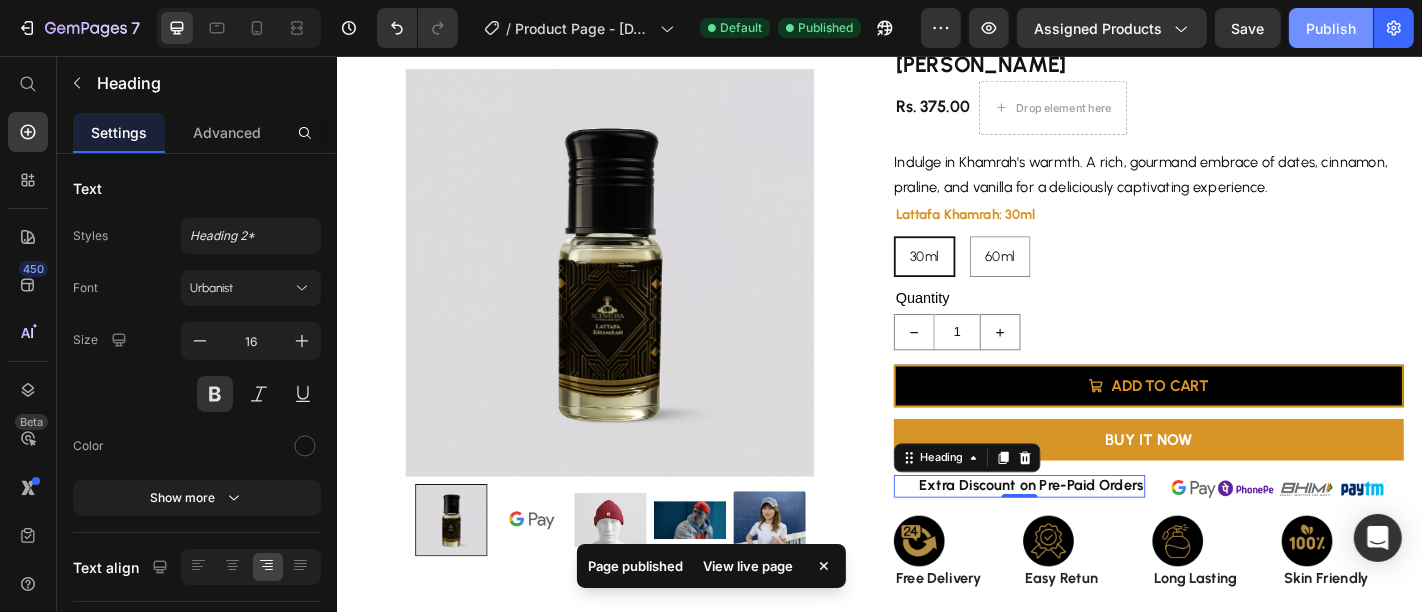 click on "Publish" 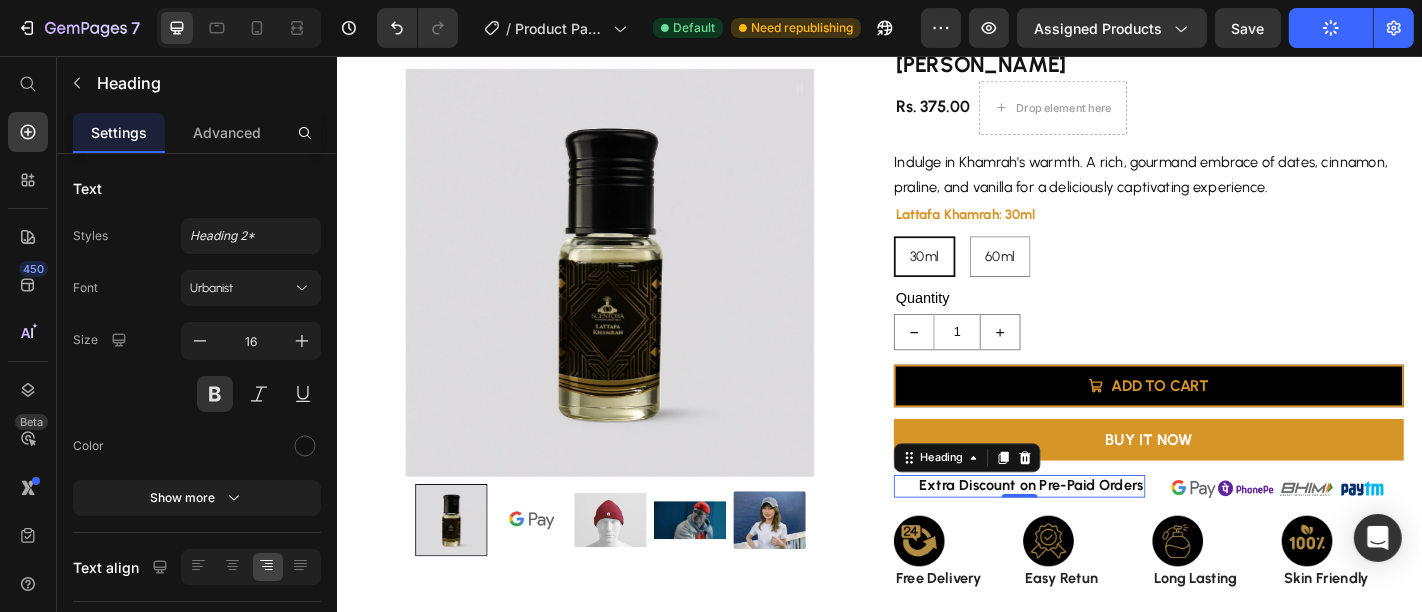 click at bounding box center [239, 28] 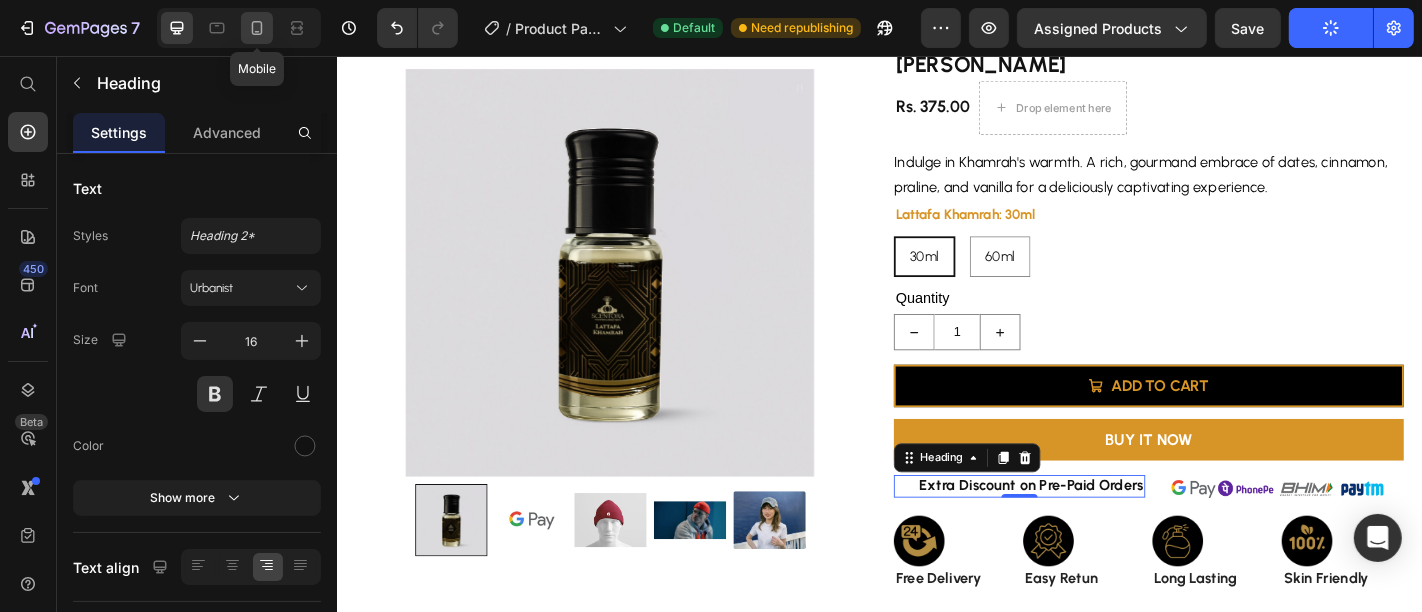 click 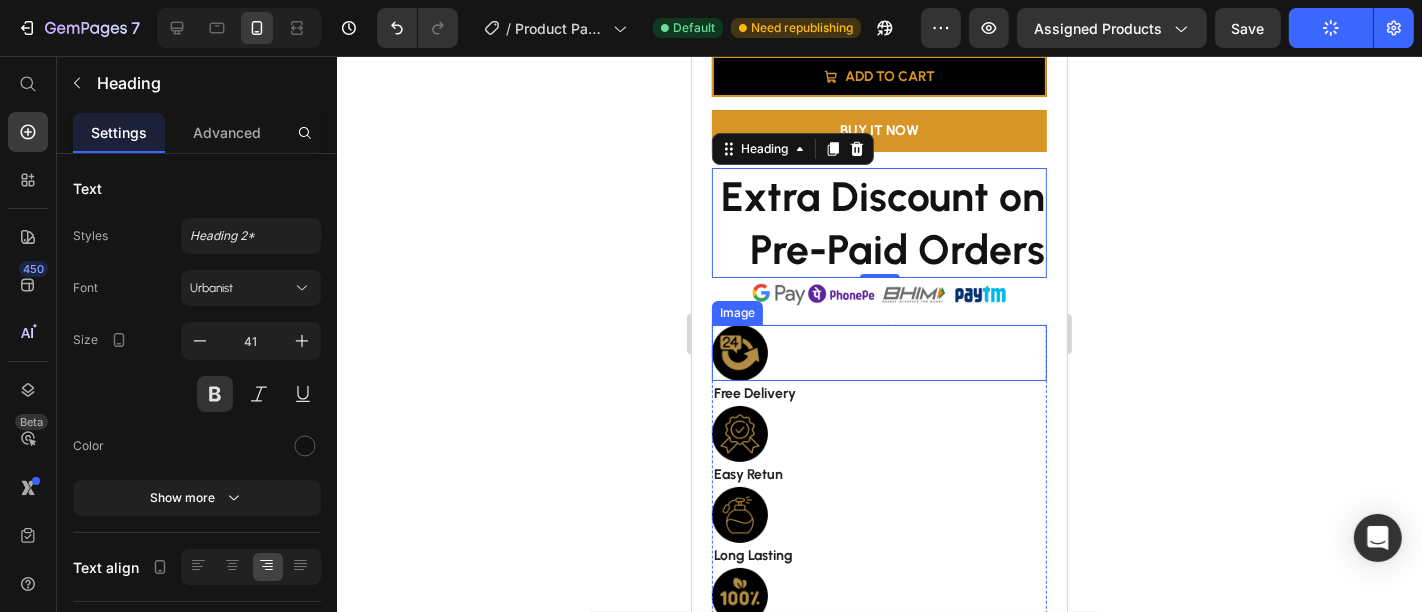 scroll, scrollTop: 887, scrollLeft: 0, axis: vertical 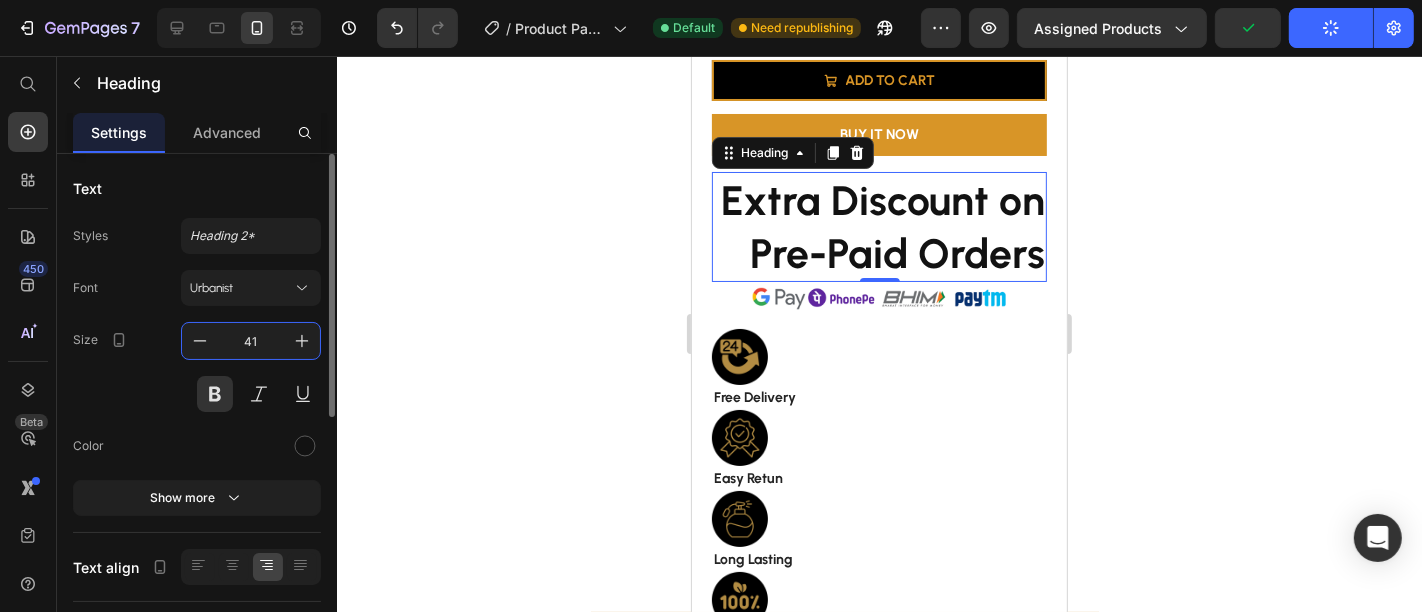 click on "41" at bounding box center (251, 341) 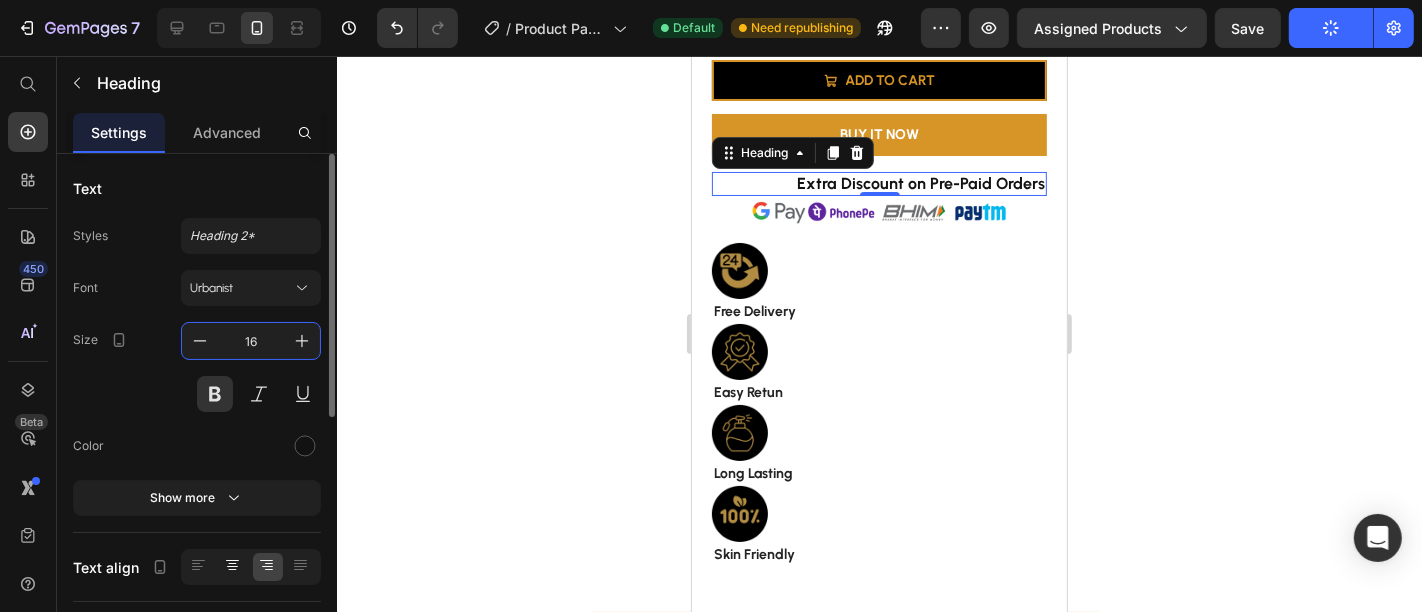 type on "16" 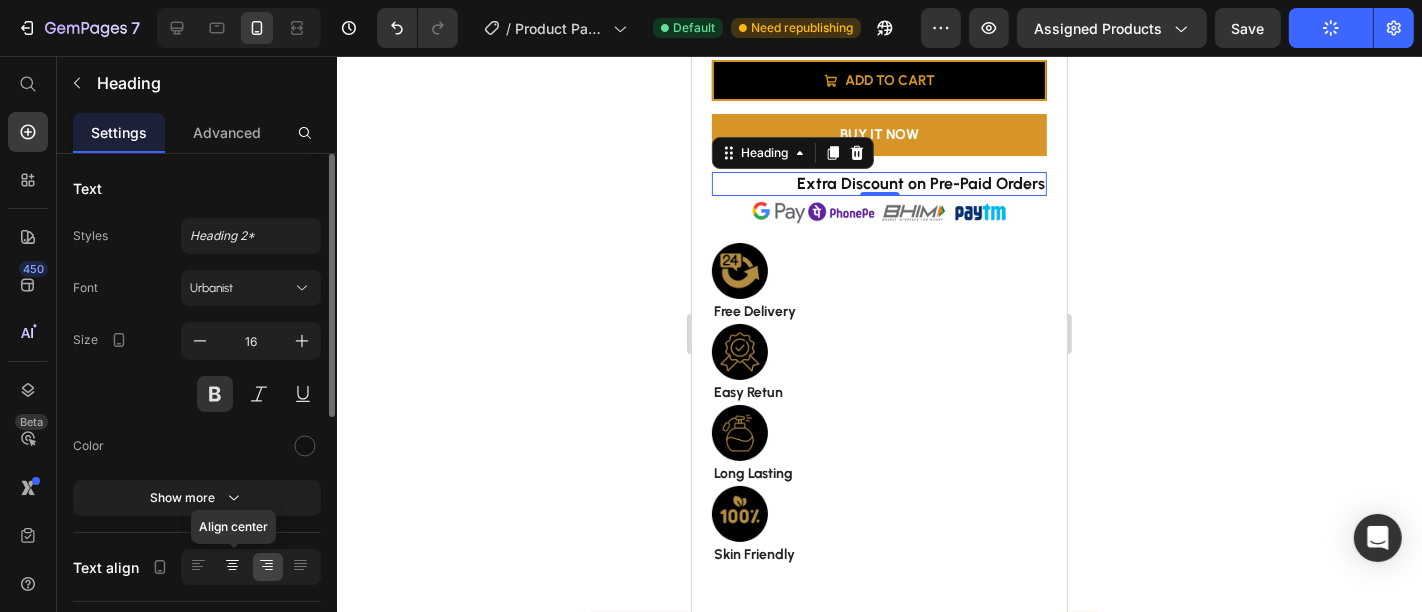click 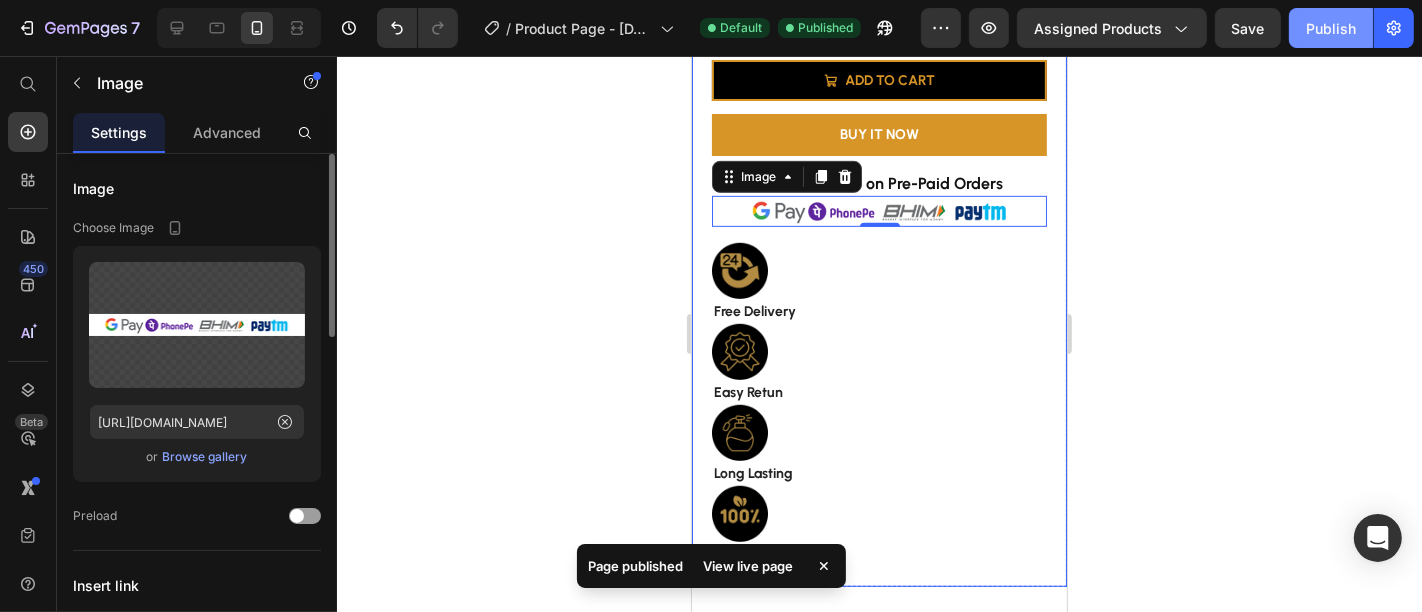 click on "Publish" at bounding box center (1331, 28) 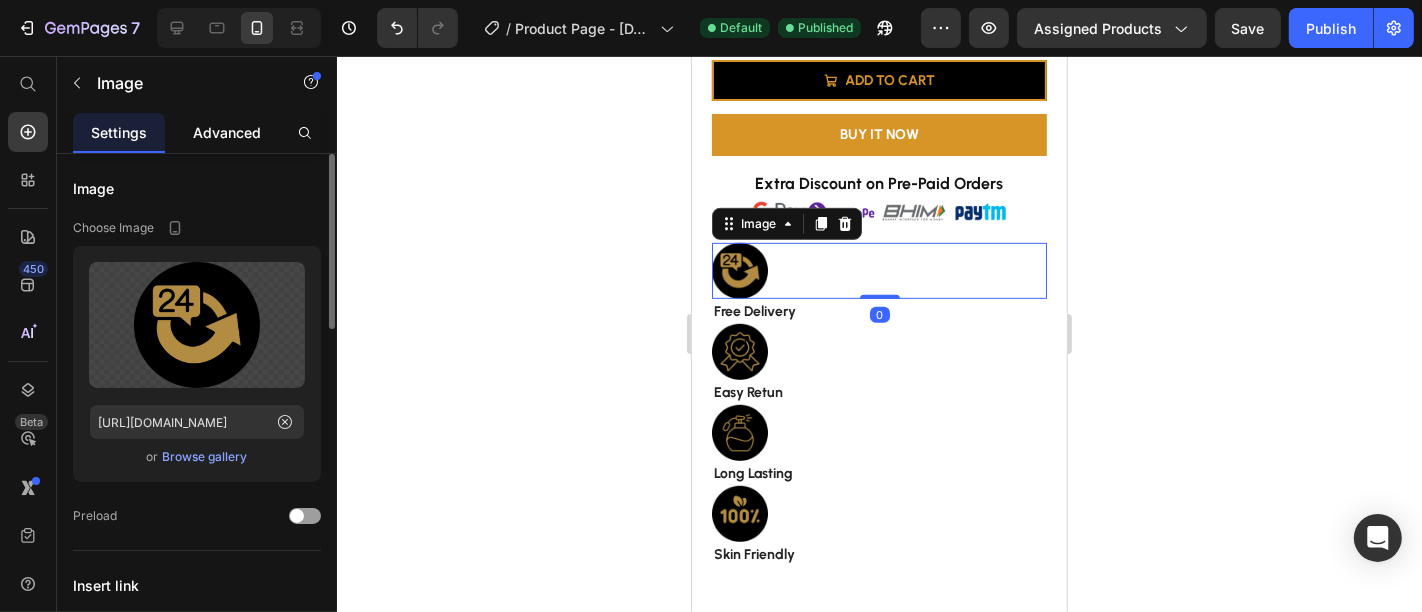 click on "Advanced" at bounding box center [227, 132] 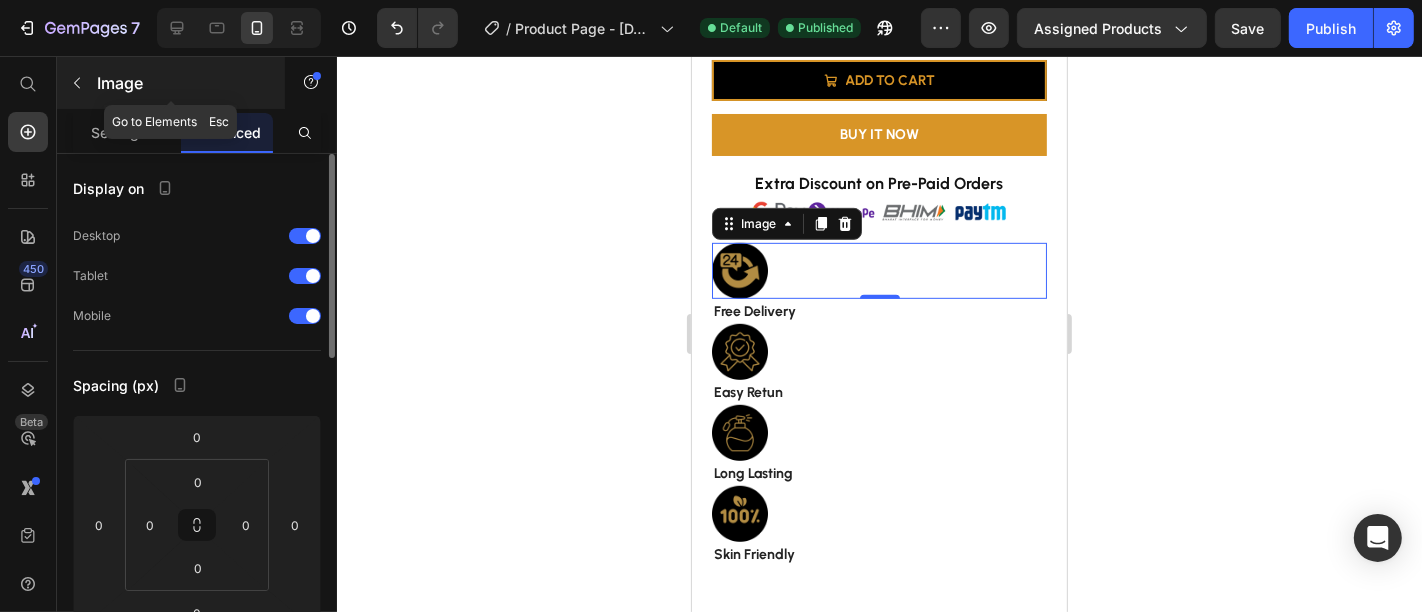 click at bounding box center [77, 83] 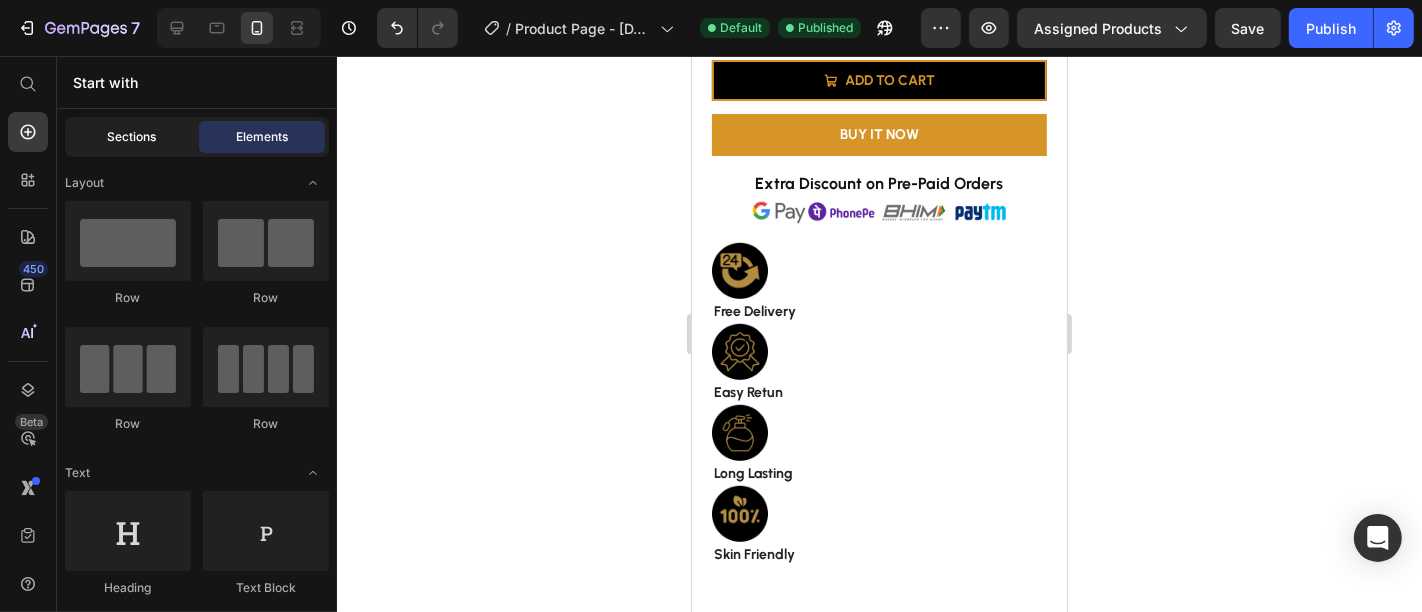 click on "Sections" 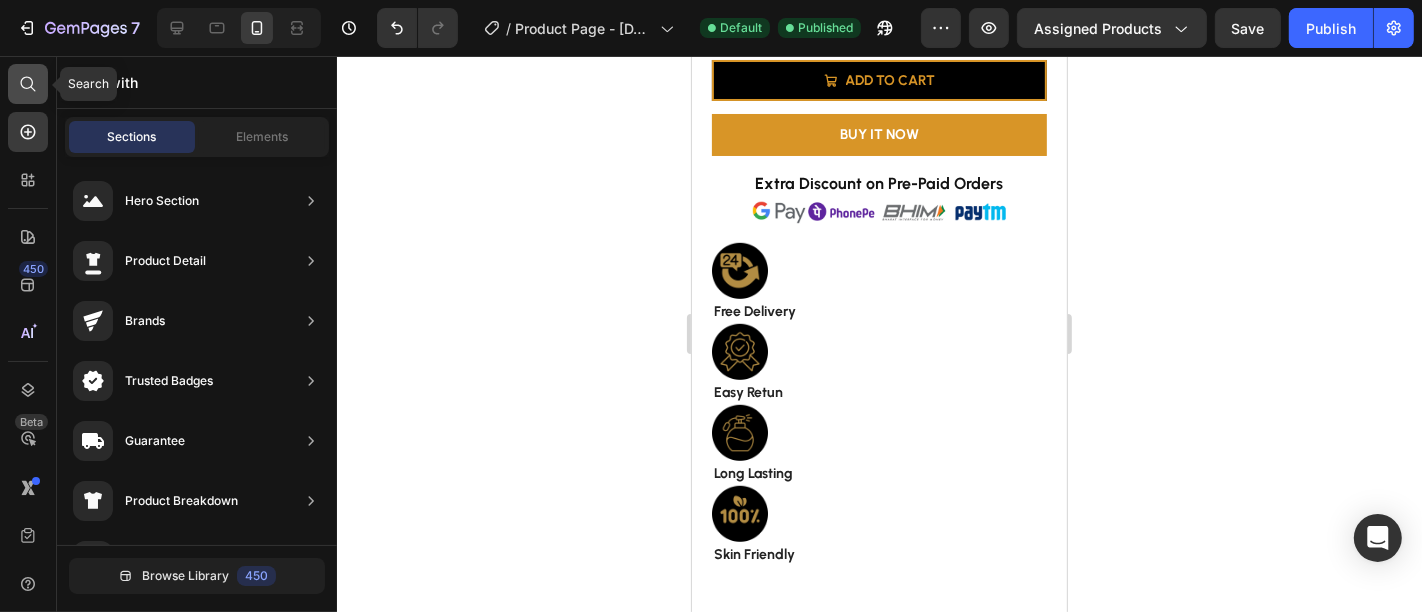 click 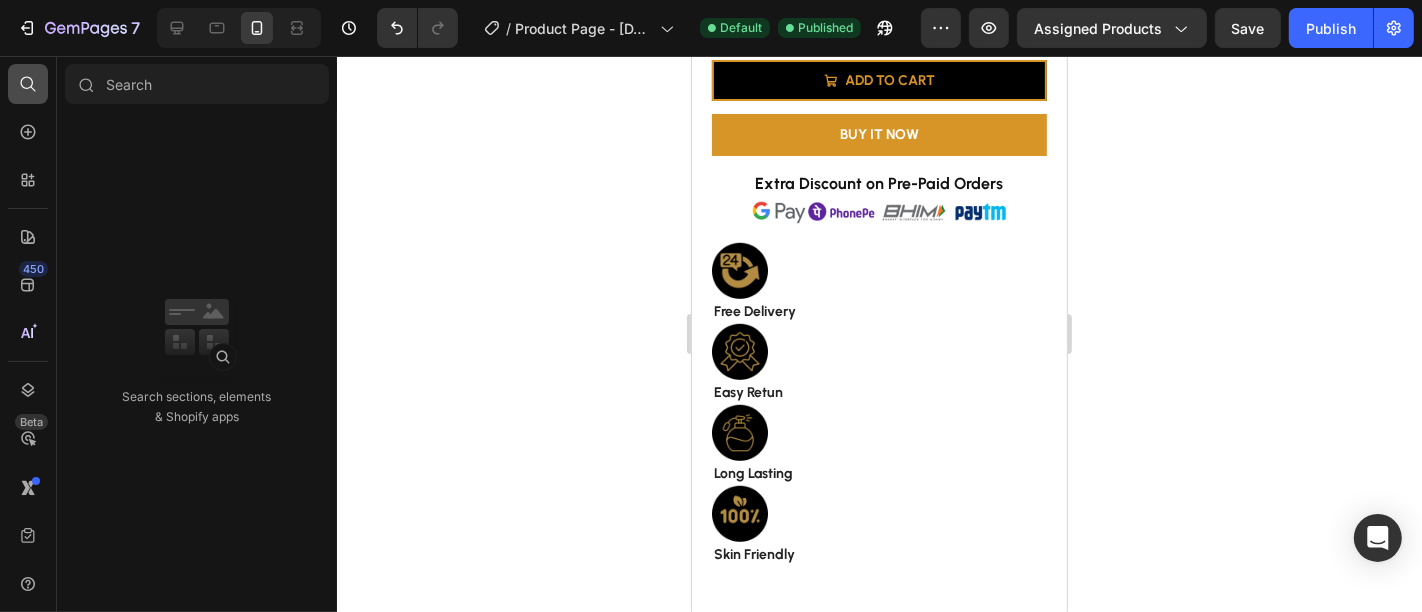 click 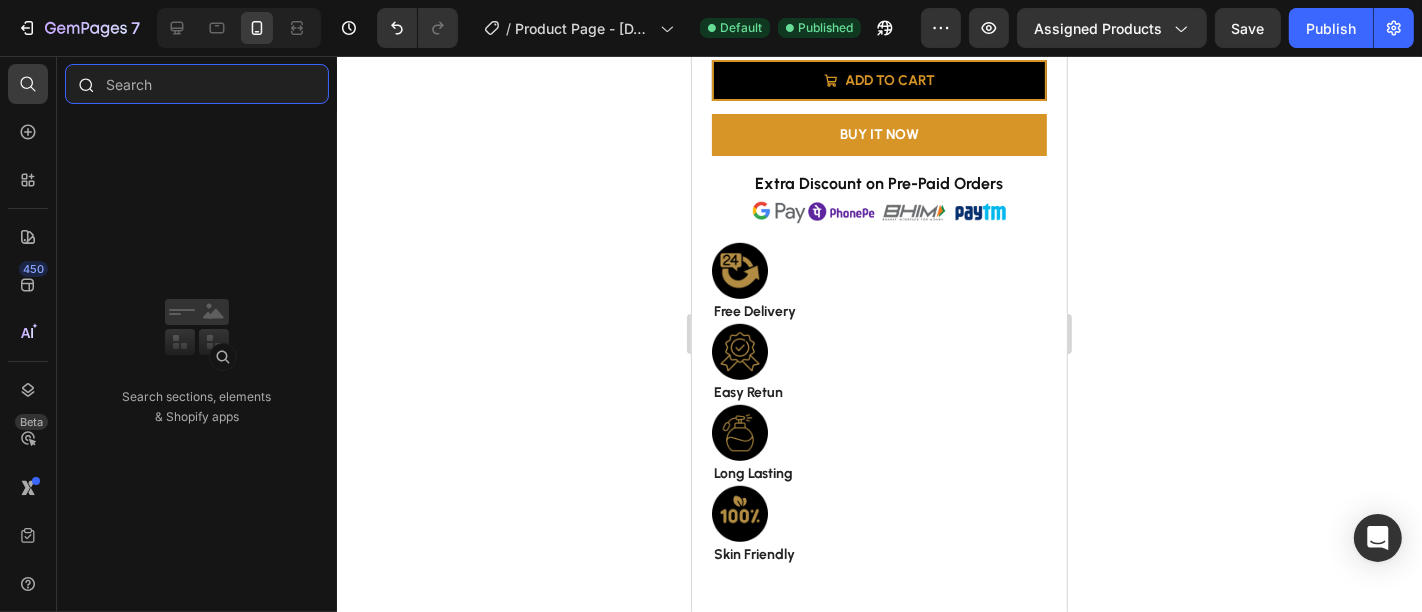 click at bounding box center (197, 84) 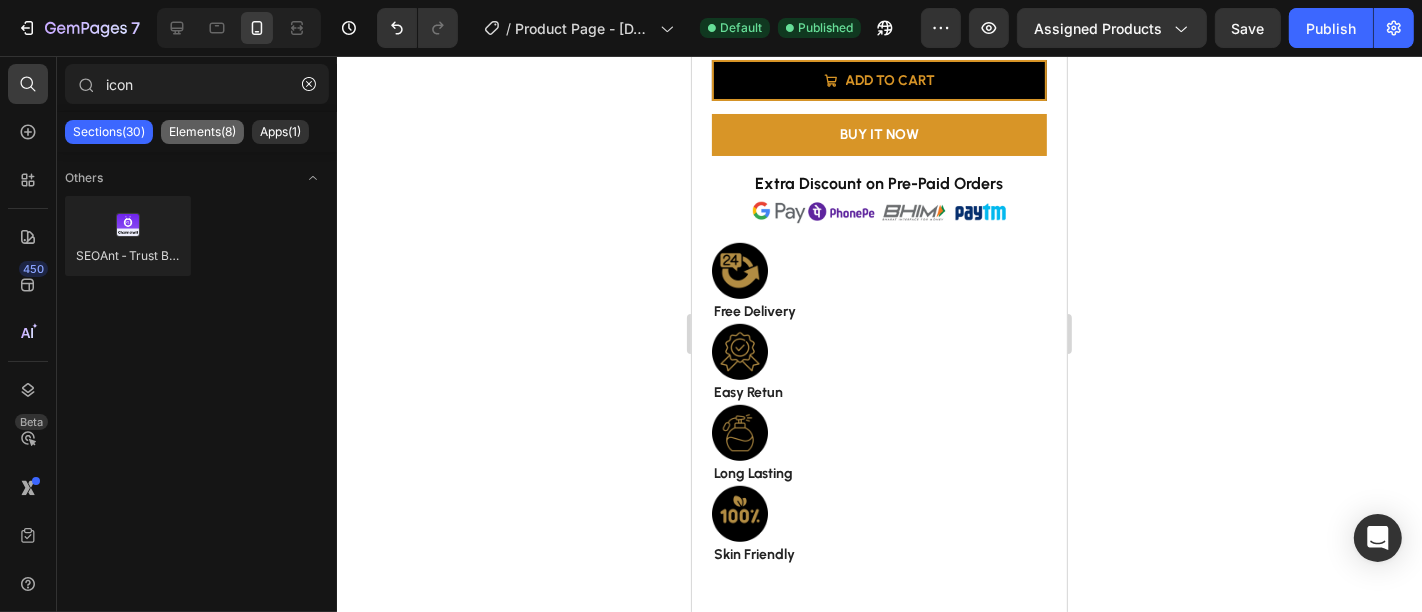 click on "Elements(8)" at bounding box center [202, 132] 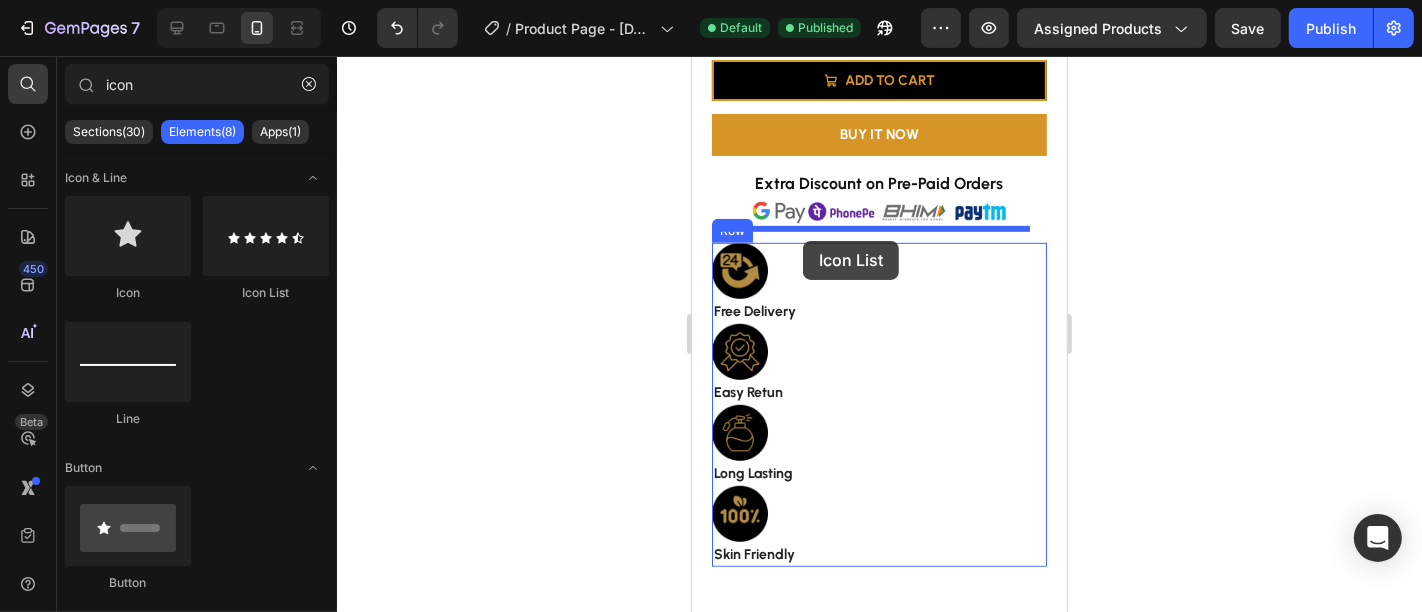 drag, startPoint x: 955, startPoint y: 316, endPoint x: 802, endPoint y: 240, distance: 170.83618 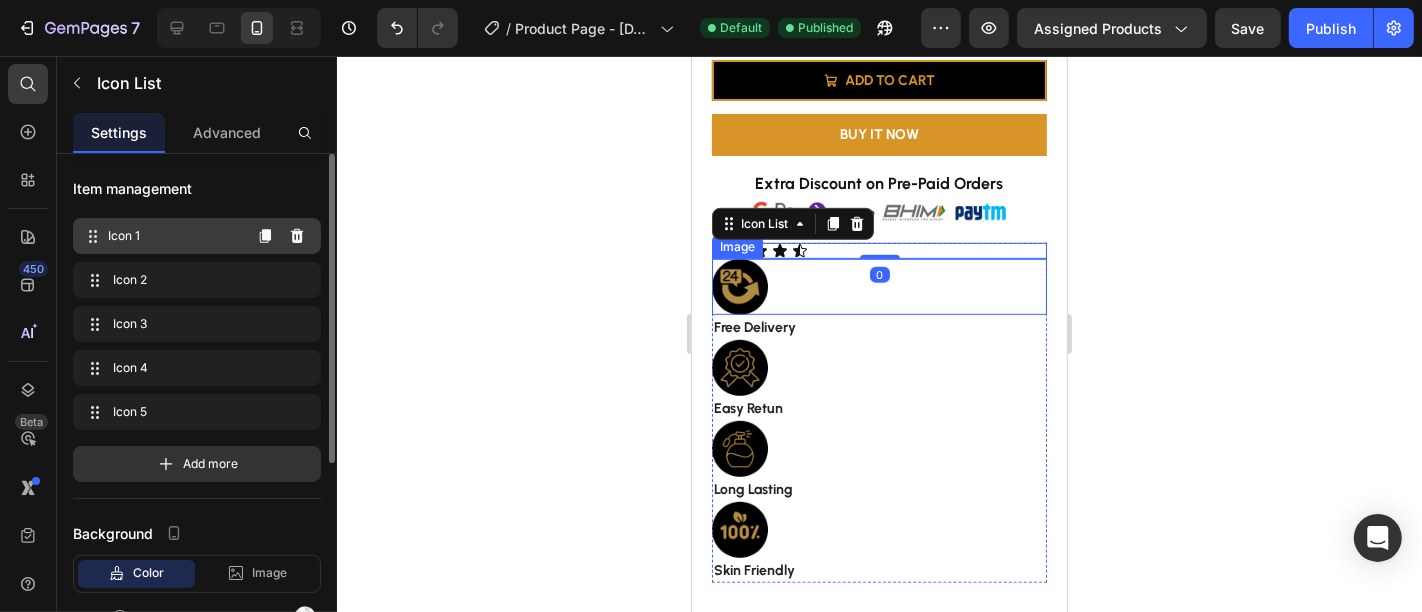 click on "Icon 1" at bounding box center [174, 236] 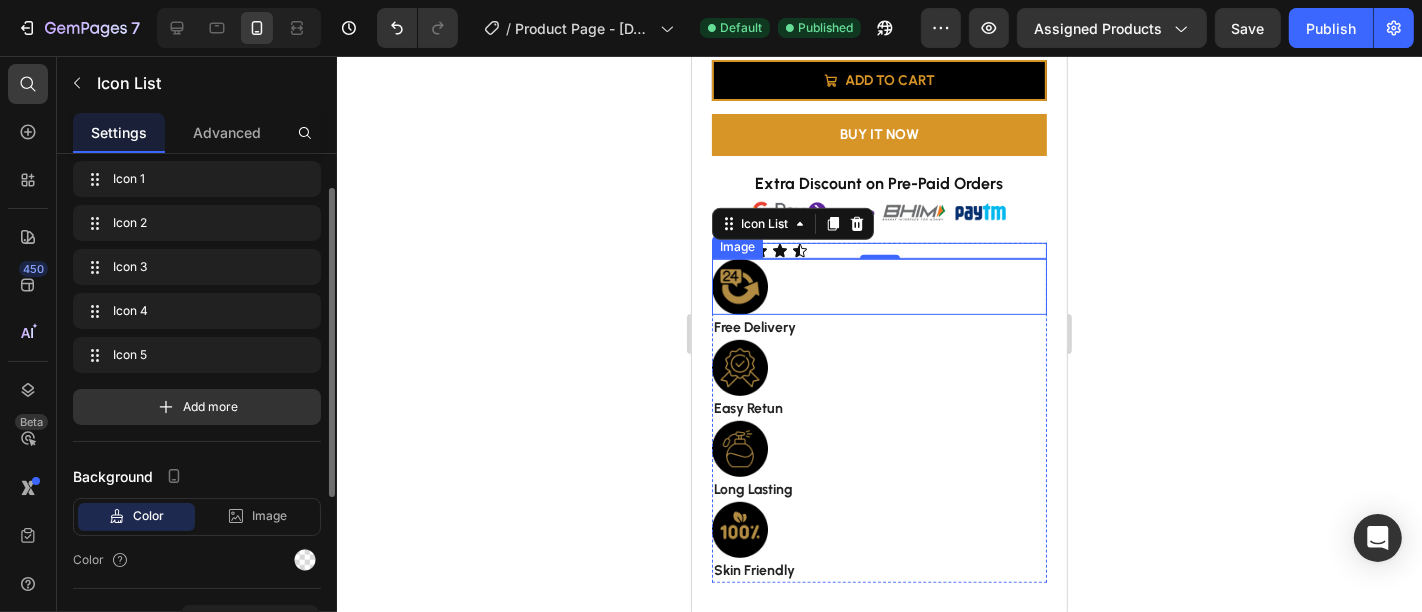 scroll, scrollTop: 59, scrollLeft: 0, axis: vertical 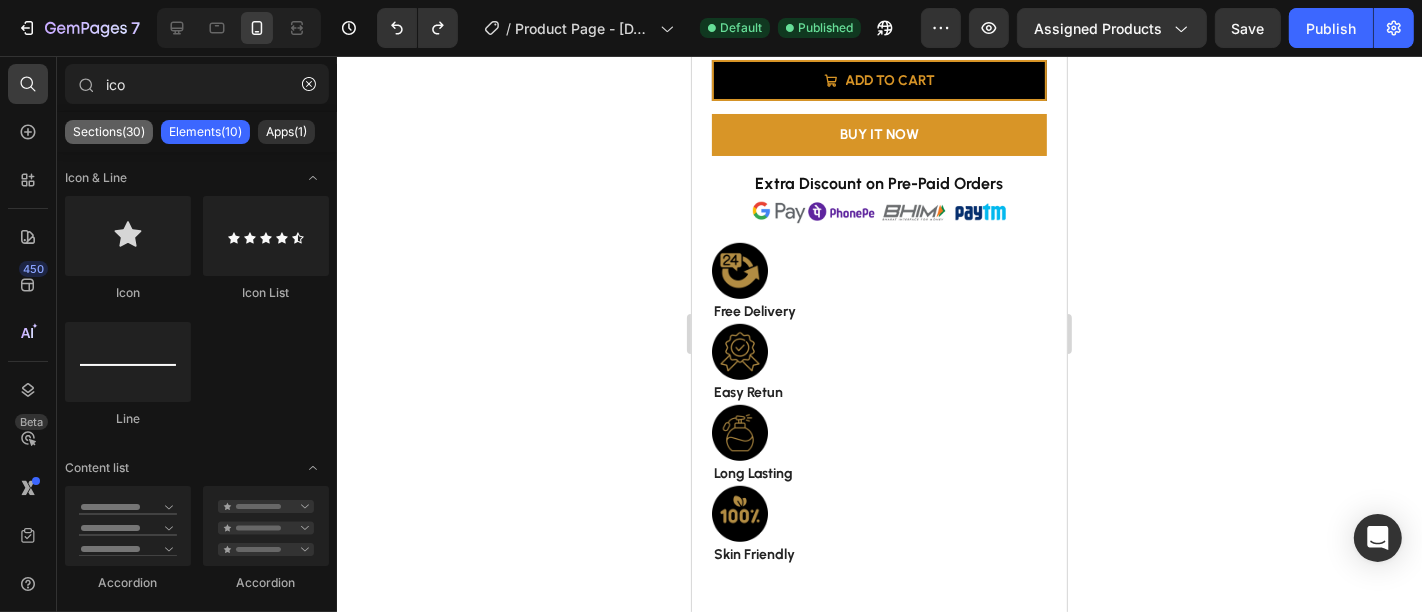 click on "Sections(30)" at bounding box center (109, 132) 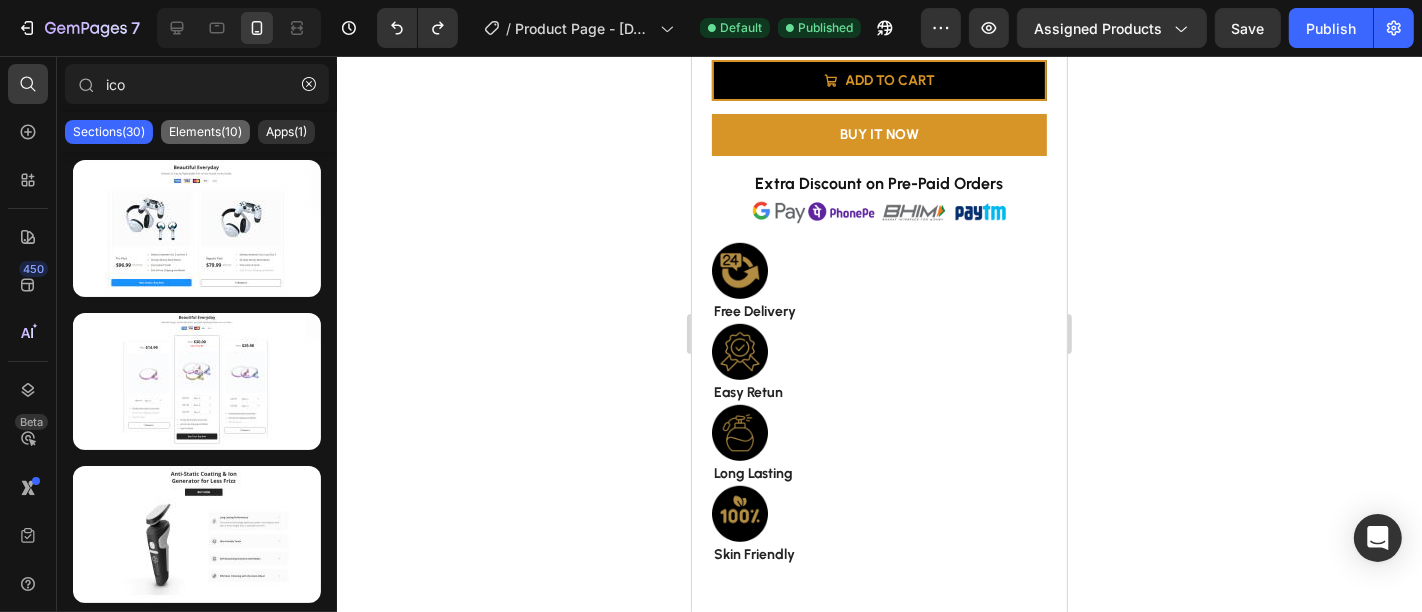 click on "Elements(10)" at bounding box center [205, 132] 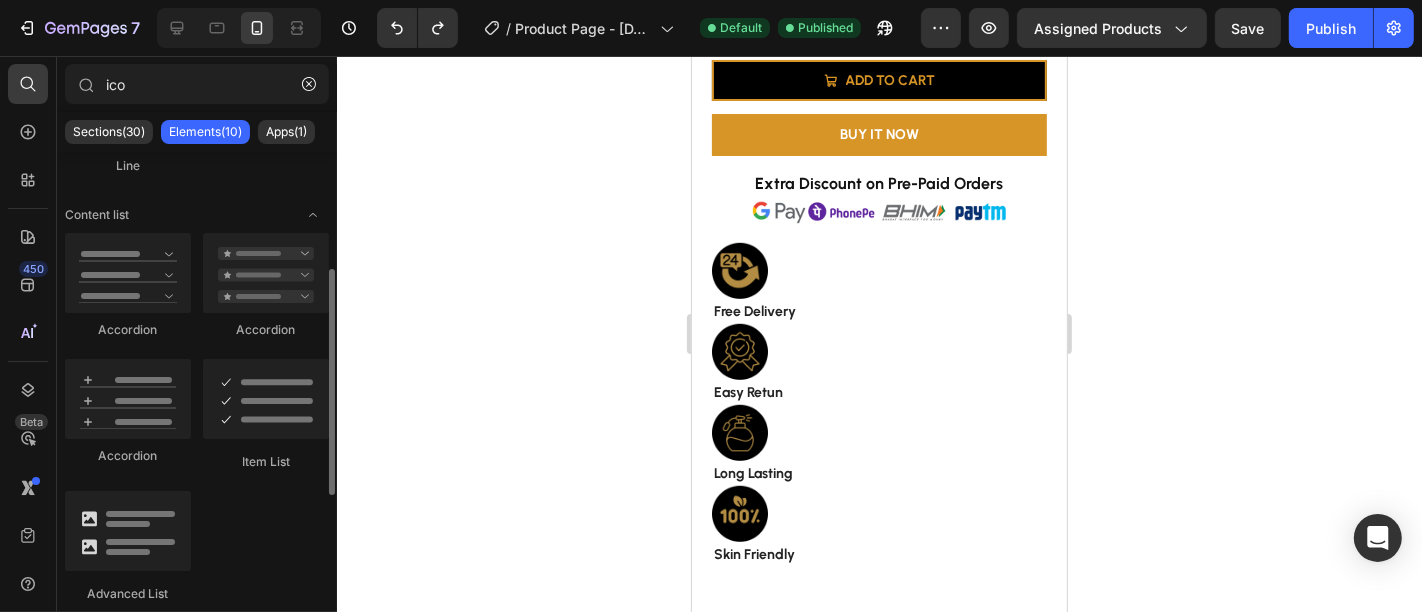 scroll, scrollTop: 254, scrollLeft: 0, axis: vertical 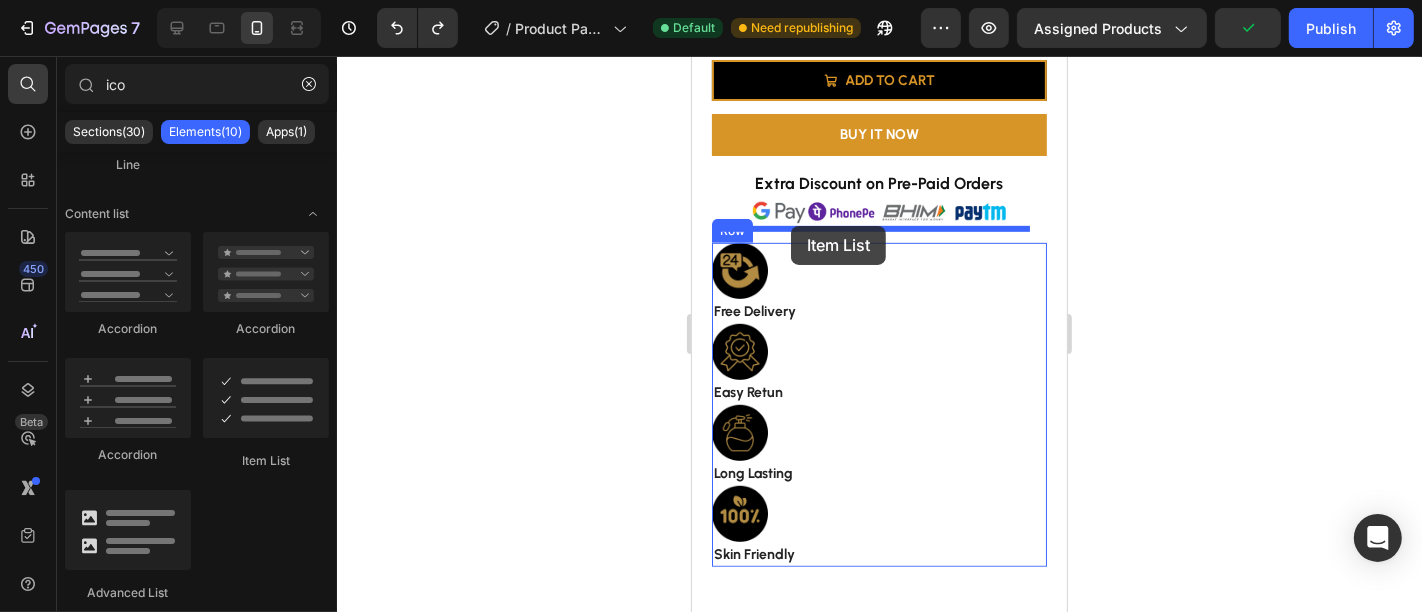 drag, startPoint x: 968, startPoint y: 441, endPoint x: 790, endPoint y: 225, distance: 279.89282 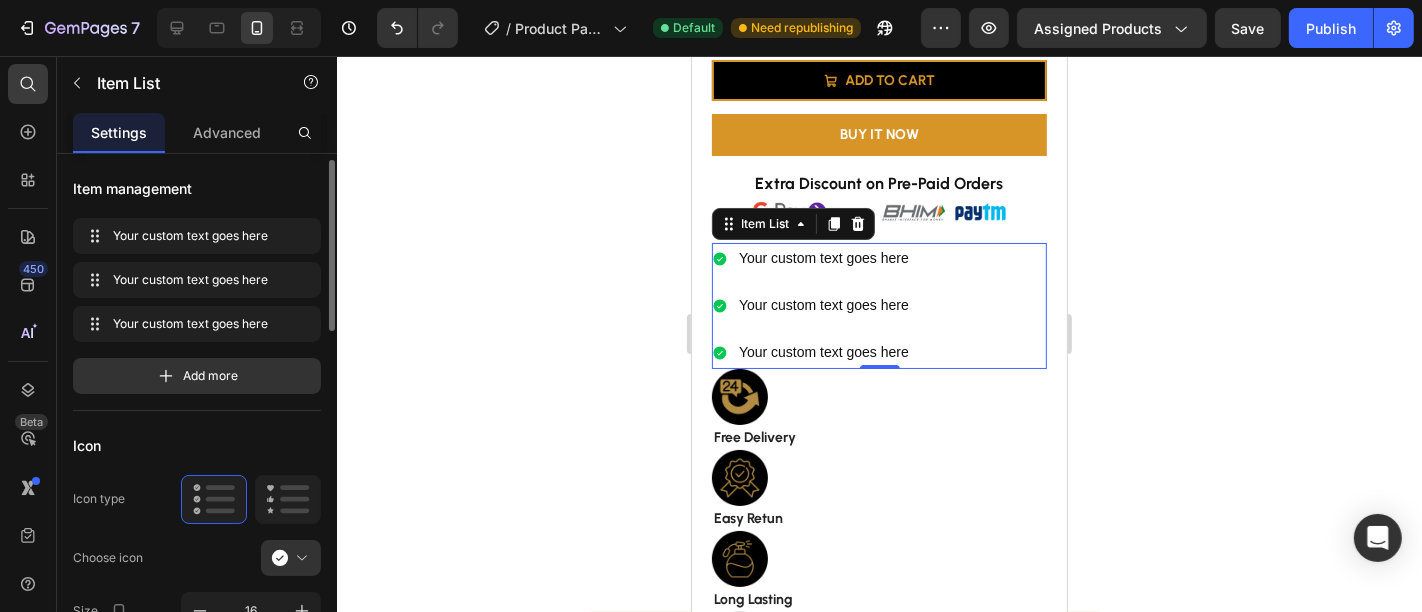 scroll, scrollTop: 40, scrollLeft: 0, axis: vertical 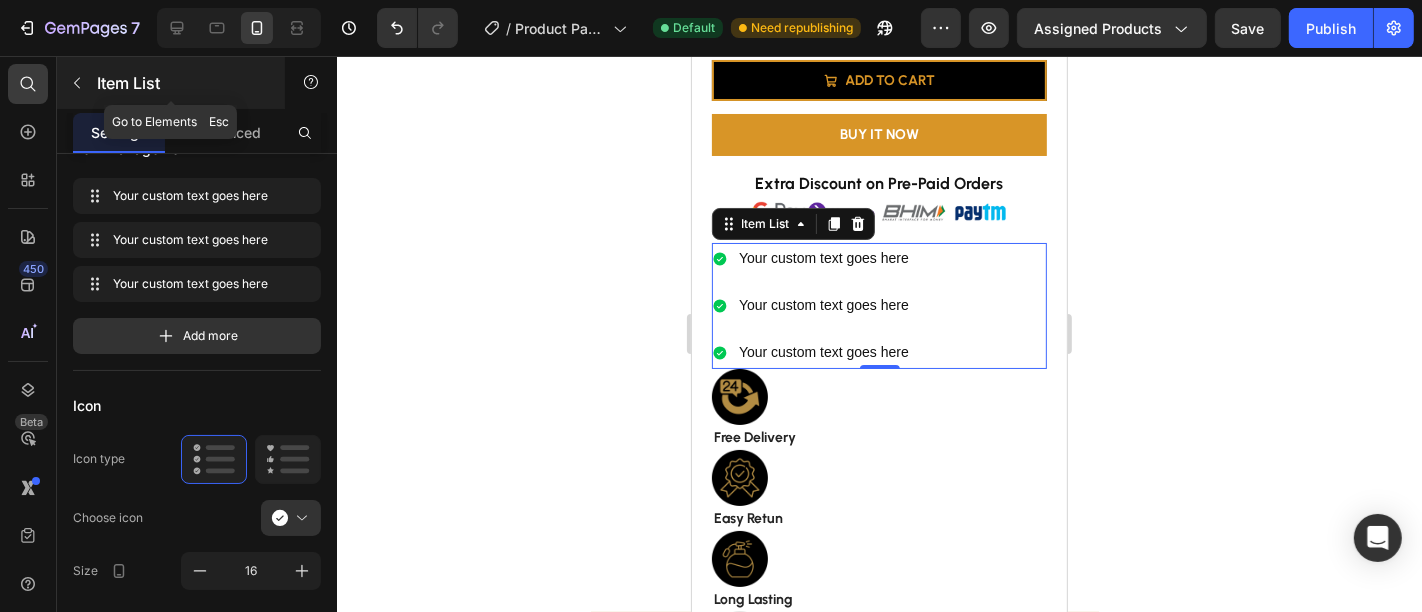 click at bounding box center (77, 83) 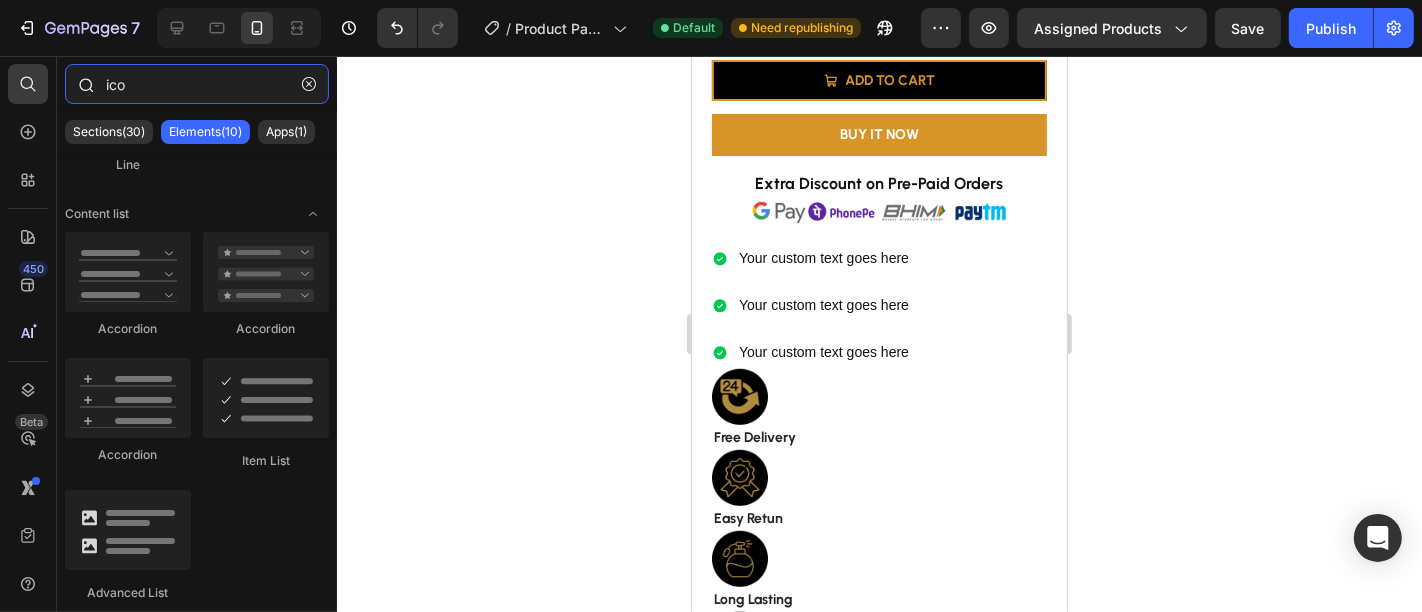 click on "ico" at bounding box center [197, 84] 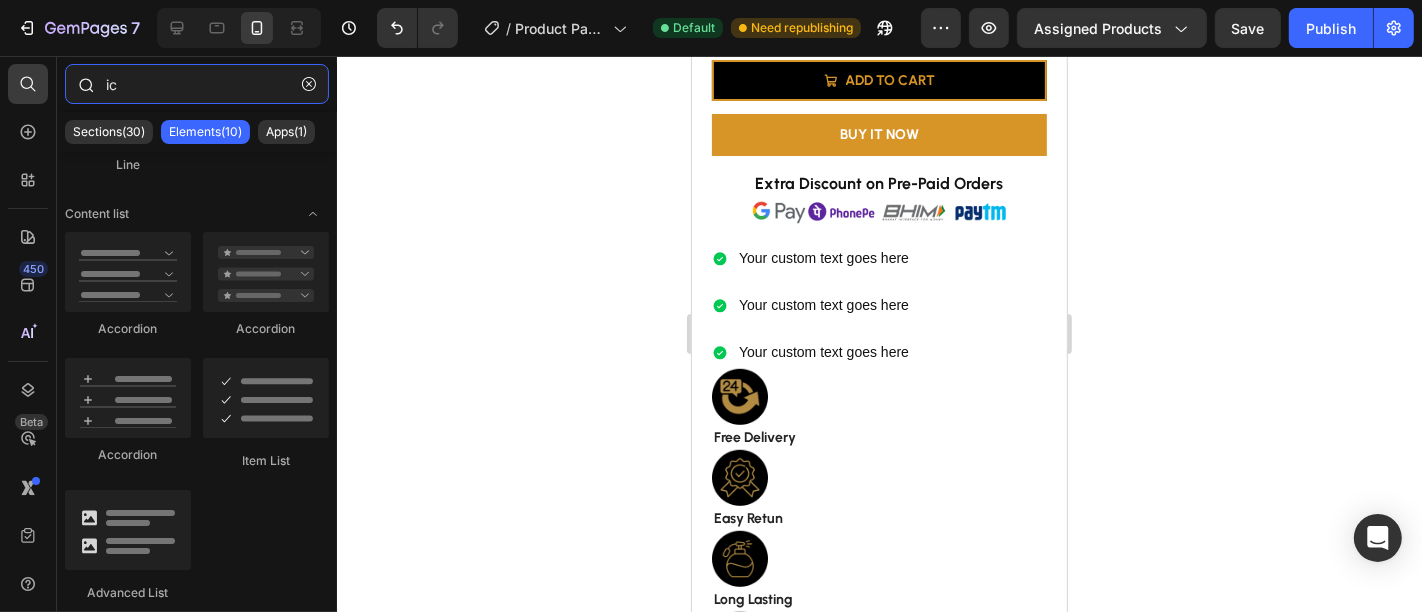 type on "i" 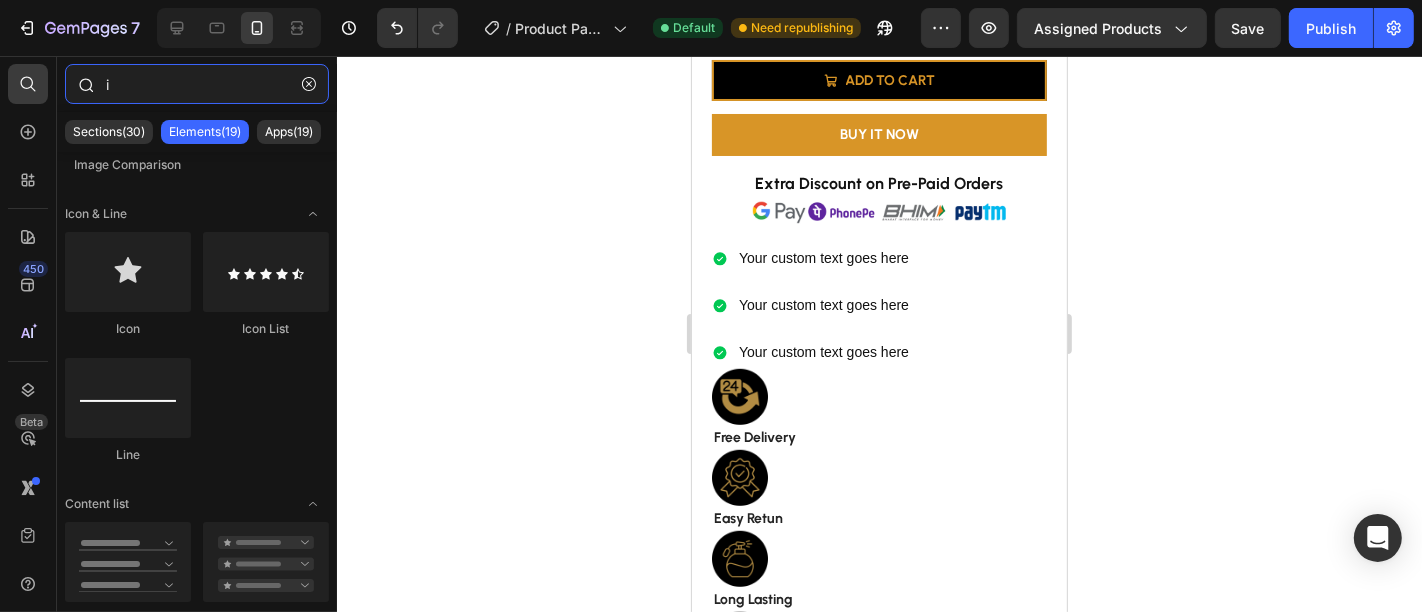 scroll, scrollTop: 0, scrollLeft: 0, axis: both 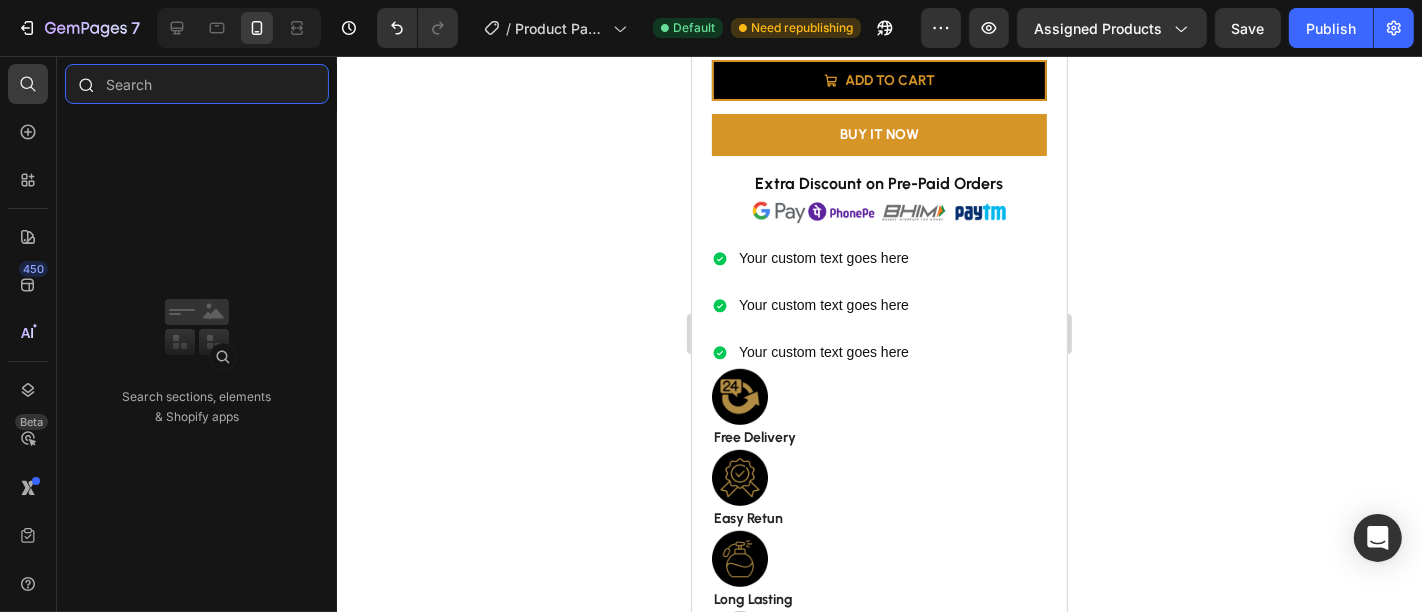 click at bounding box center [197, 84] 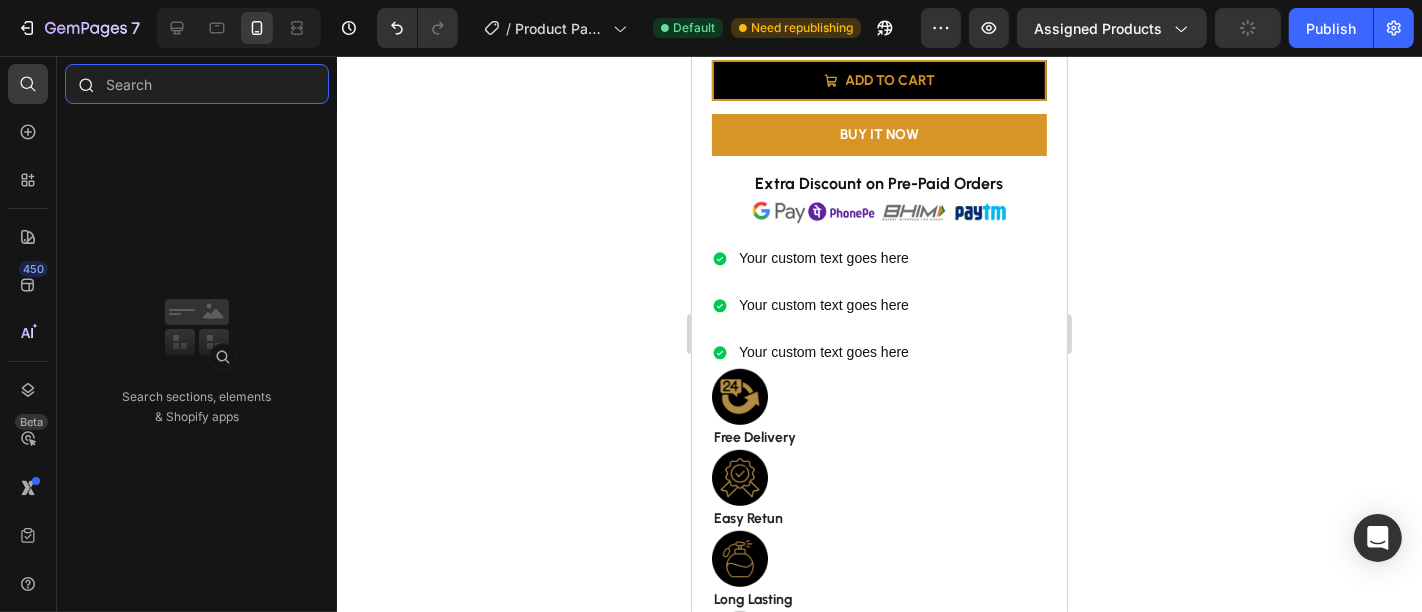 type on "i" 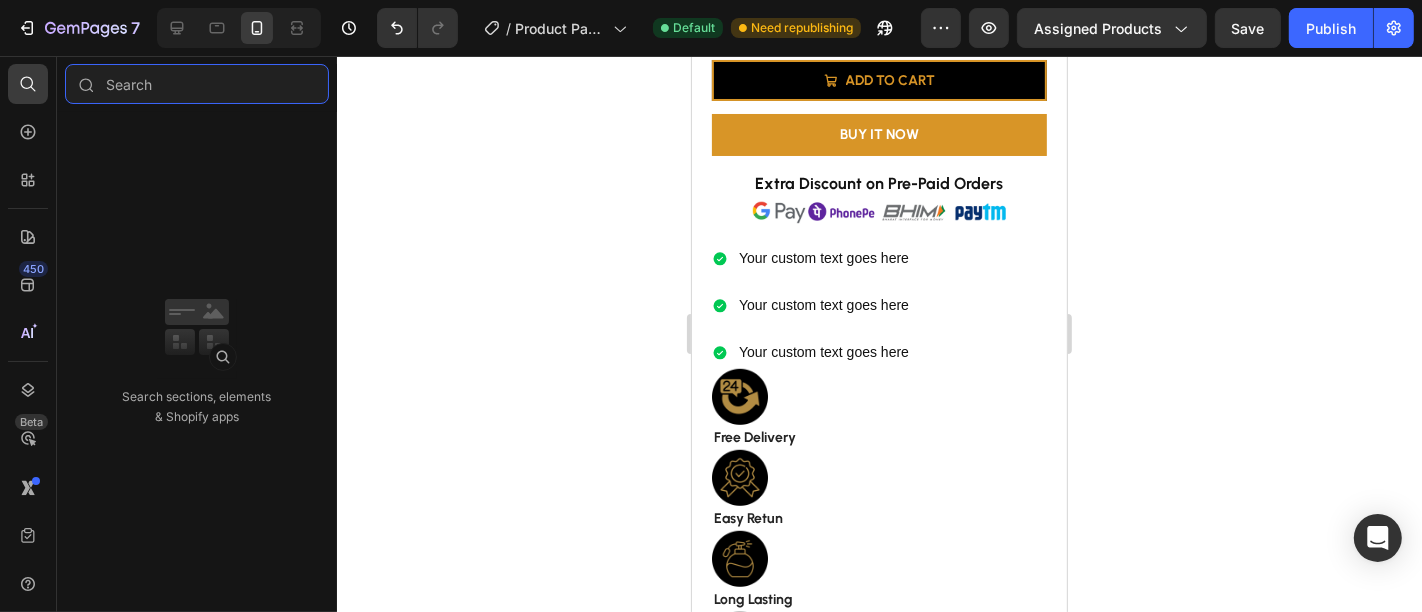 type 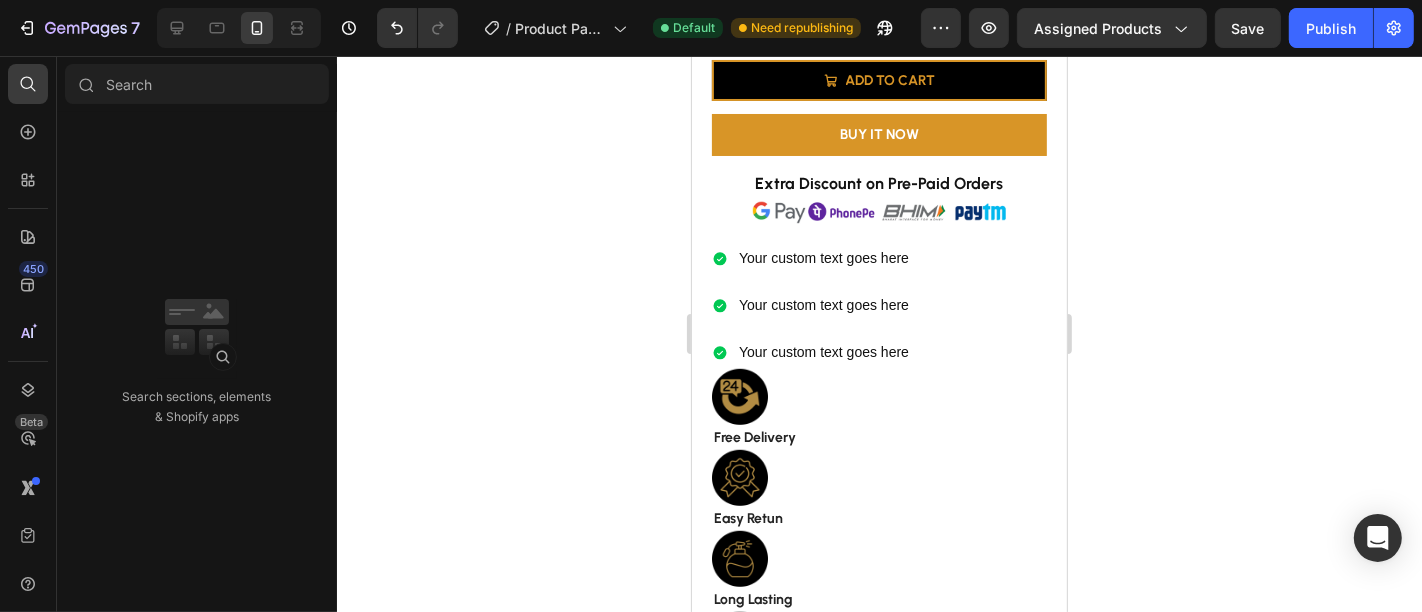 click on "Sections(30) Elements(86) Apps(113) Search sections, elements & Shopify apps" at bounding box center [197, 334] 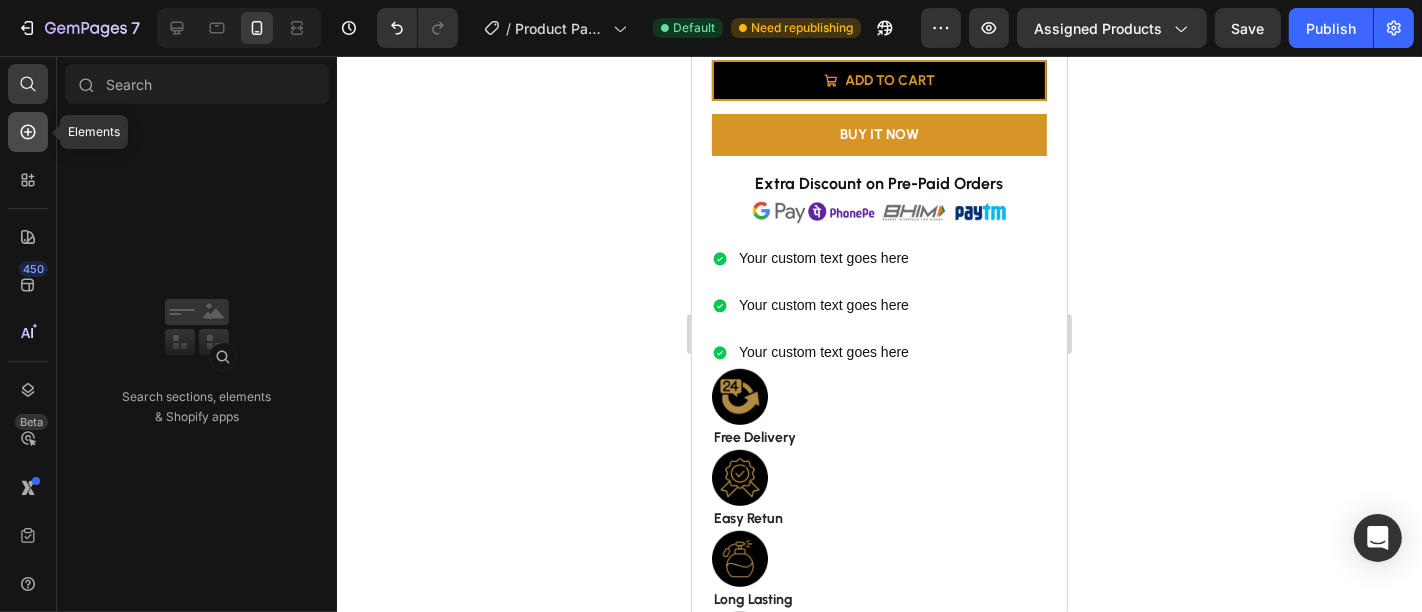 click 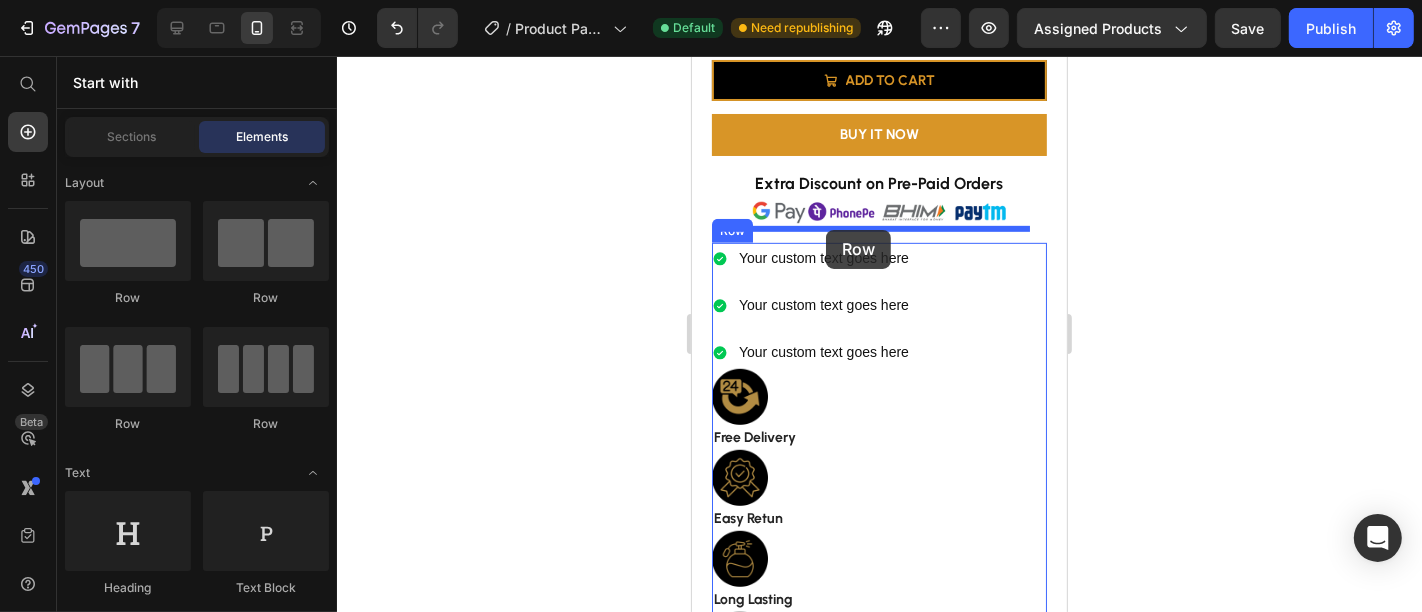 drag, startPoint x: 952, startPoint y: 436, endPoint x: 825, endPoint y: 229, distance: 242.85387 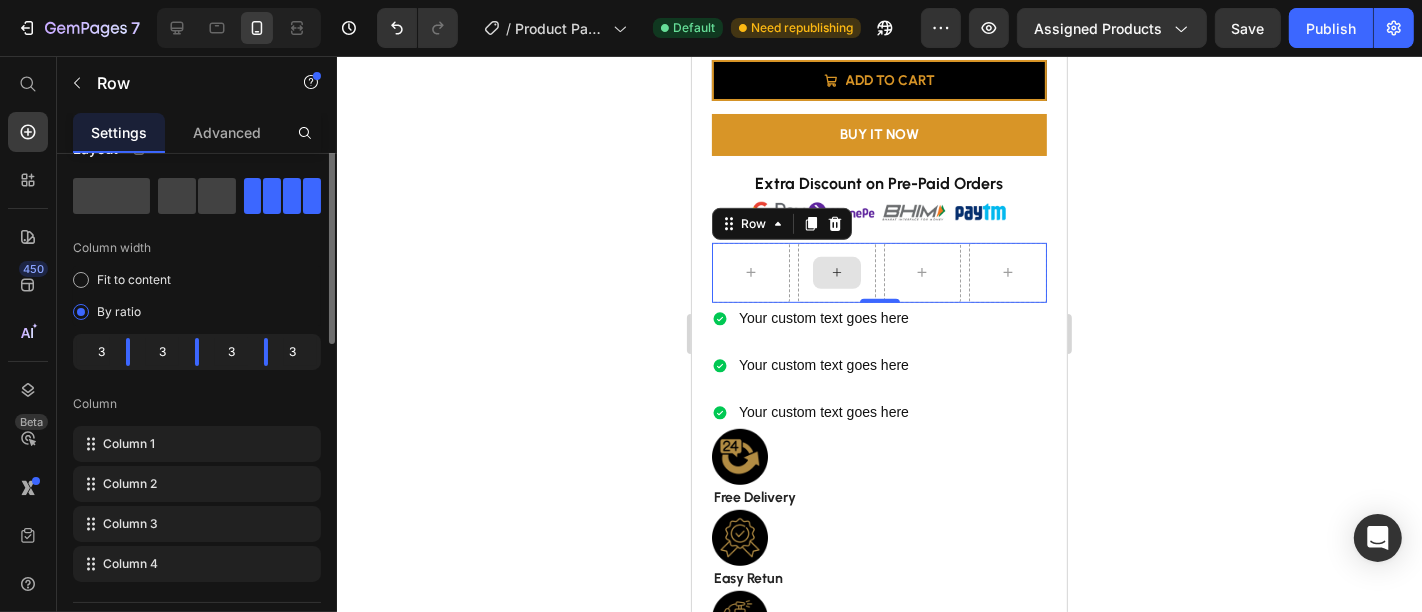 scroll, scrollTop: 0, scrollLeft: 0, axis: both 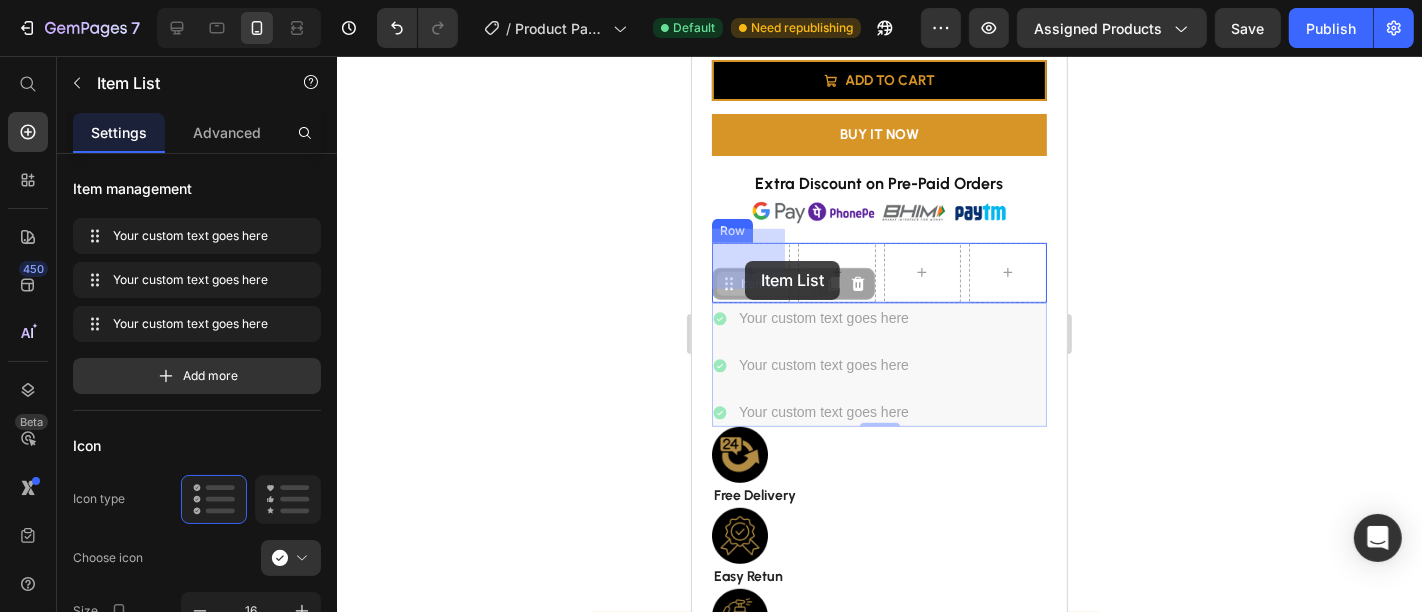 drag, startPoint x: 789, startPoint y: 308, endPoint x: 747, endPoint y: 265, distance: 60.108234 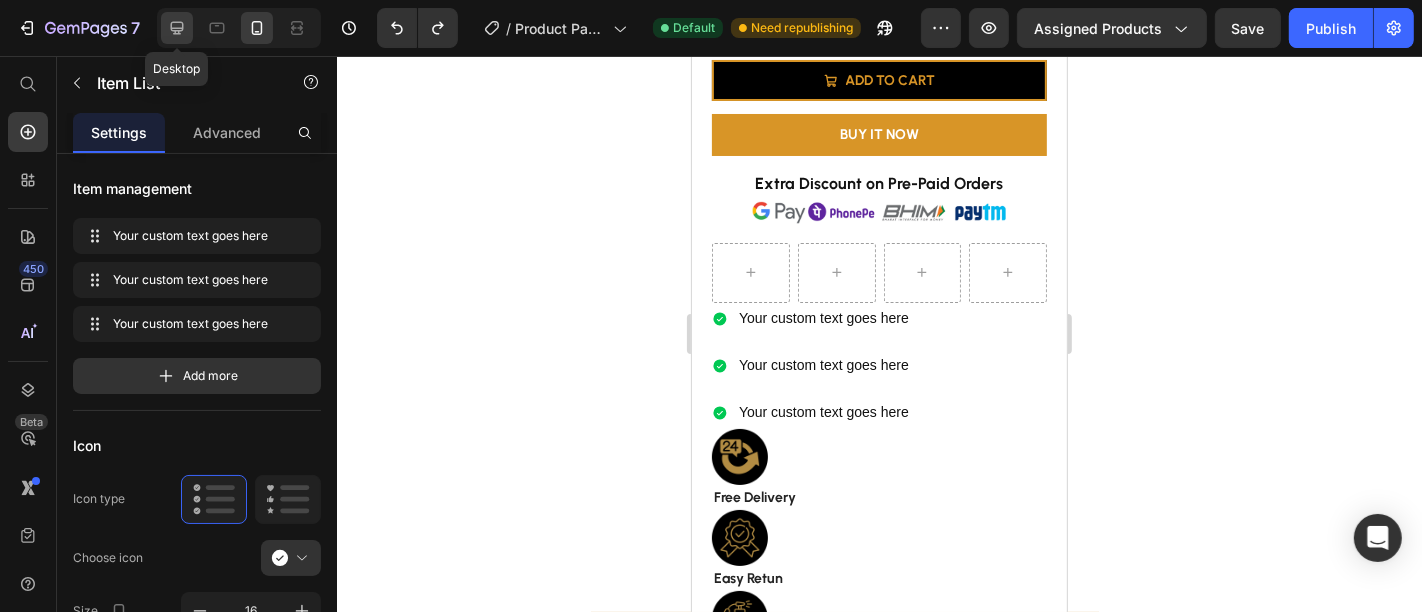 click 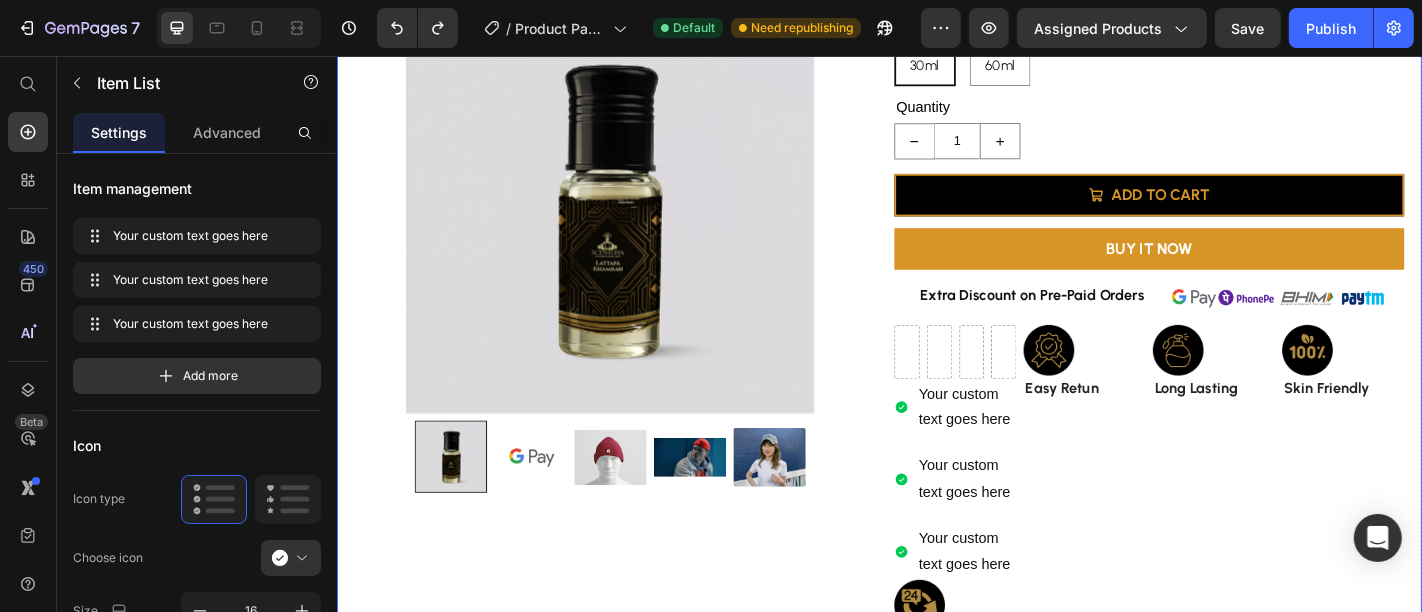 scroll, scrollTop: 319, scrollLeft: 0, axis: vertical 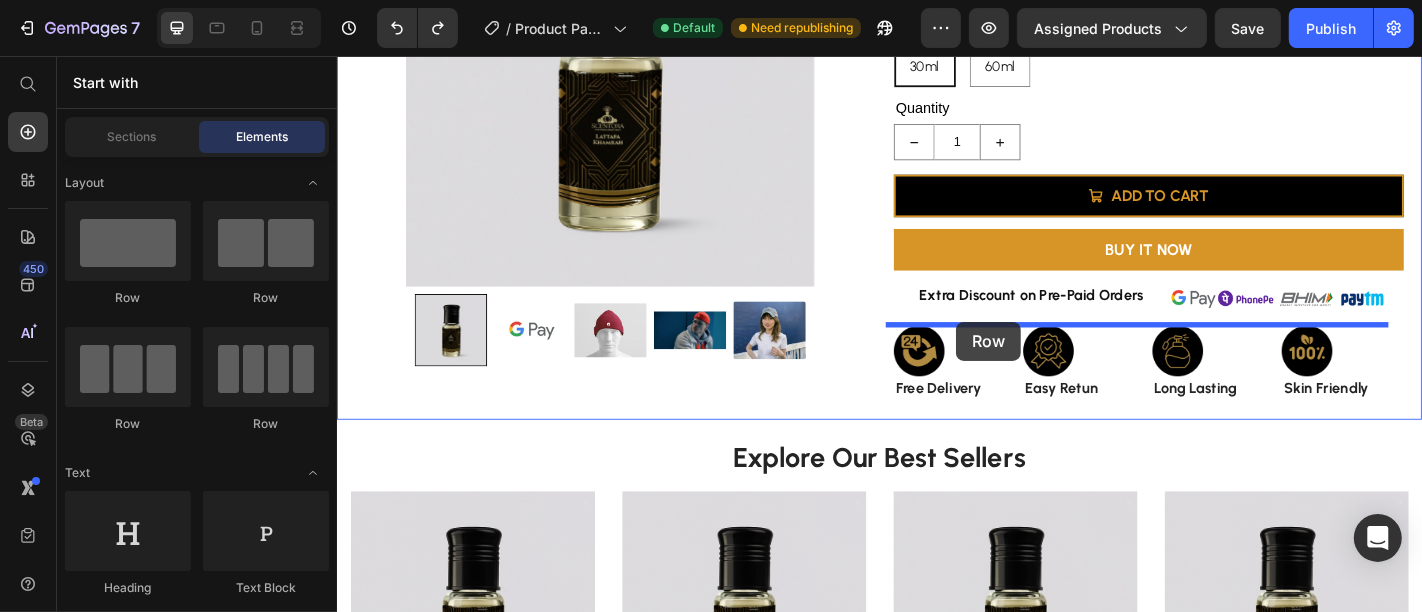 drag, startPoint x: 484, startPoint y: 294, endPoint x: 1021, endPoint y: 349, distance: 539.8092 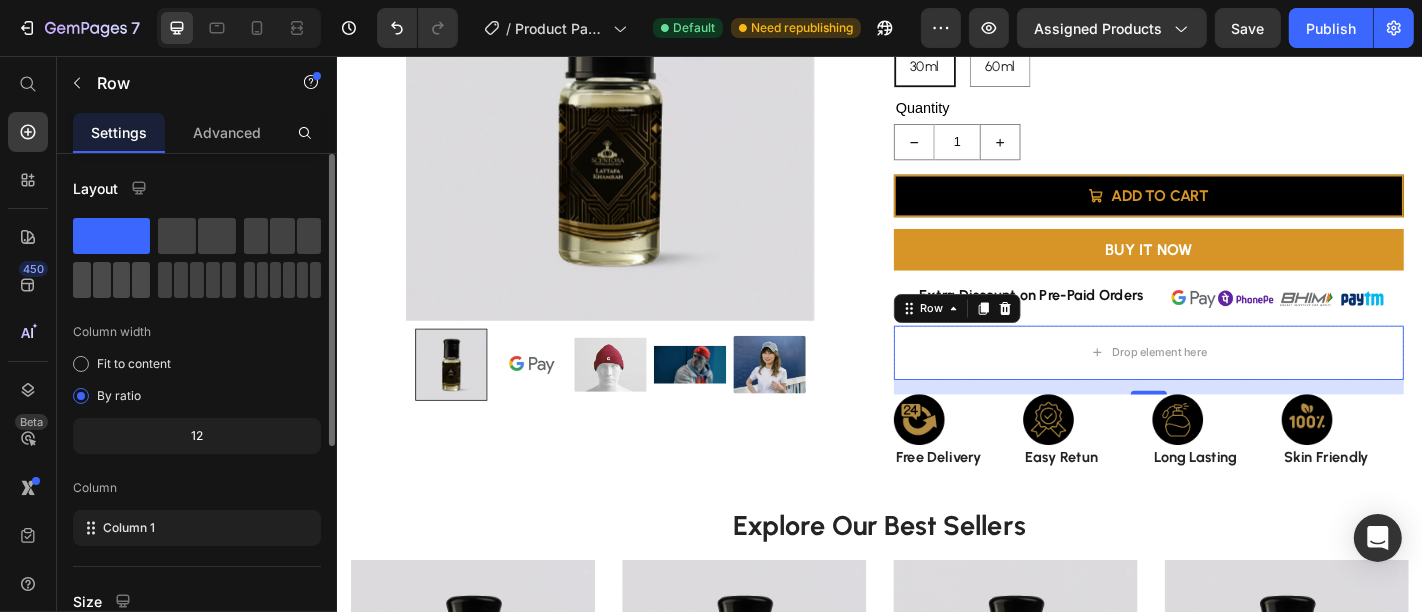 click 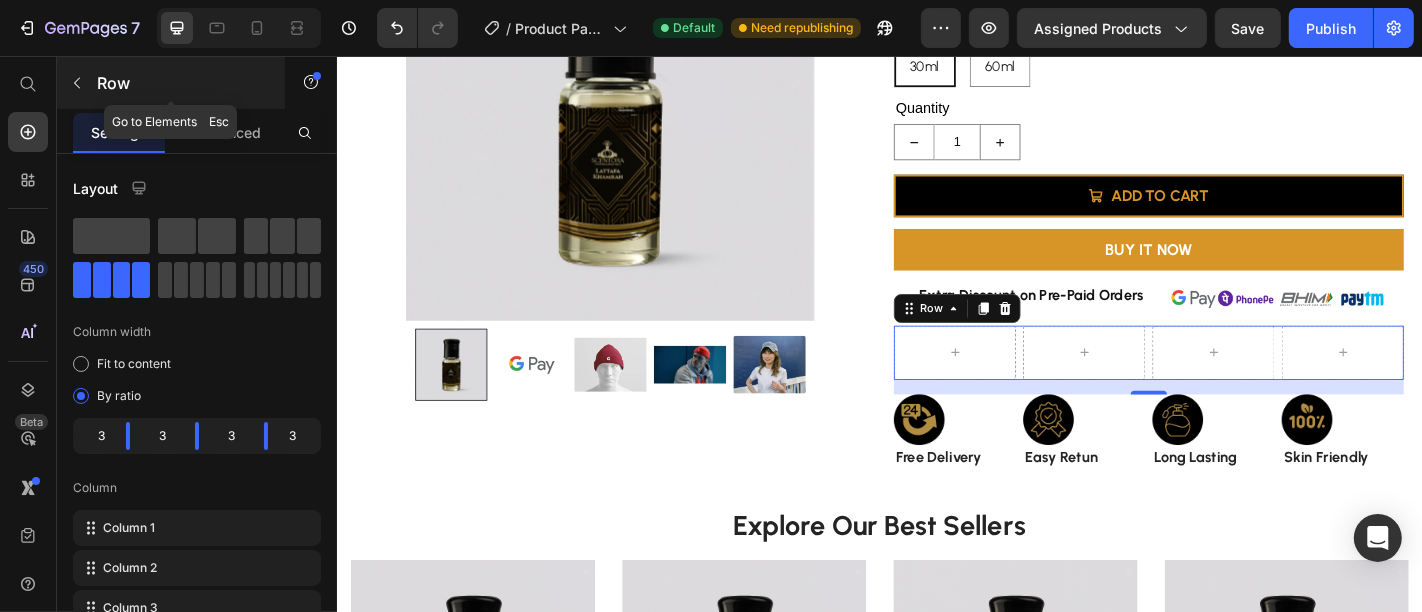 click at bounding box center (77, 83) 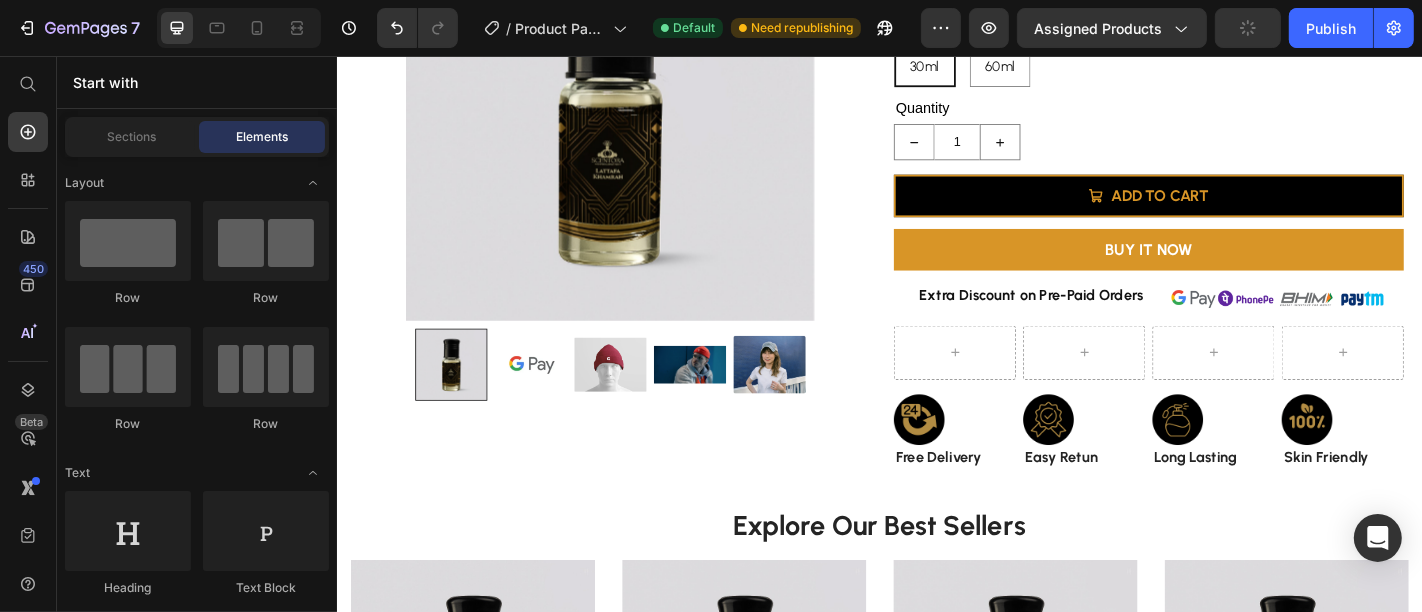 scroll, scrollTop: 73, scrollLeft: 0, axis: vertical 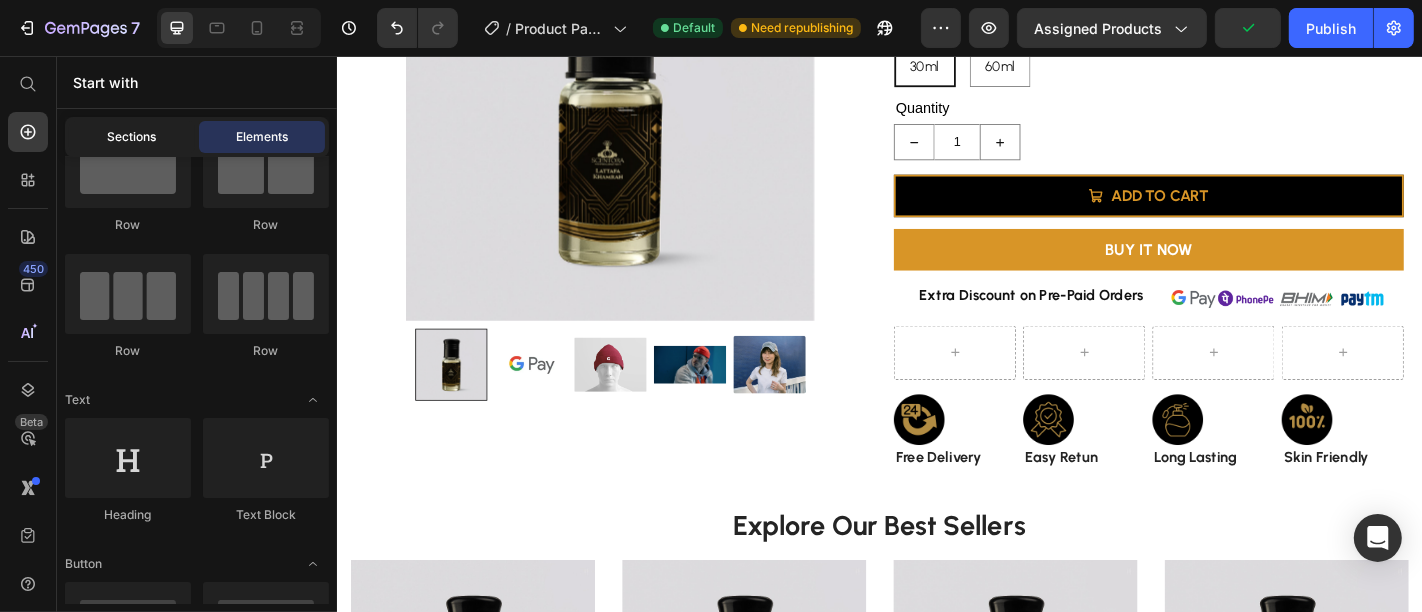 click on "Sections" 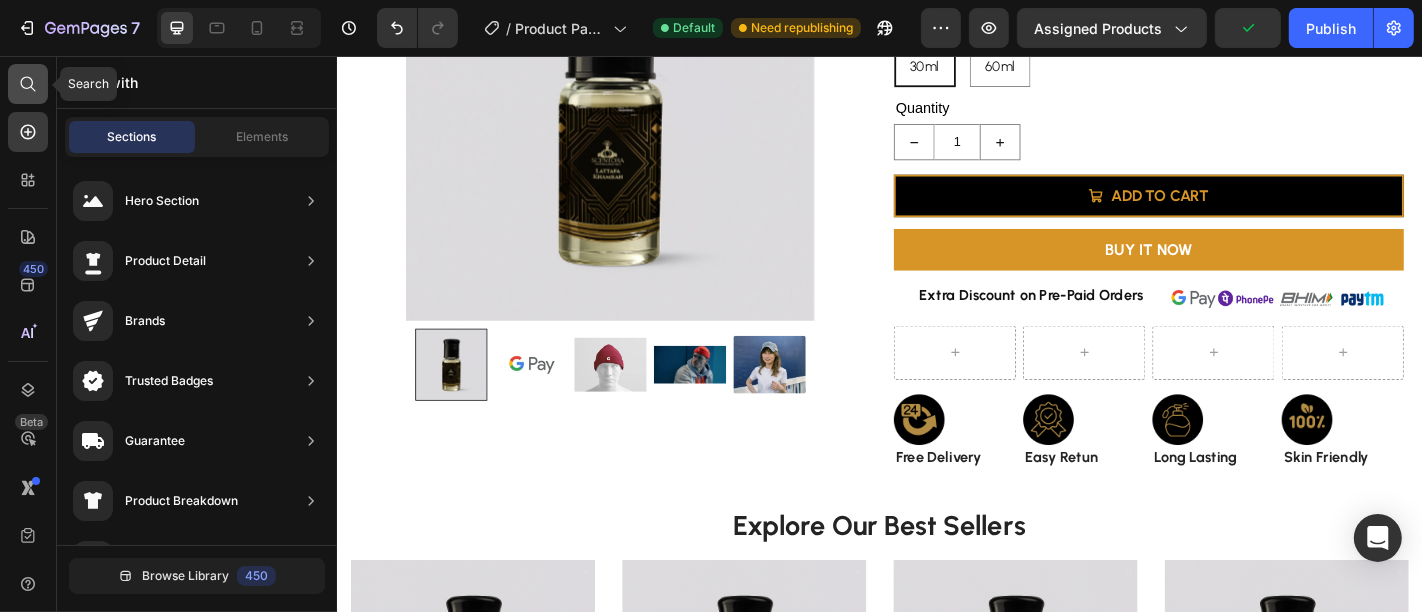 click 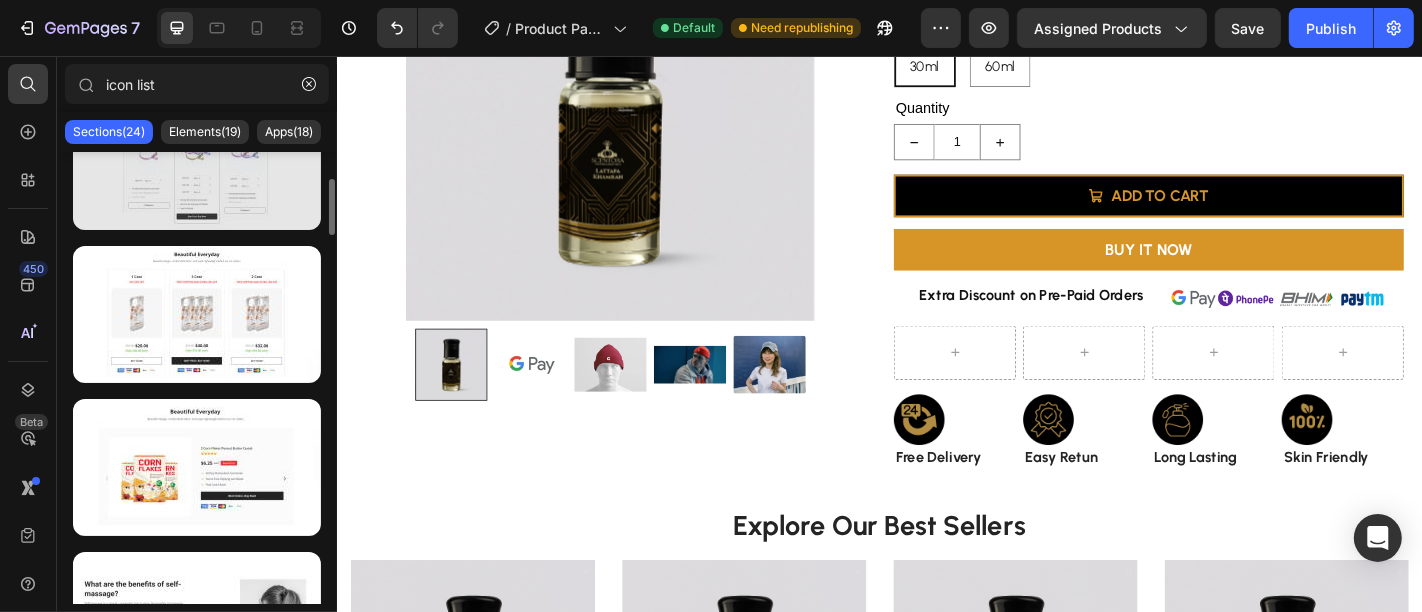 scroll, scrollTop: 221, scrollLeft: 0, axis: vertical 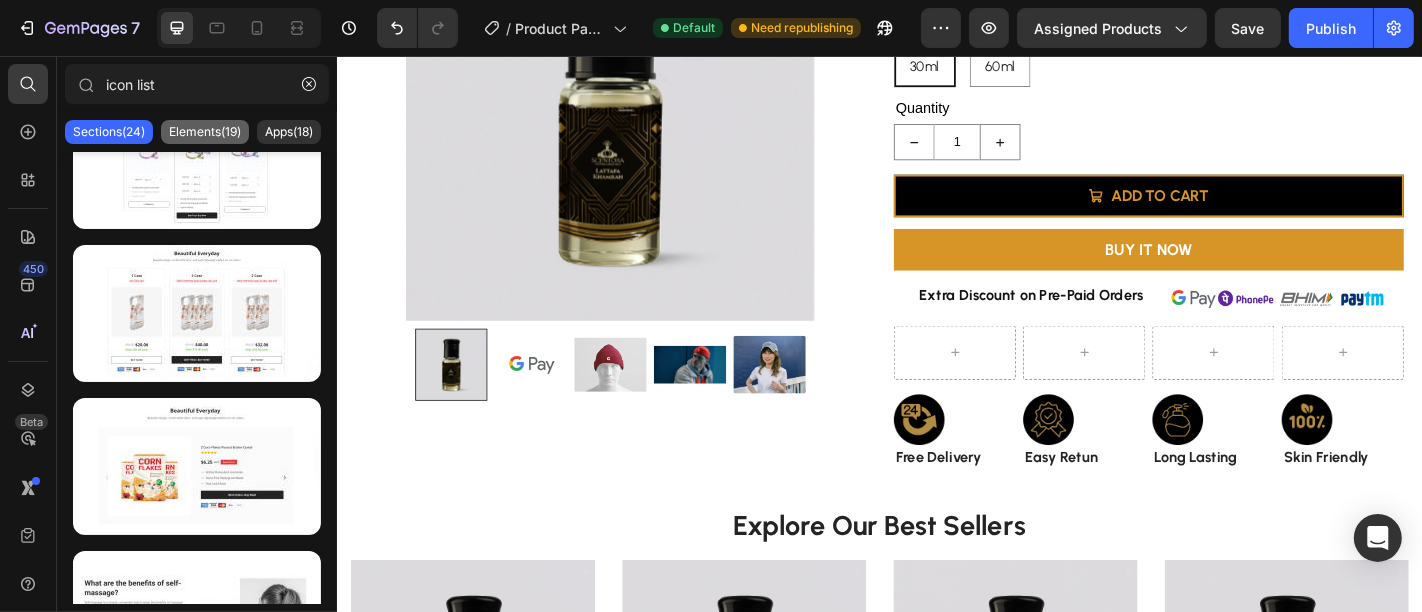 type on "icon list" 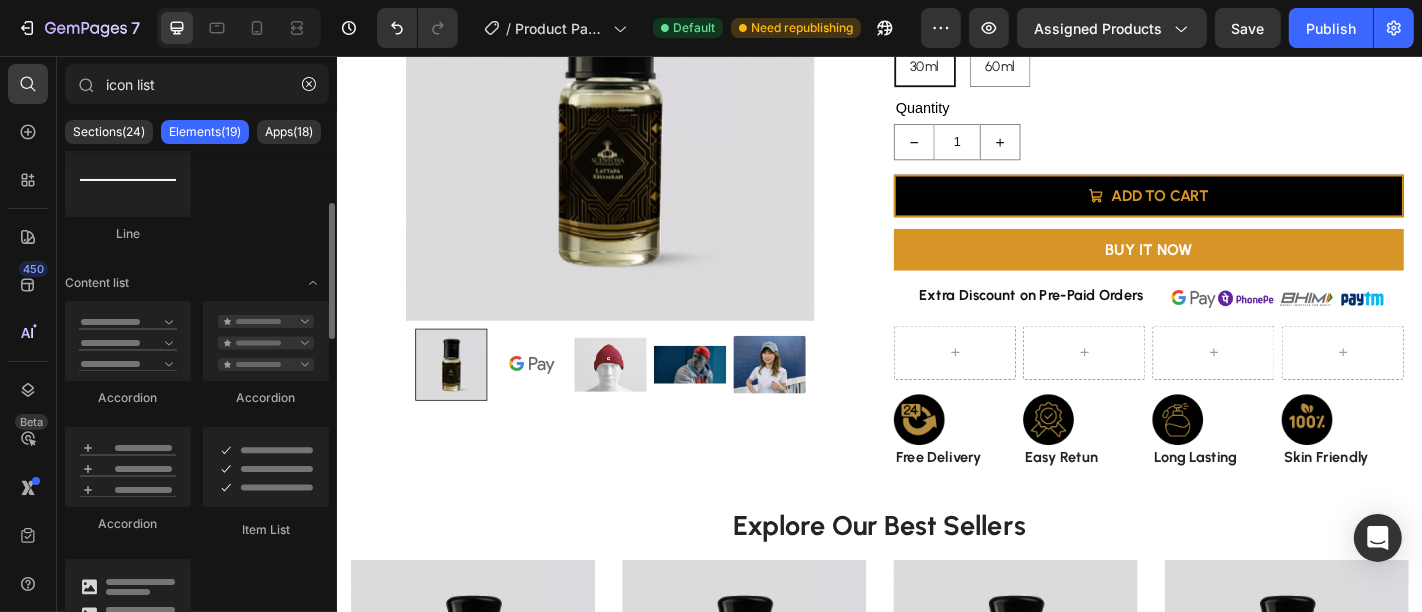 scroll, scrollTop: 0, scrollLeft: 0, axis: both 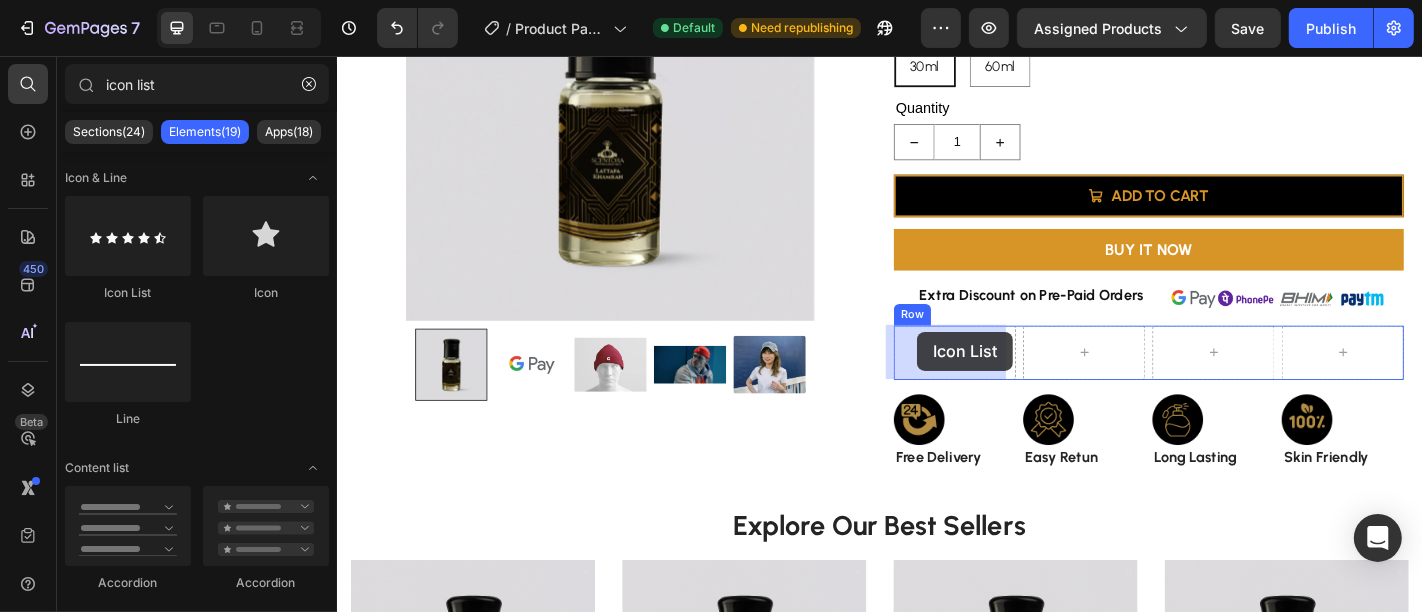 drag, startPoint x: 468, startPoint y: 304, endPoint x: 977, endPoint y: 360, distance: 512.0713 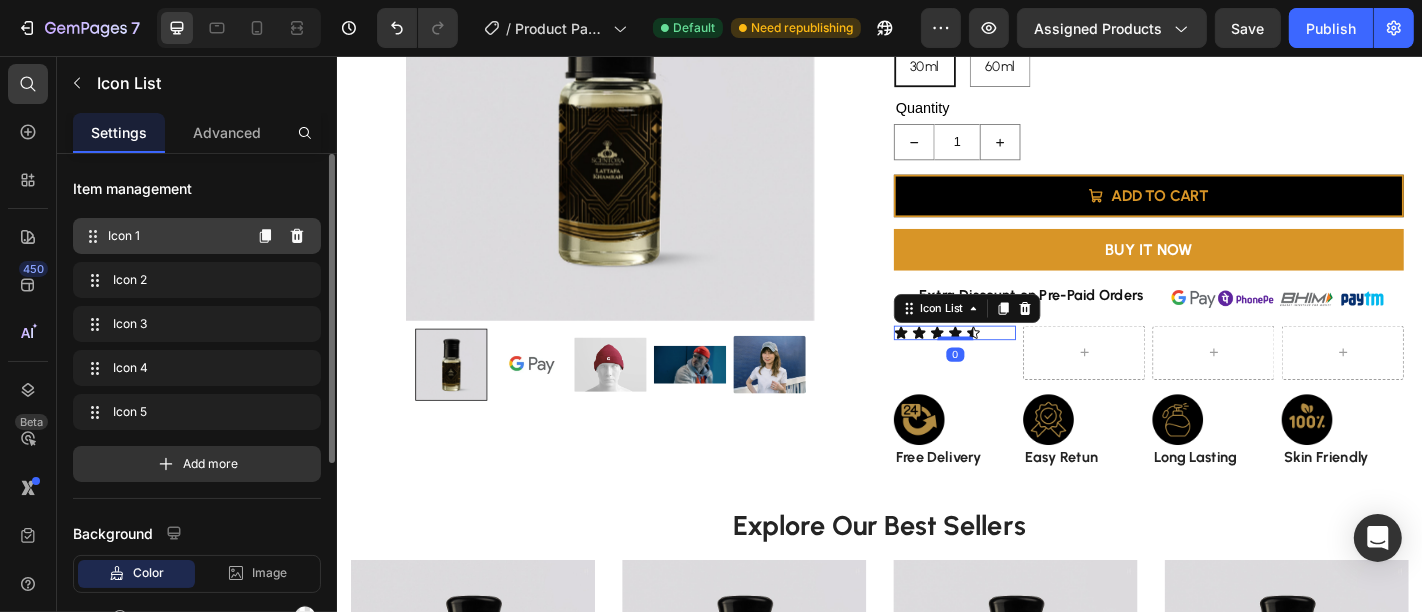 click on "Icon 1" at bounding box center [174, 236] 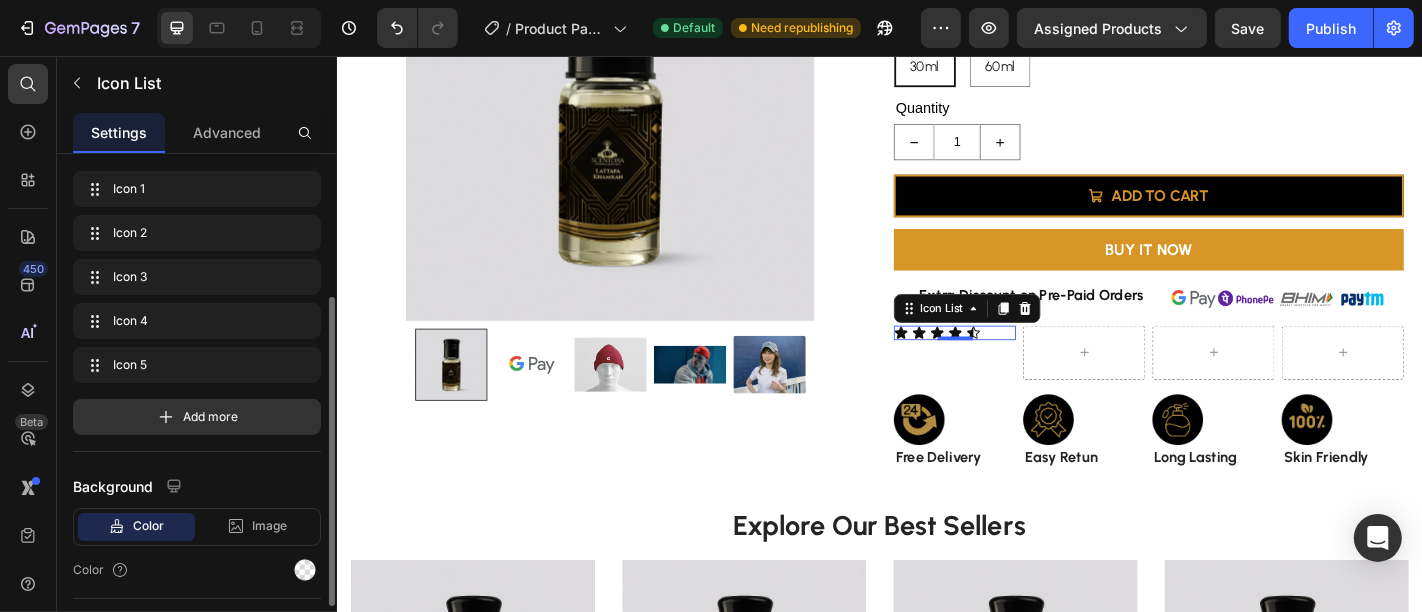 scroll, scrollTop: 0, scrollLeft: 0, axis: both 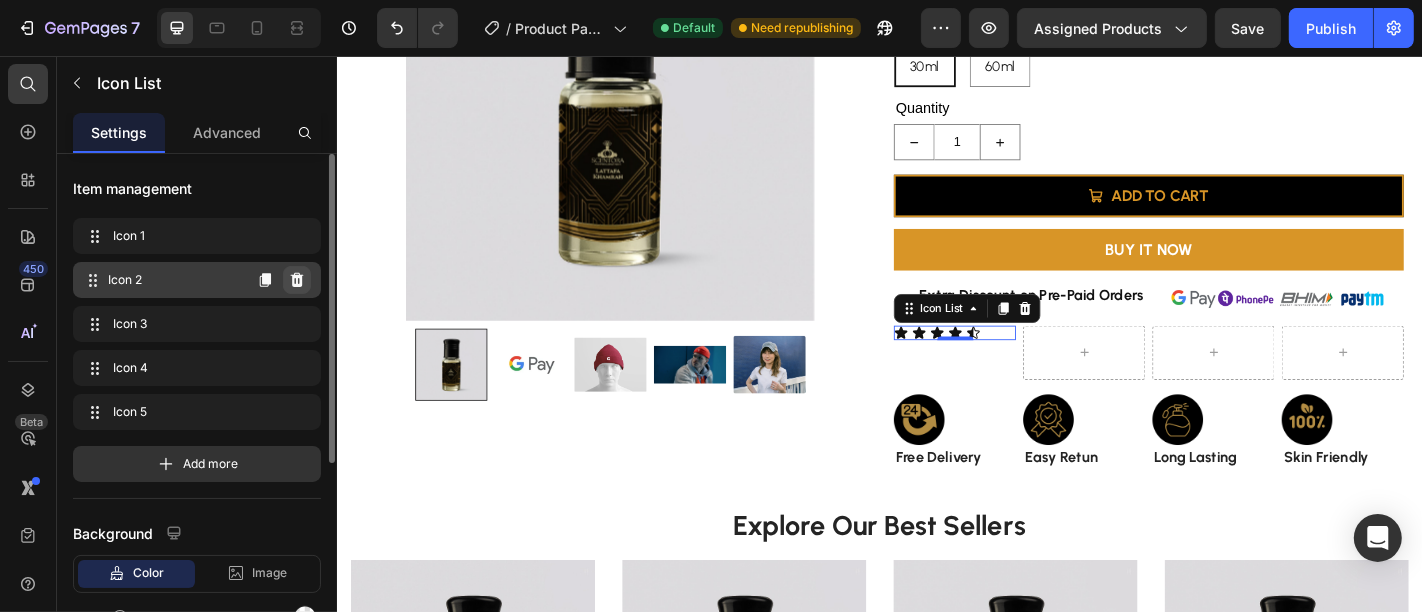 click 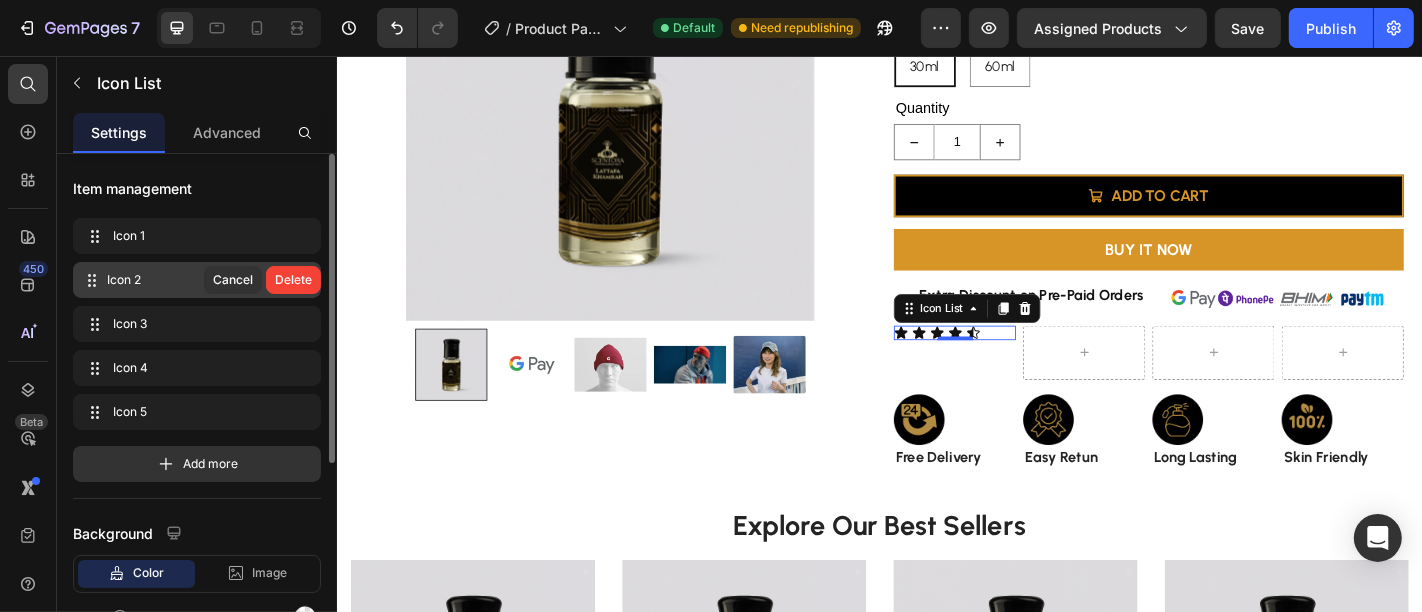 click on "Delete" at bounding box center (293, 280) 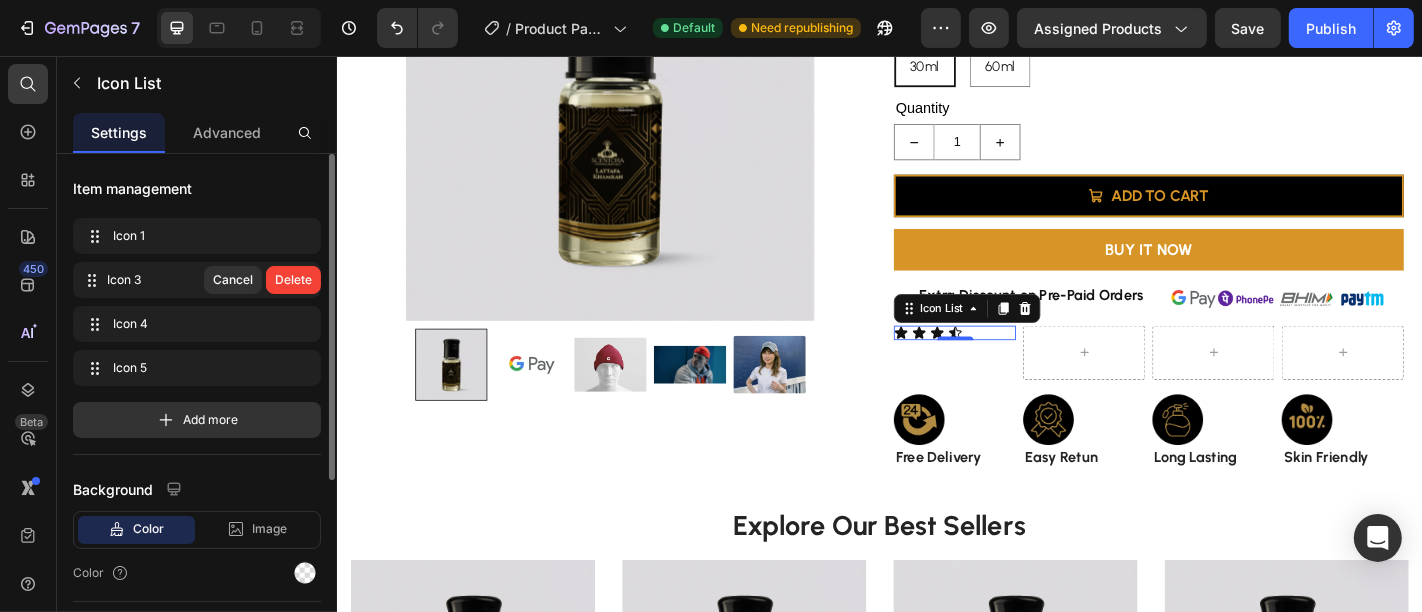 click on "Delete" at bounding box center (293, 280) 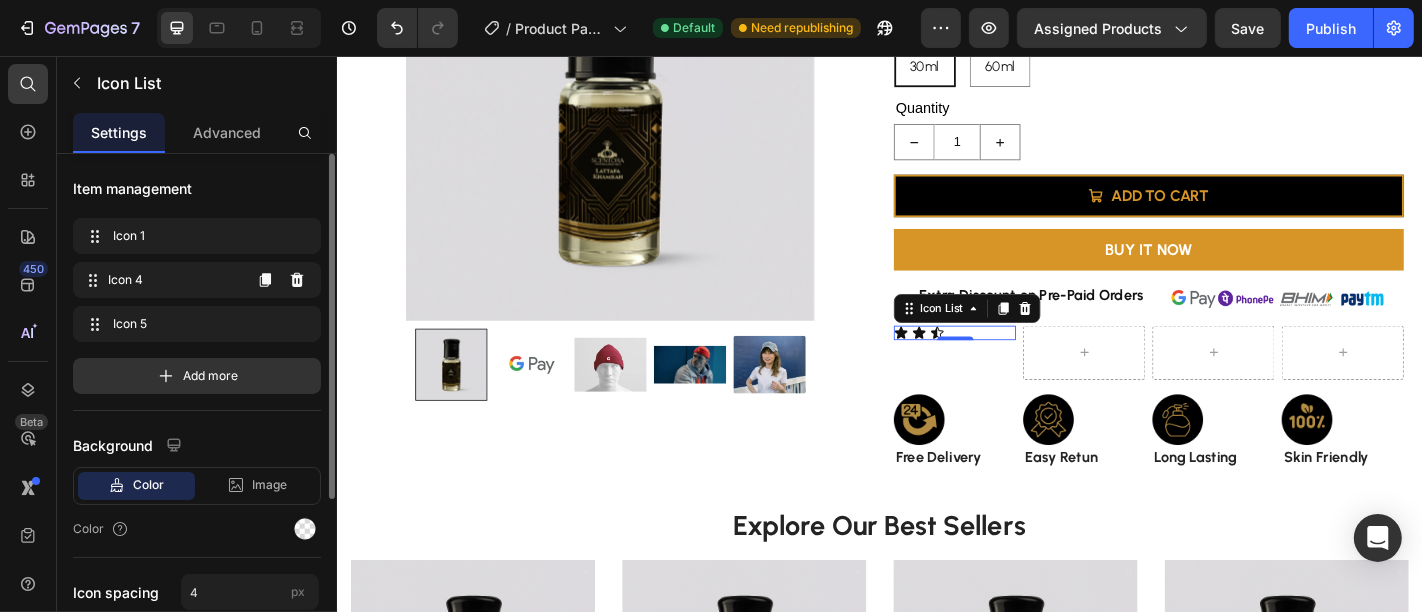 click 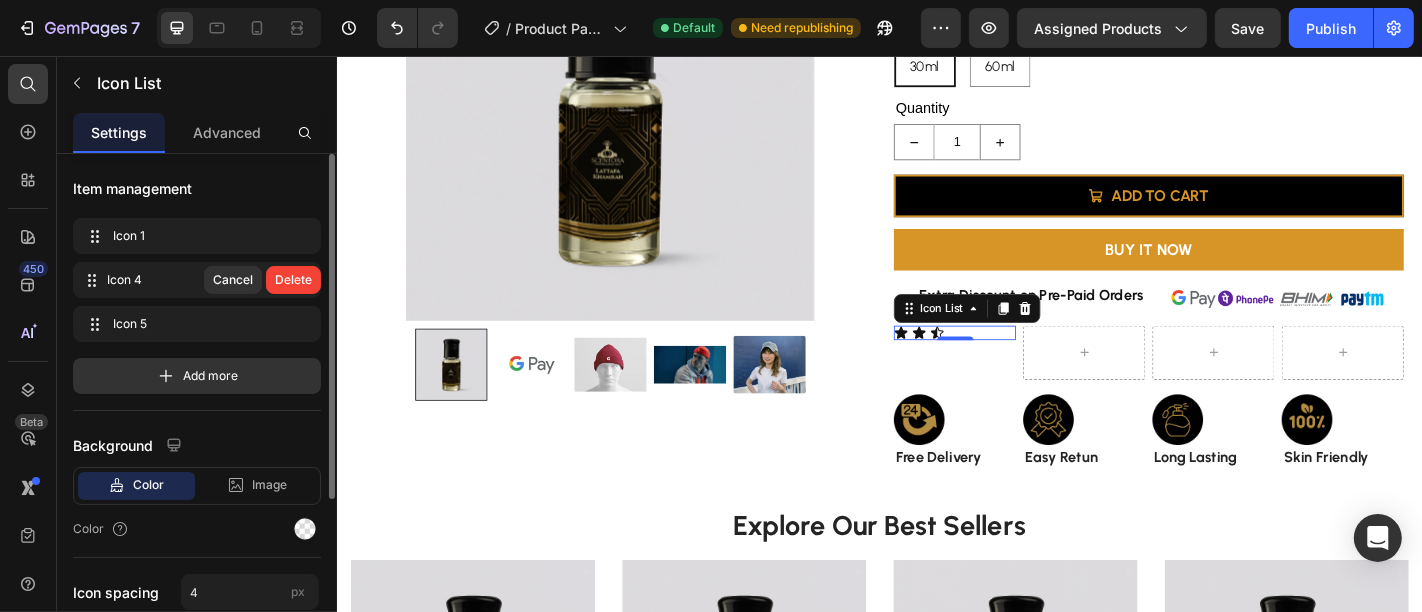 click on "Delete" at bounding box center (293, 280) 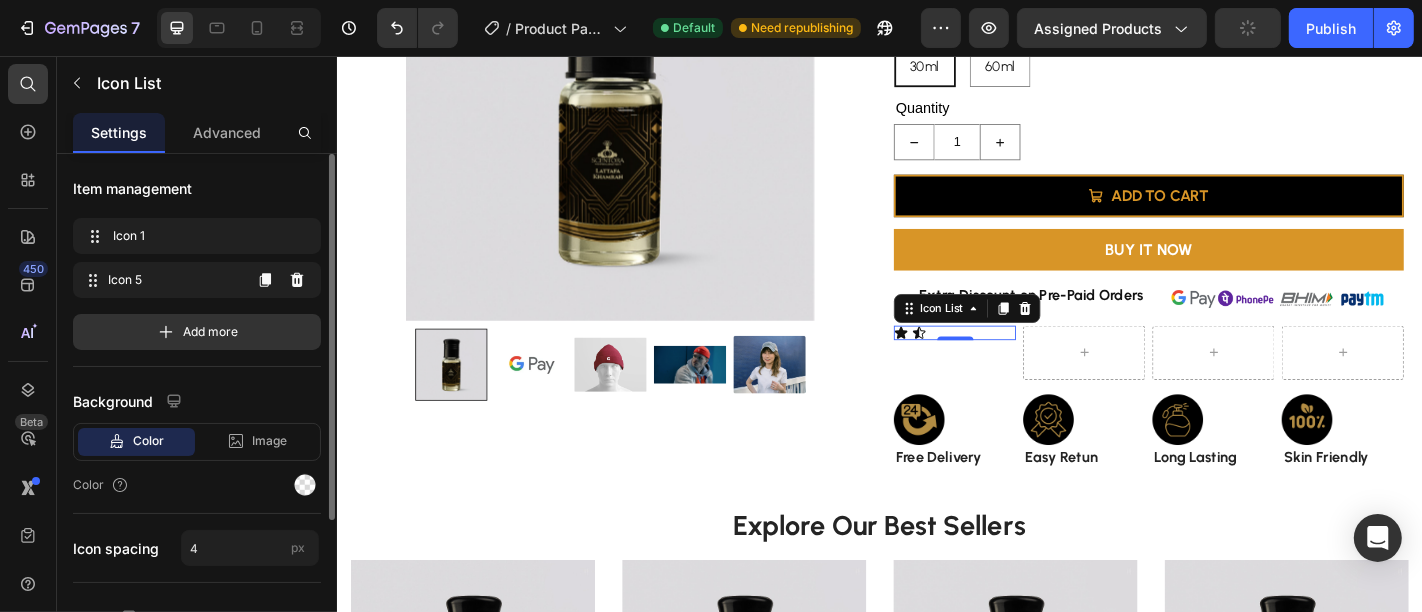 click 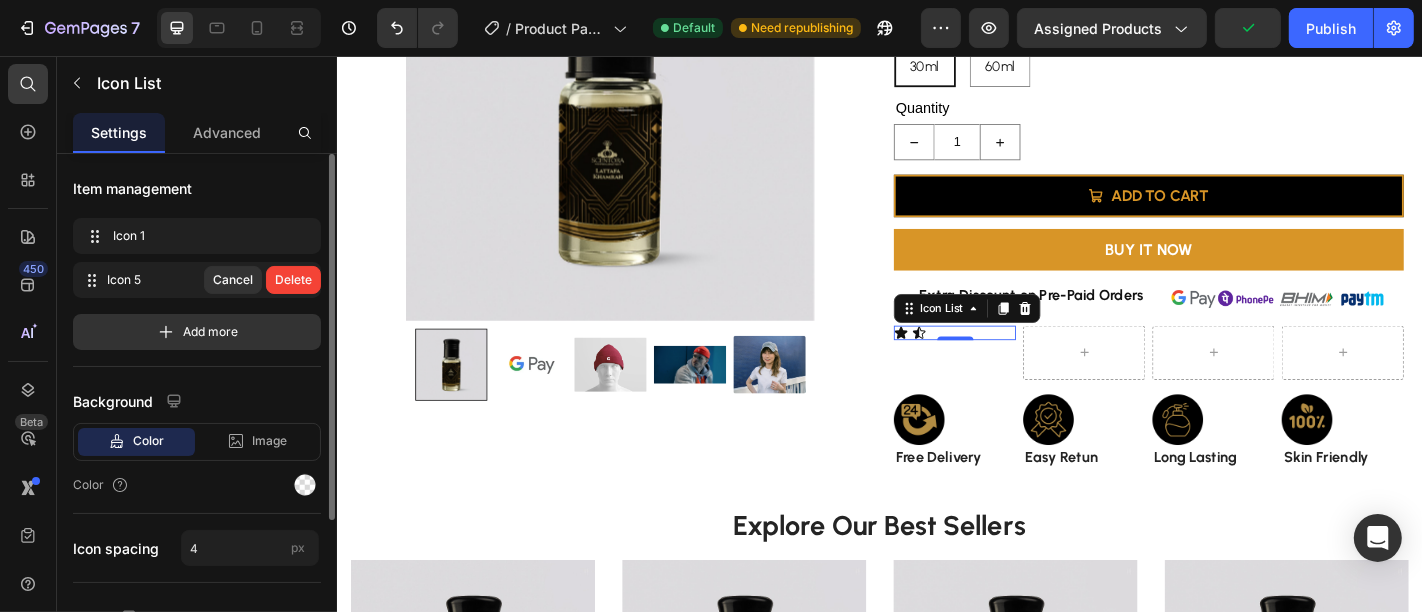 click on "Delete" at bounding box center (293, 280) 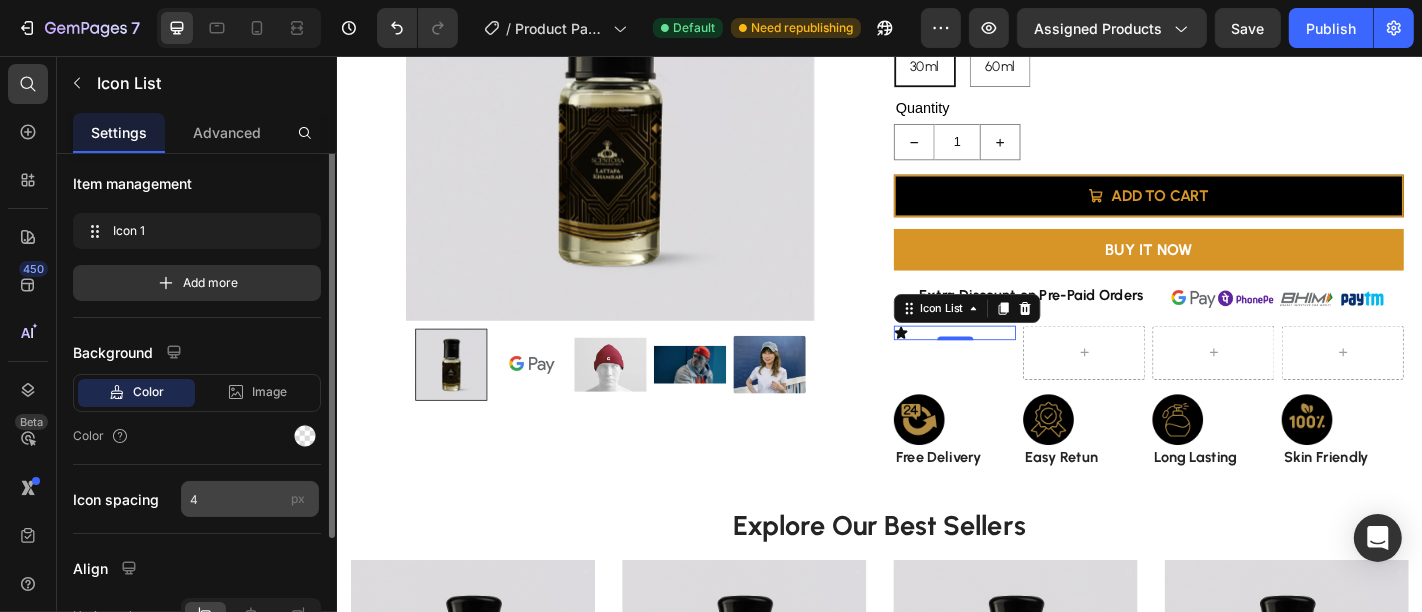 scroll, scrollTop: 0, scrollLeft: 0, axis: both 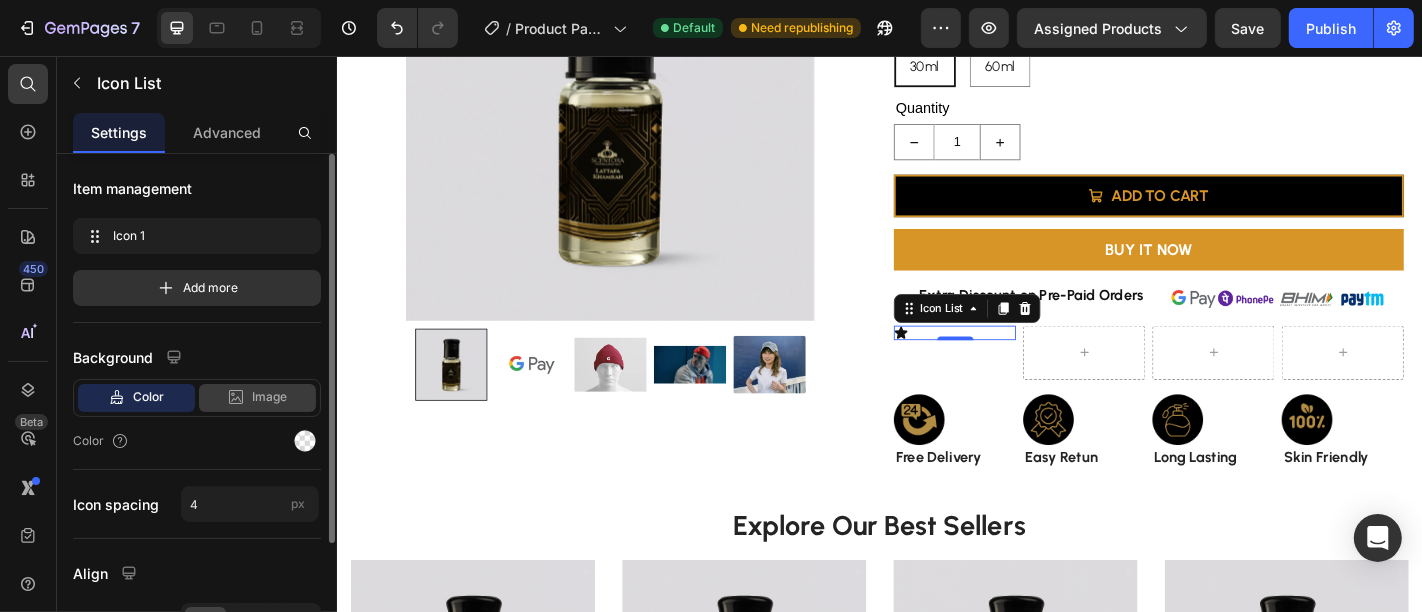 click on "Image" at bounding box center [269, 397] 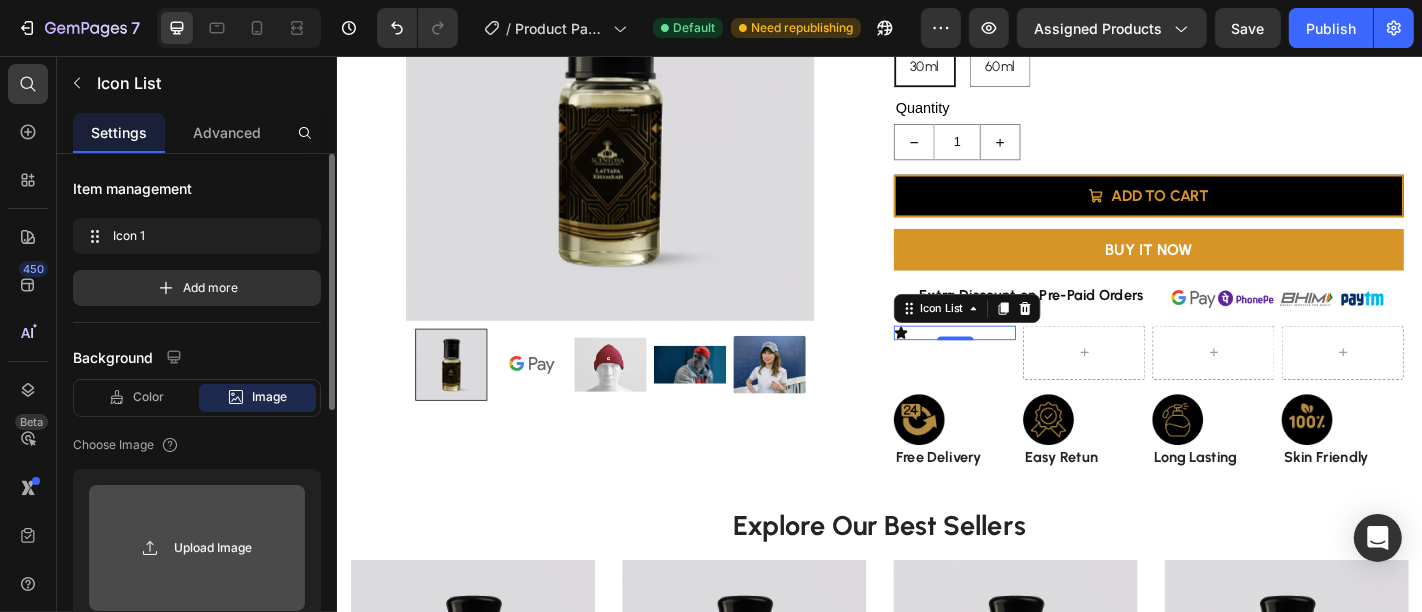 click 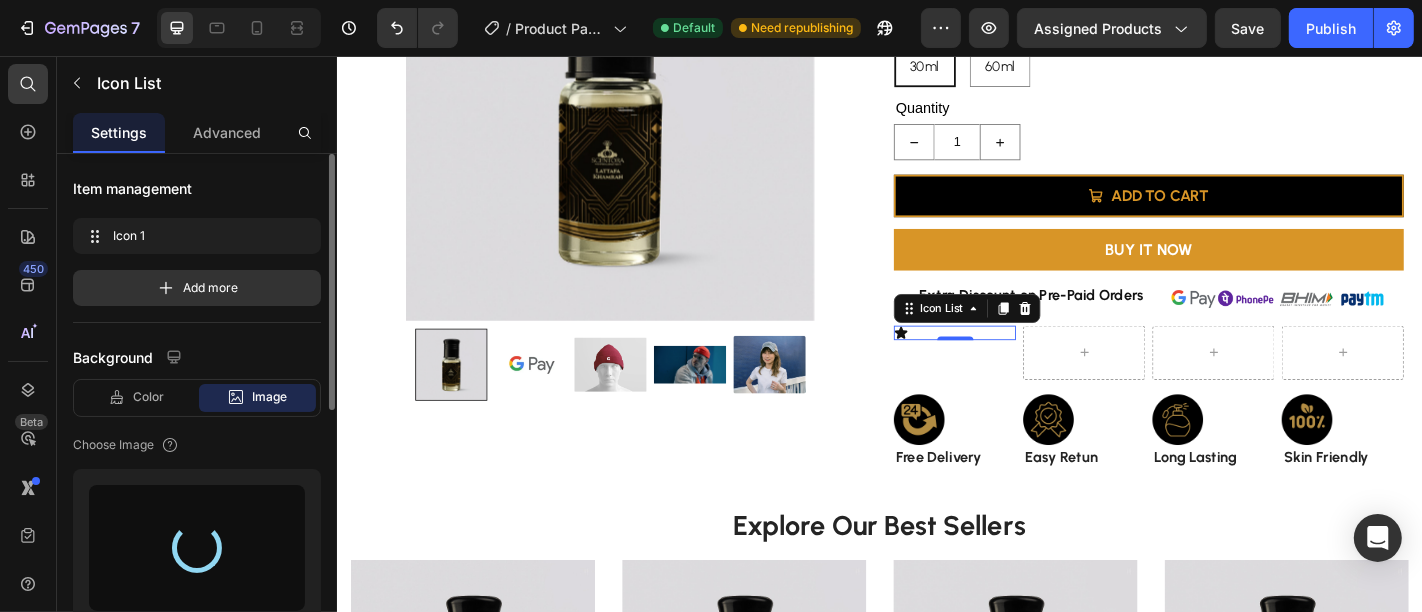 type on "[URL][DOMAIN_NAME]" 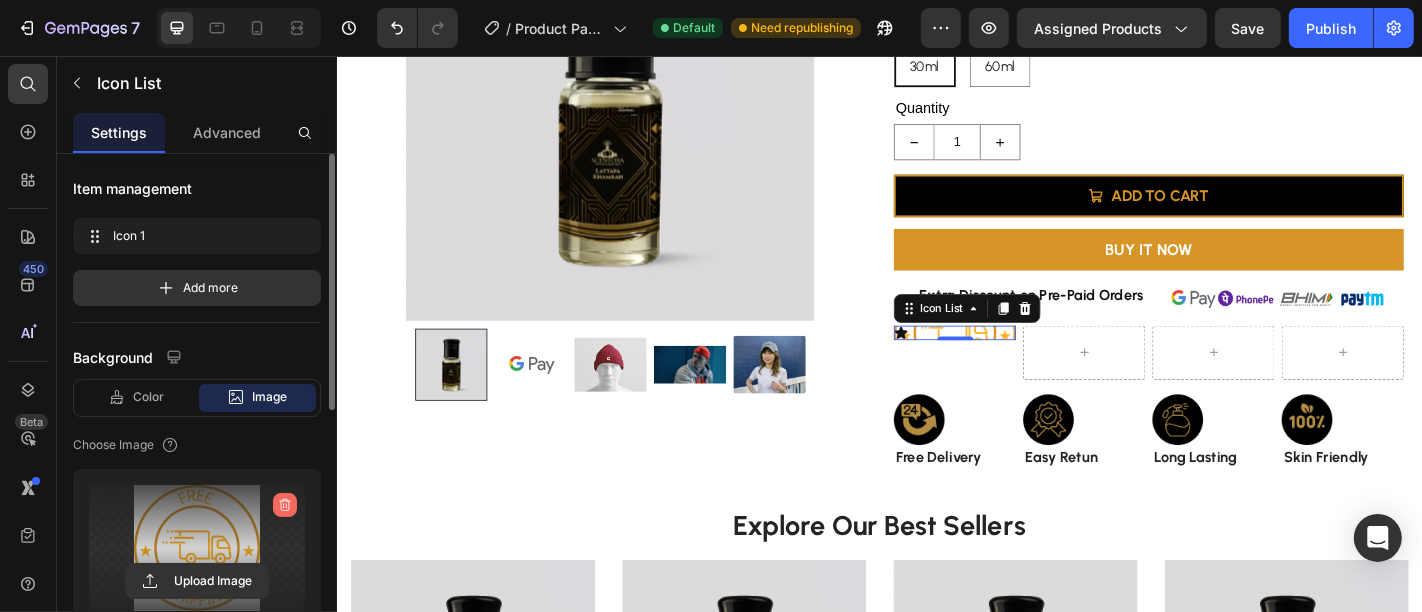 click at bounding box center (285, 505) 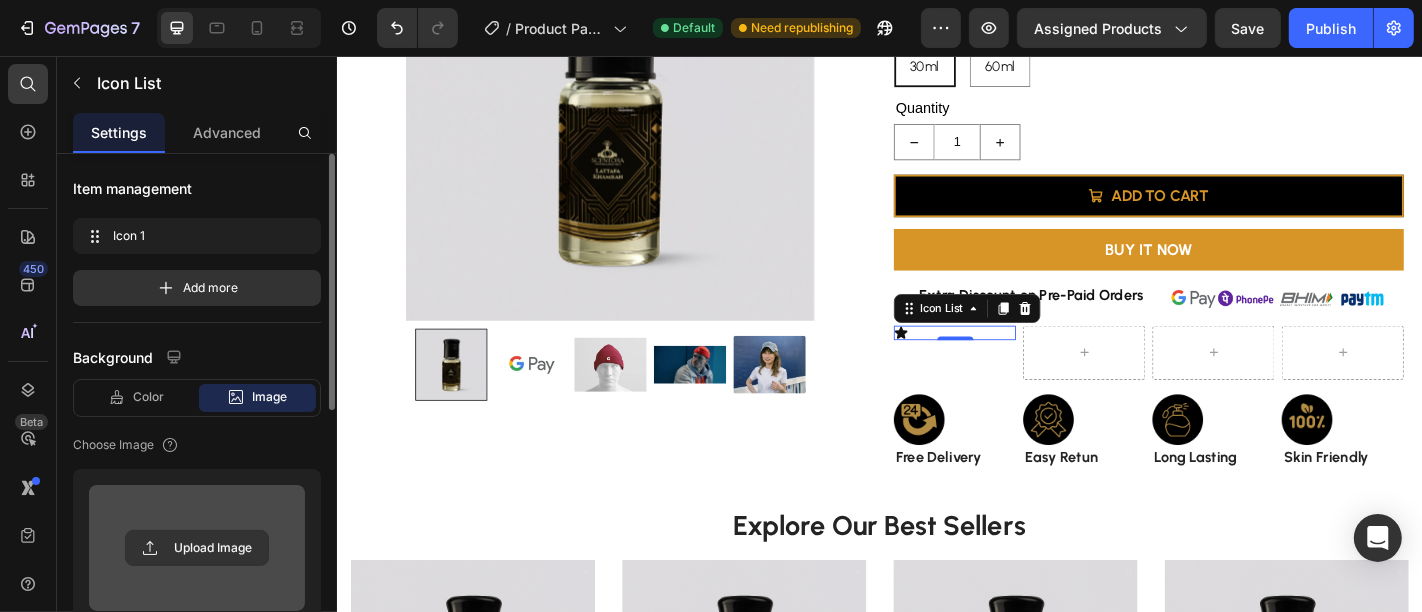 scroll, scrollTop: 57, scrollLeft: 0, axis: vertical 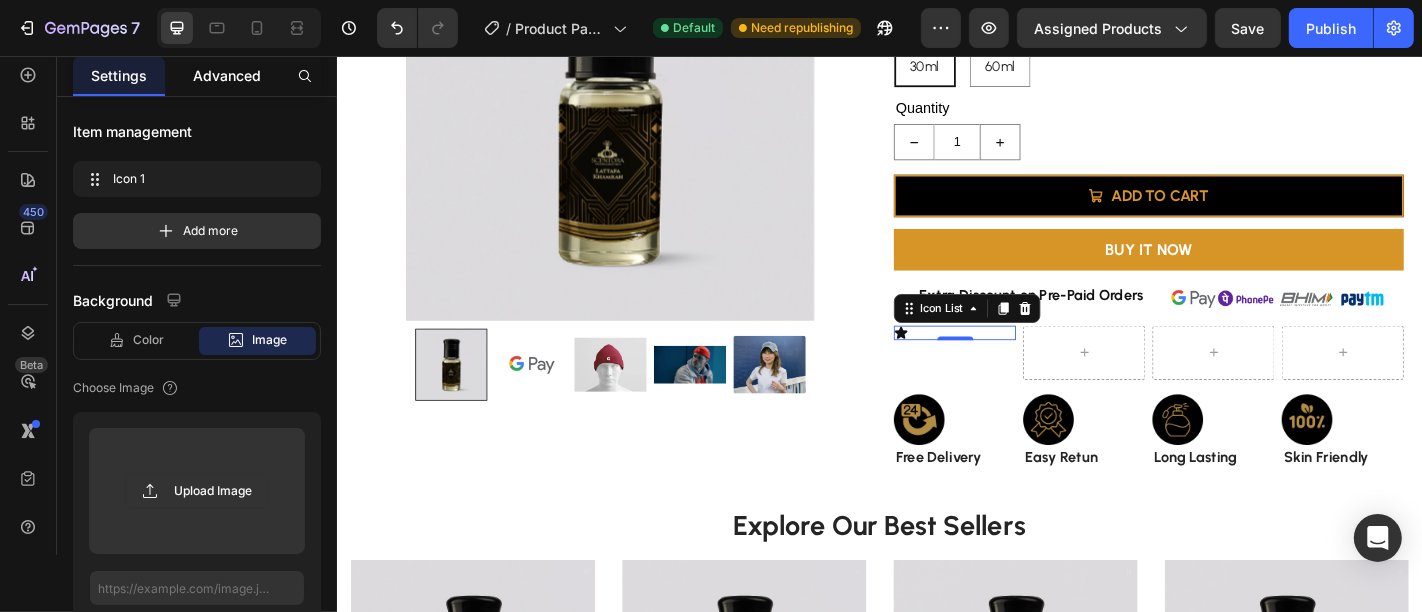 click on "Advanced" at bounding box center [227, 75] 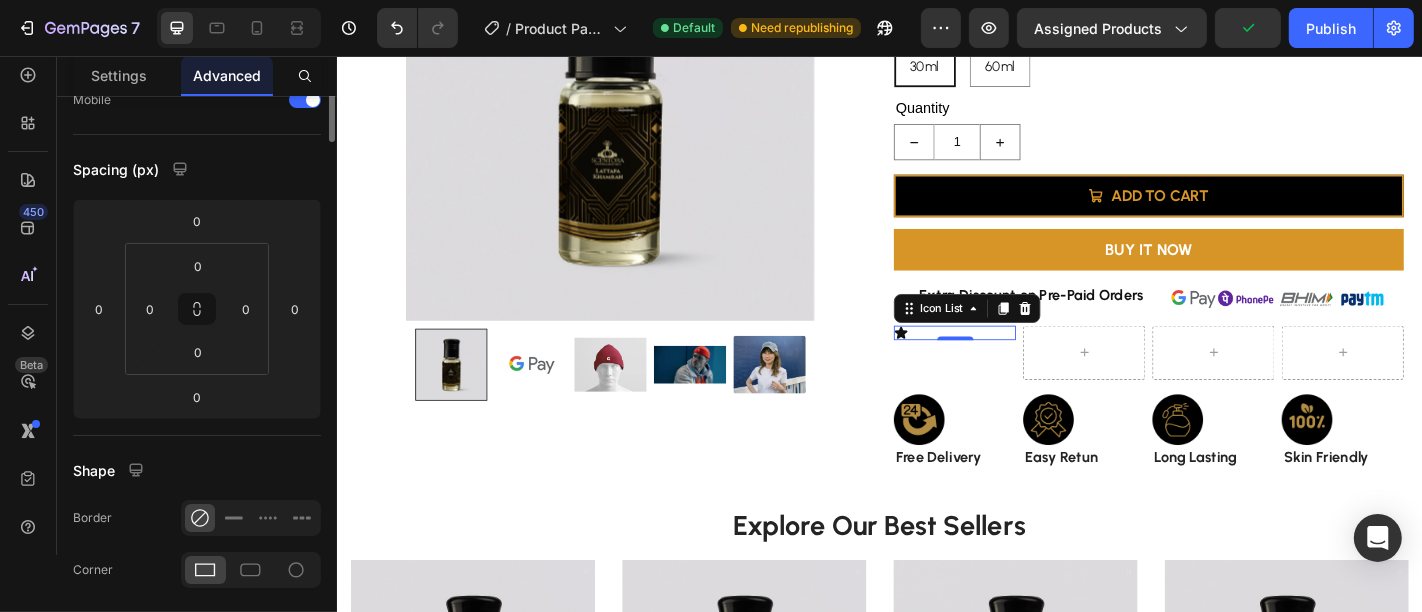 scroll, scrollTop: 0, scrollLeft: 0, axis: both 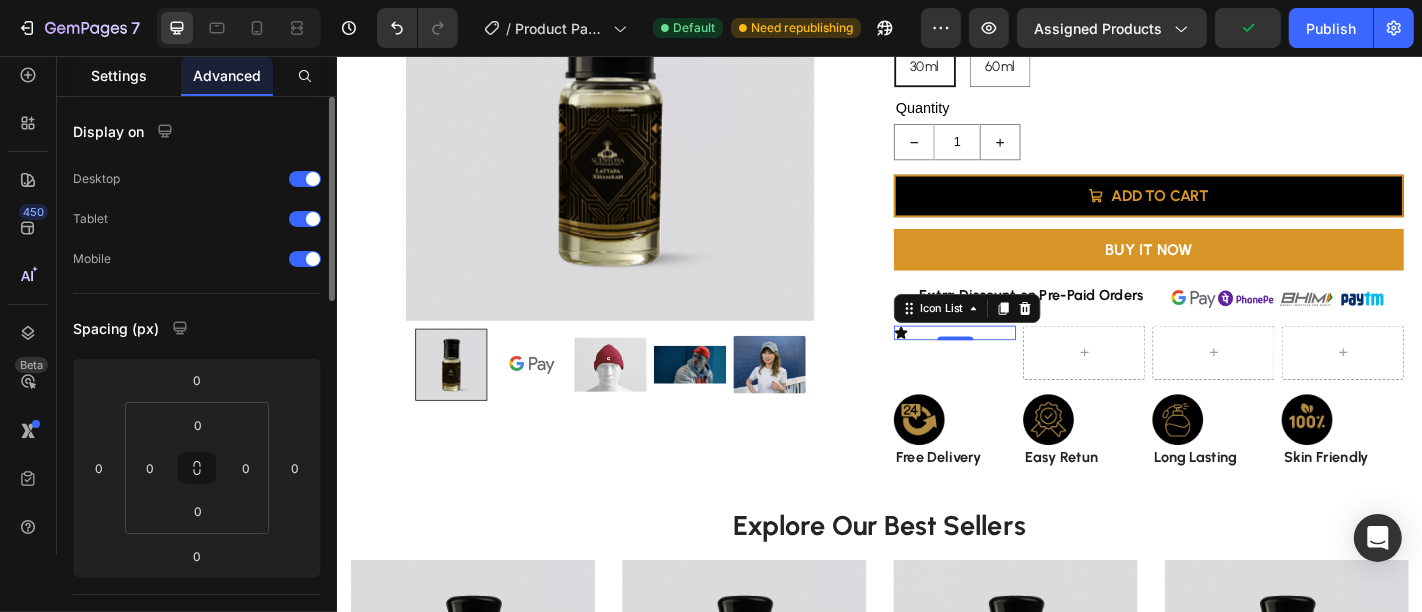click on "Settings" at bounding box center [119, 75] 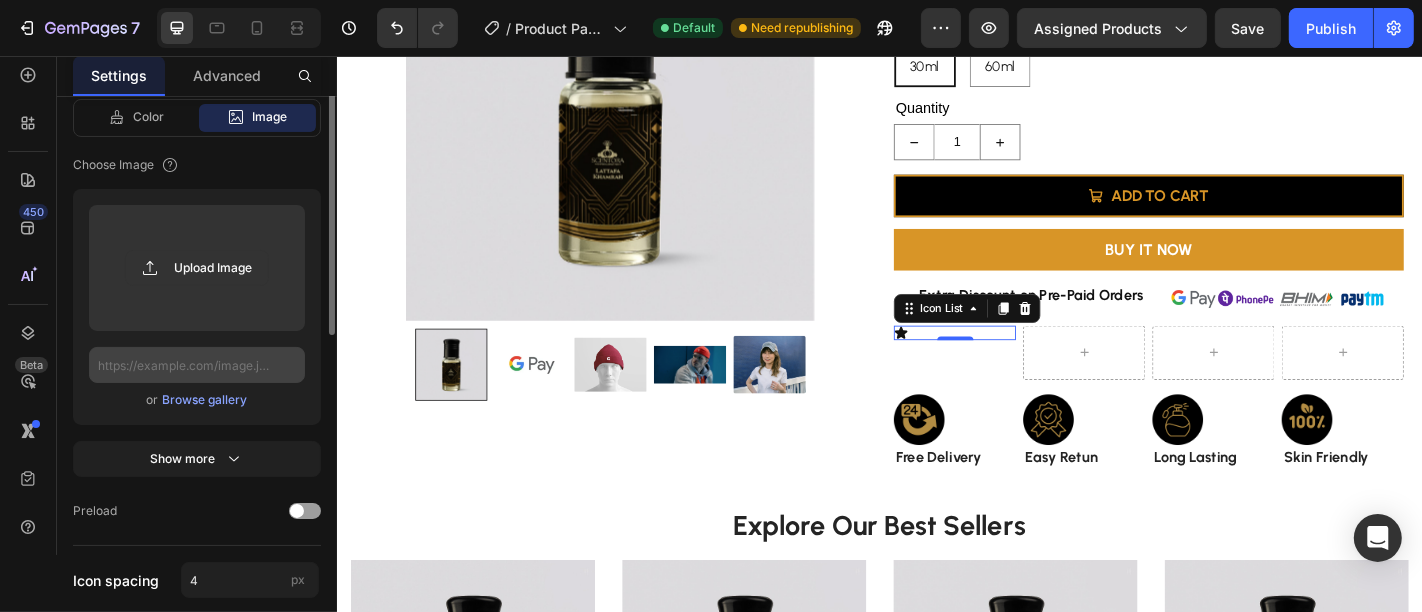 scroll, scrollTop: 0, scrollLeft: 0, axis: both 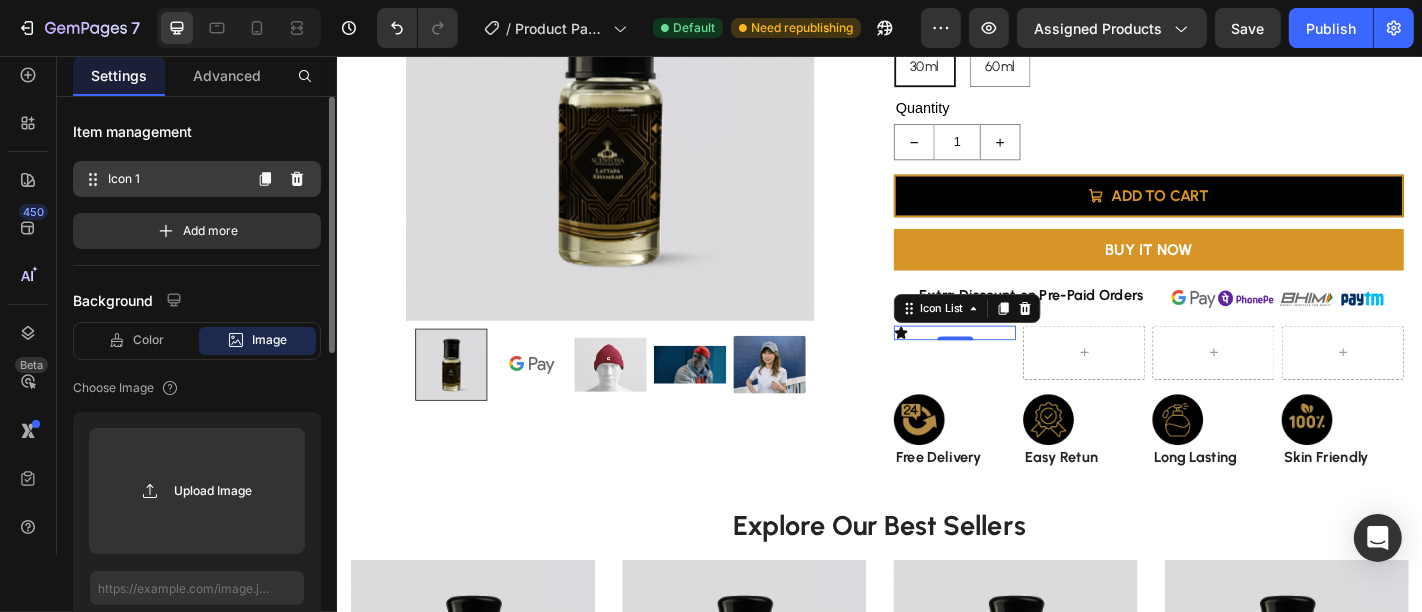 click on "Icon 1" at bounding box center (174, 179) 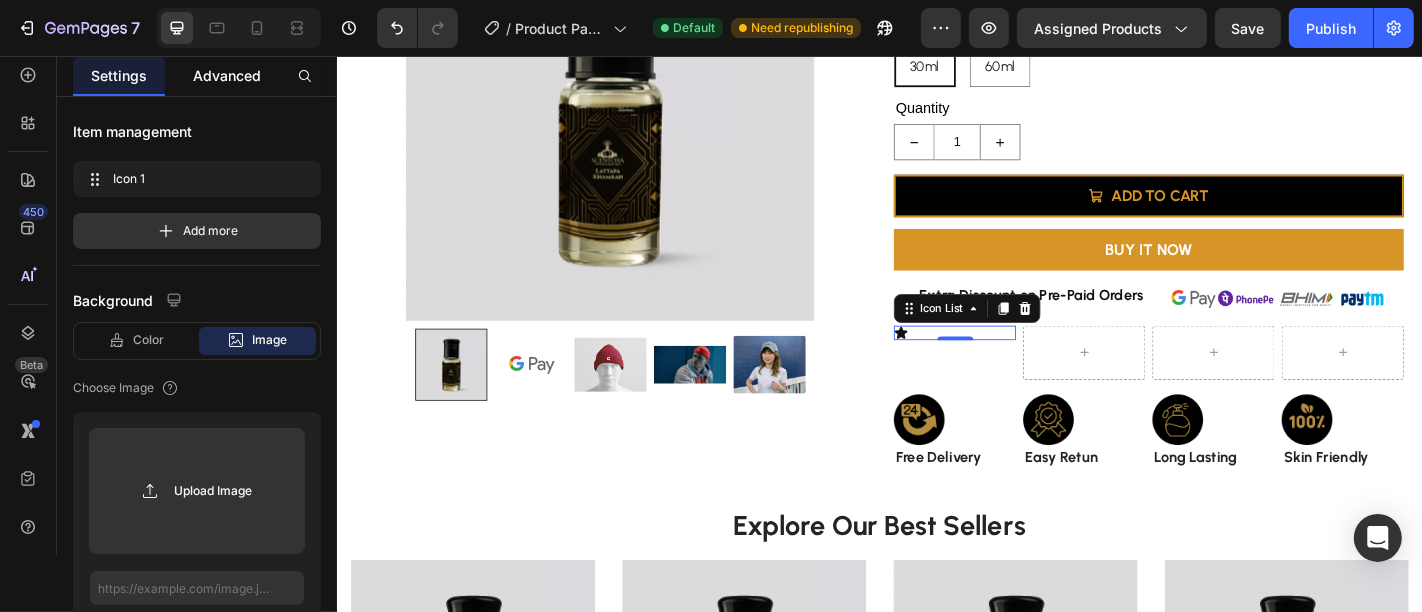 drag, startPoint x: 225, startPoint y: 55, endPoint x: 220, endPoint y: 71, distance: 16.763054 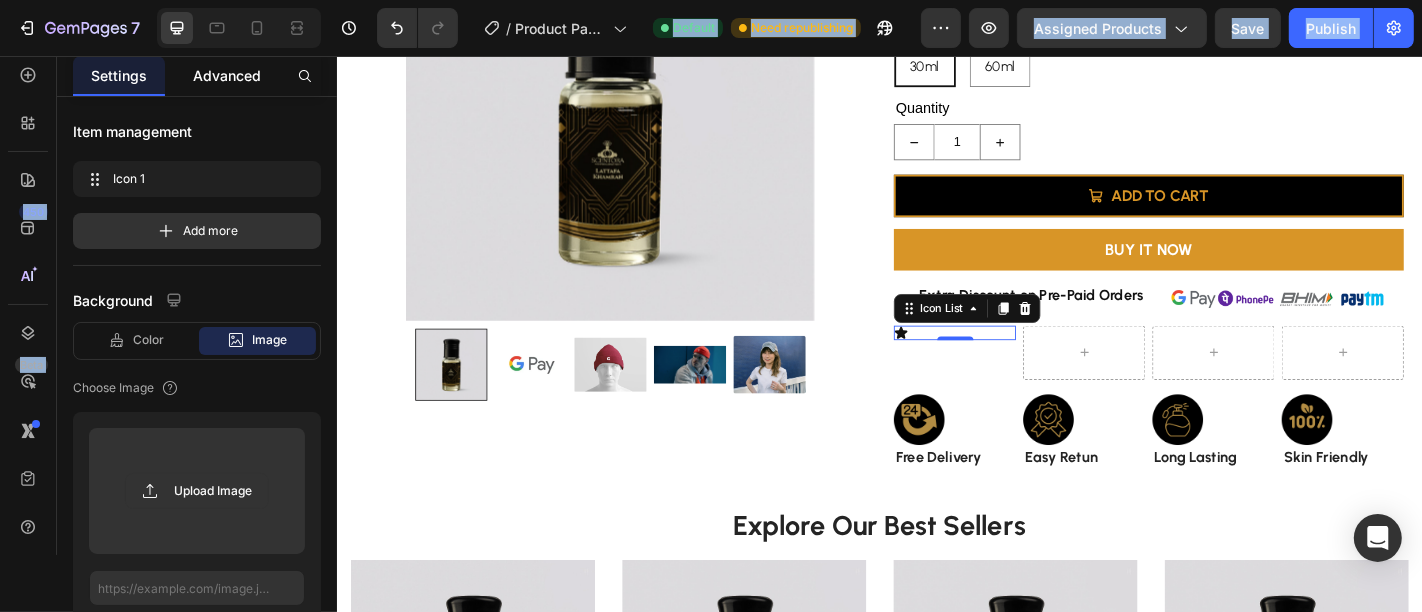click on "Advanced" at bounding box center [227, 75] 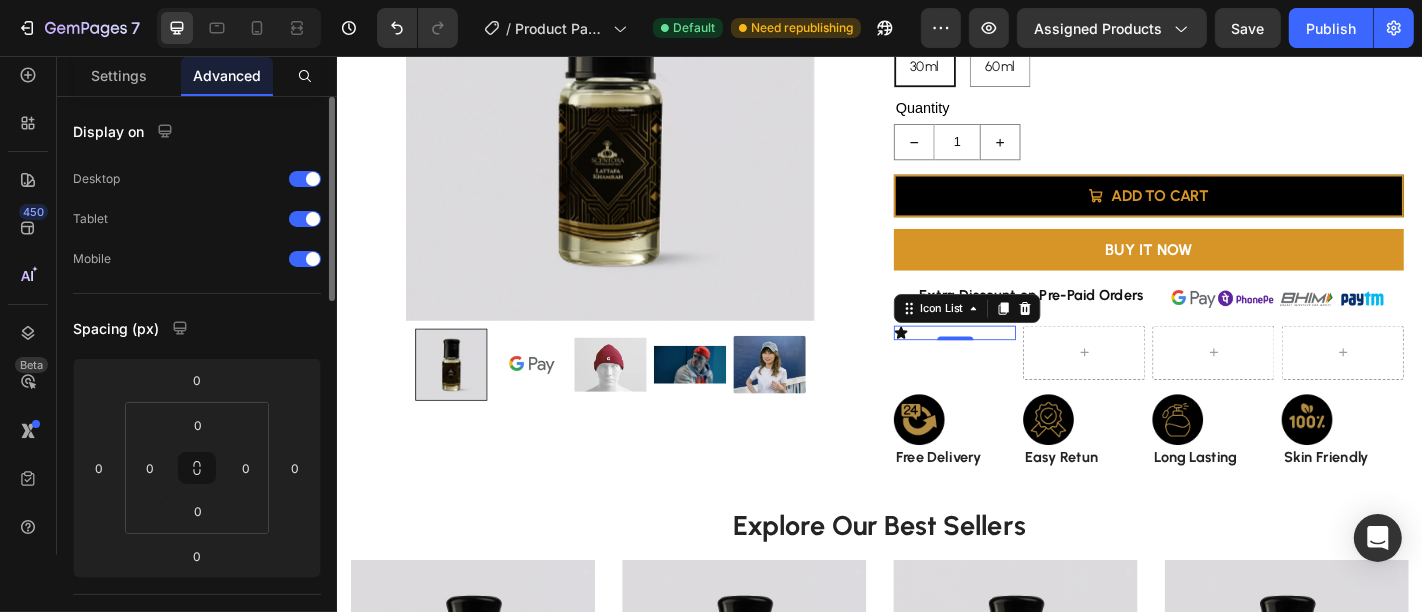 click on "Display on" at bounding box center [197, 131] 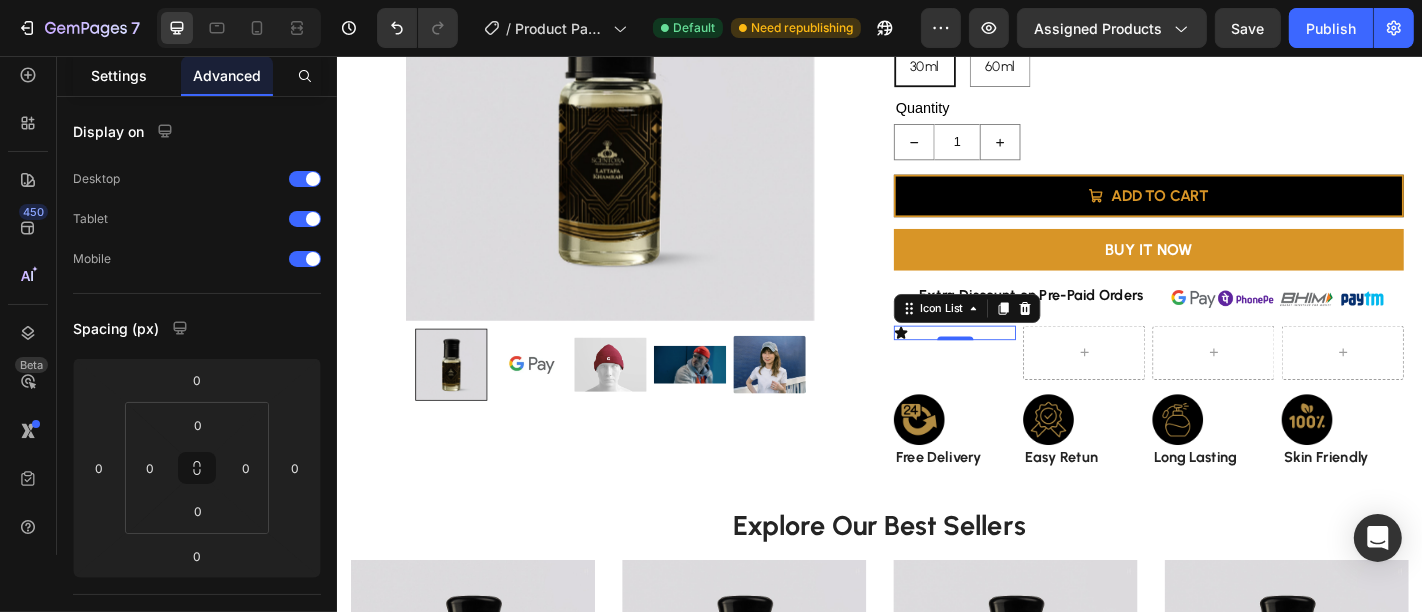 click on "Settings" 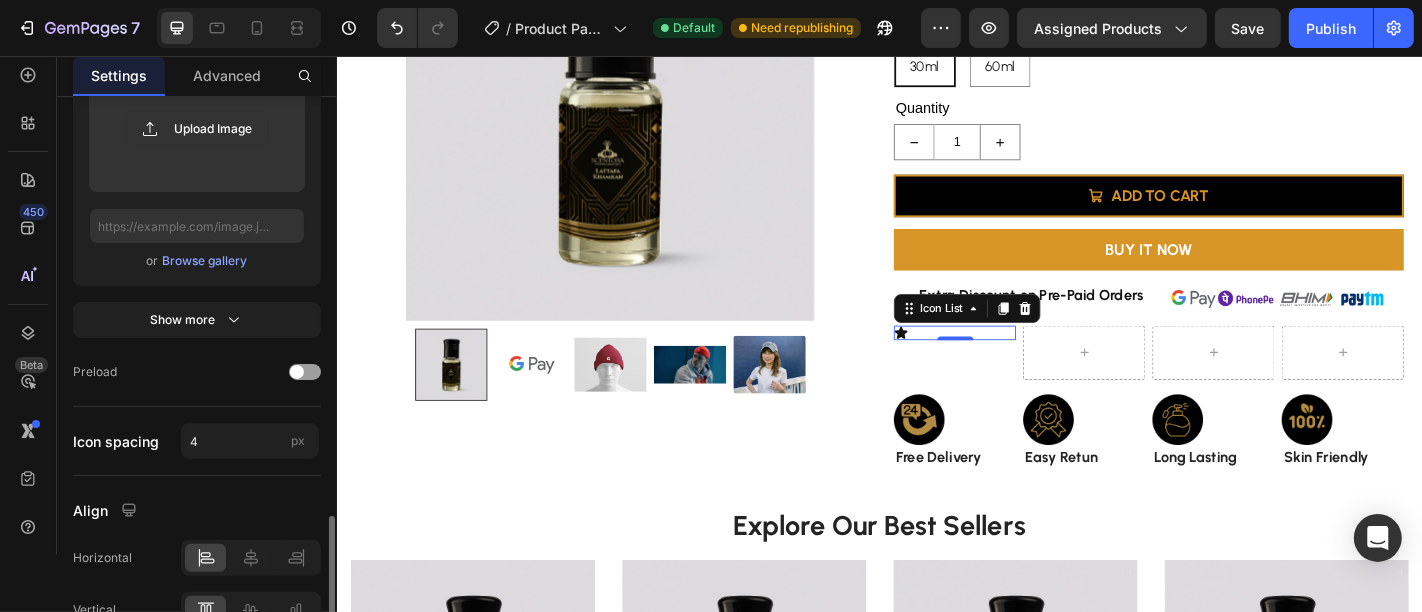 scroll, scrollTop: 522, scrollLeft: 0, axis: vertical 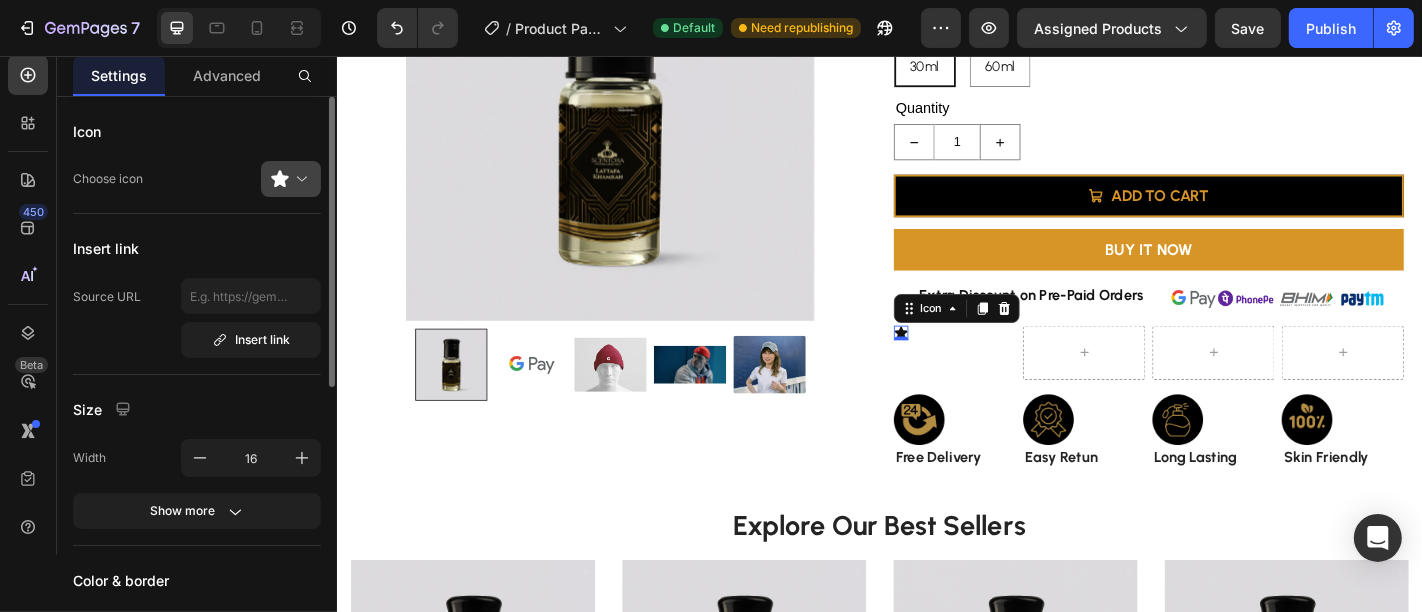 click at bounding box center [299, 179] 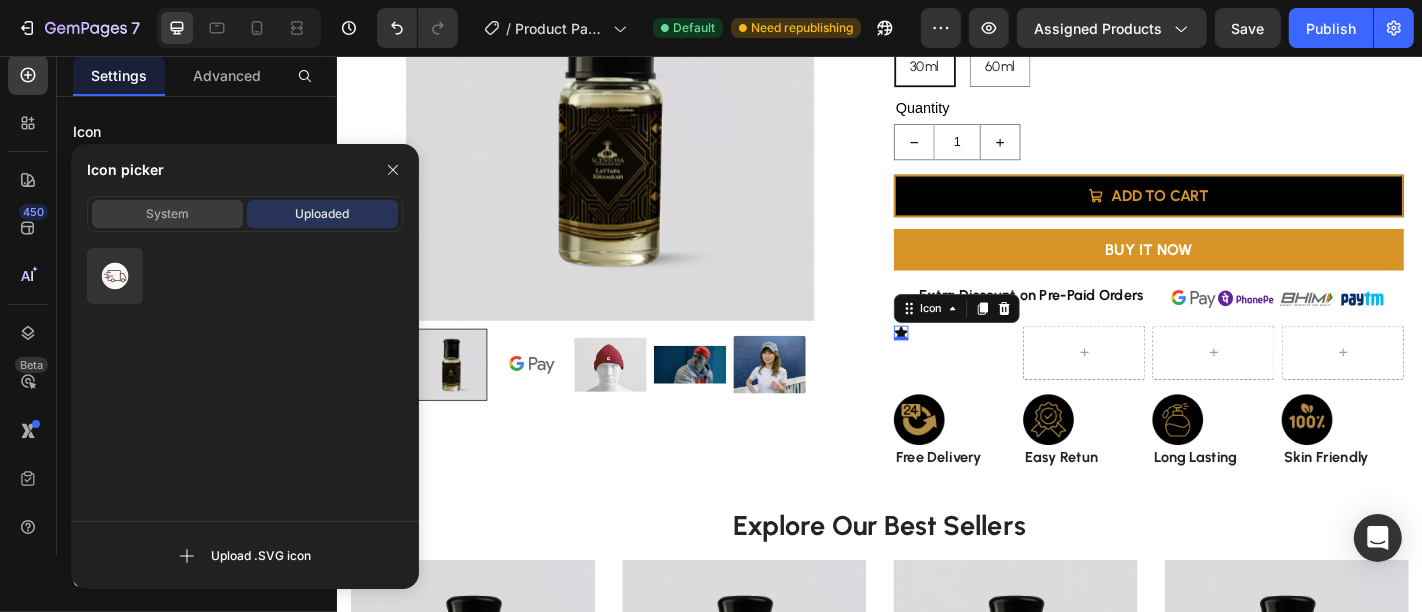 click on "System" at bounding box center (167, 214) 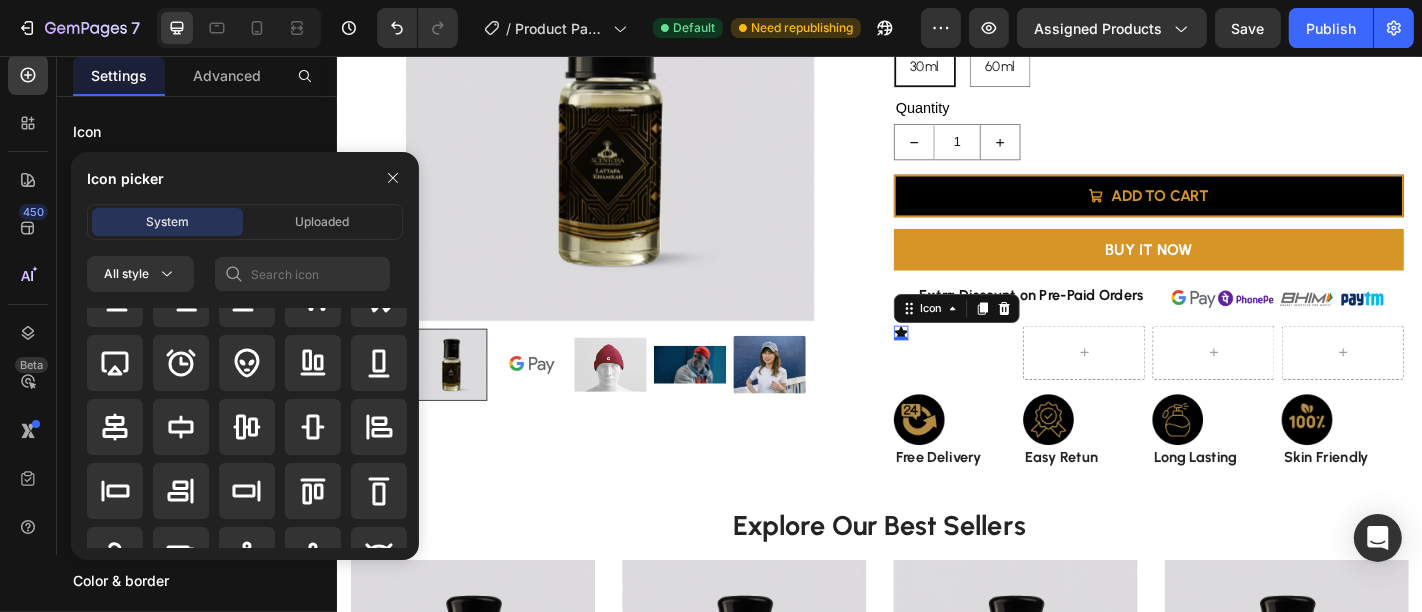 scroll, scrollTop: 0, scrollLeft: 0, axis: both 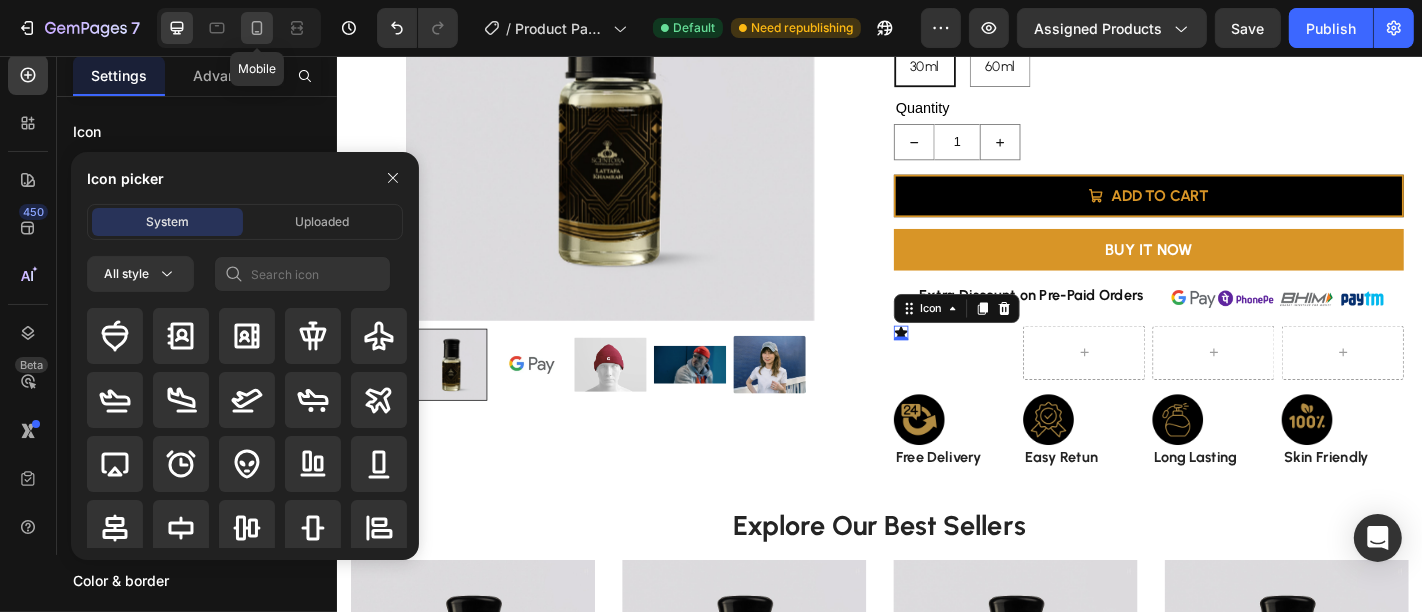click 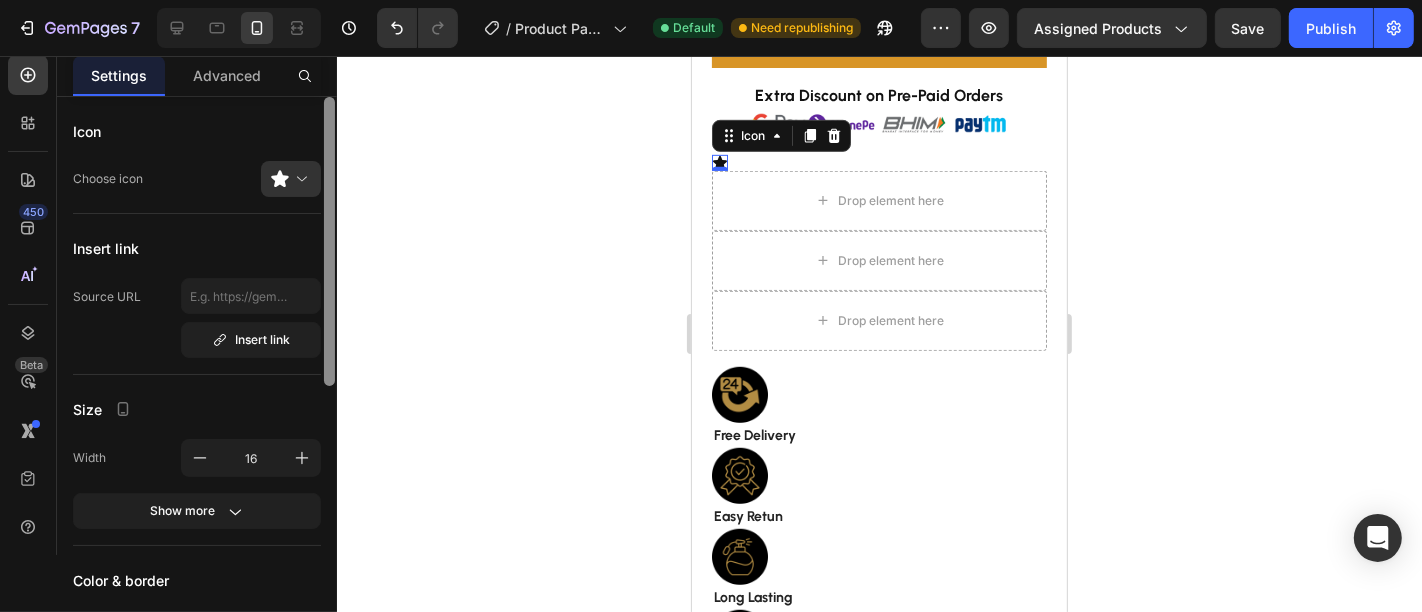 scroll, scrollTop: 989, scrollLeft: 0, axis: vertical 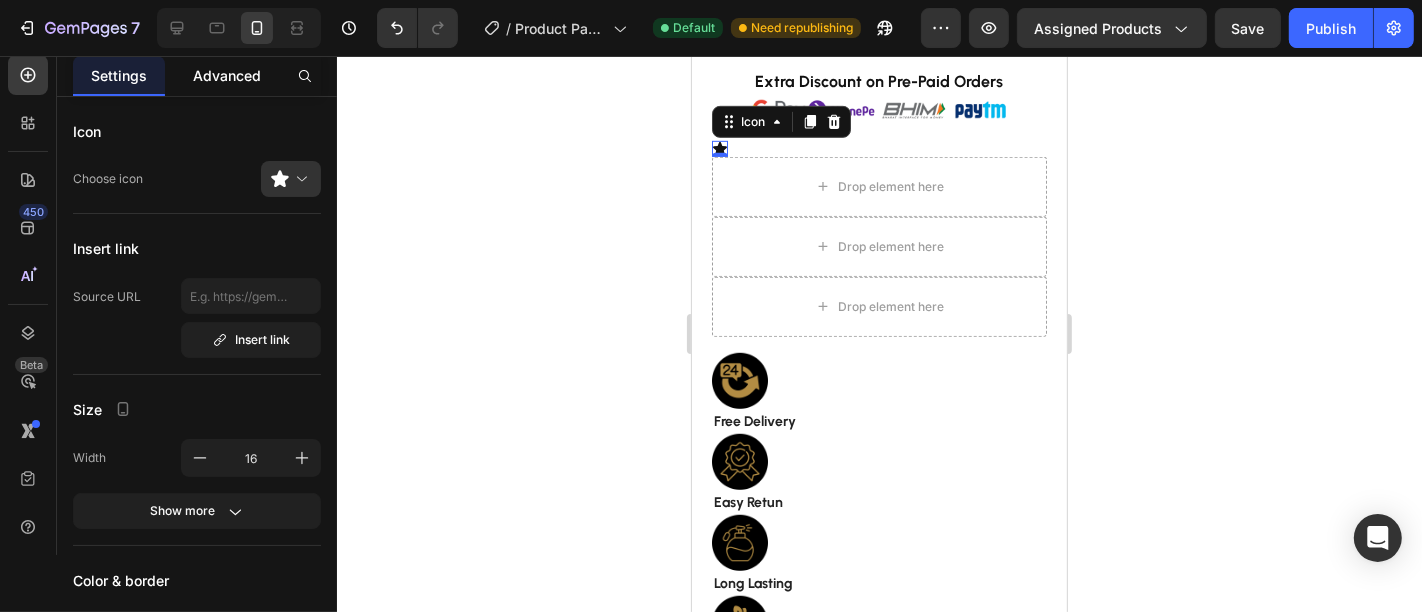 click on "Advanced" 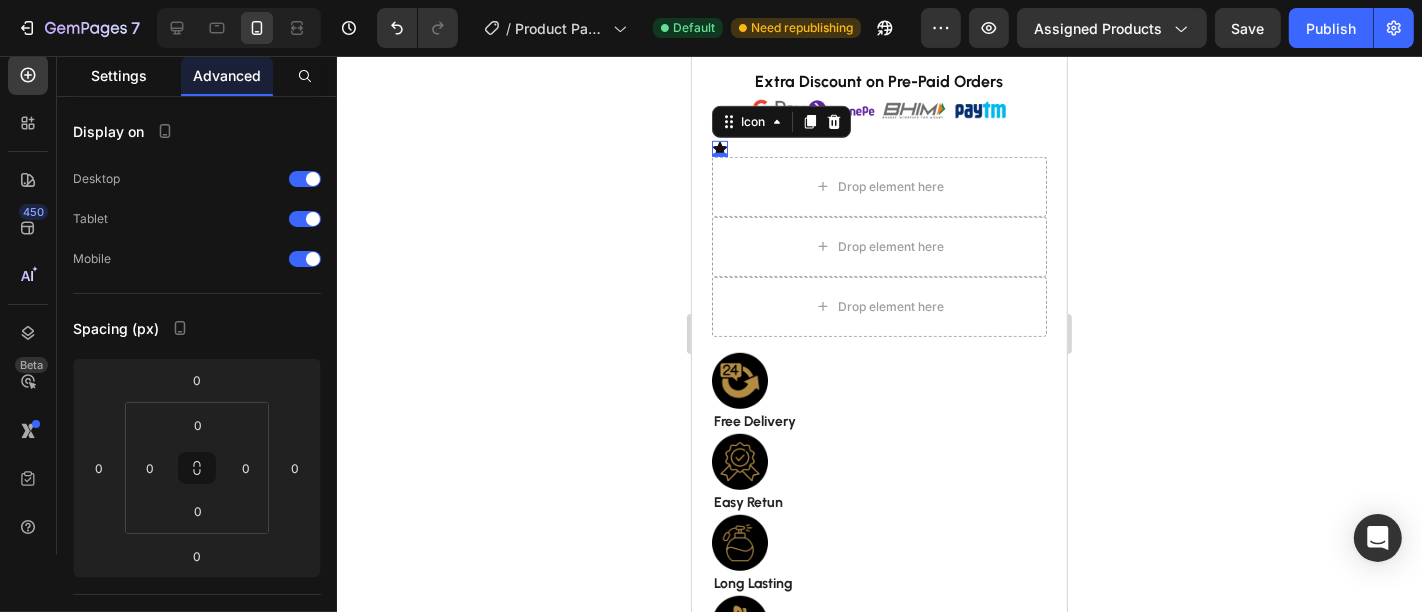 click on "Settings" at bounding box center [119, 75] 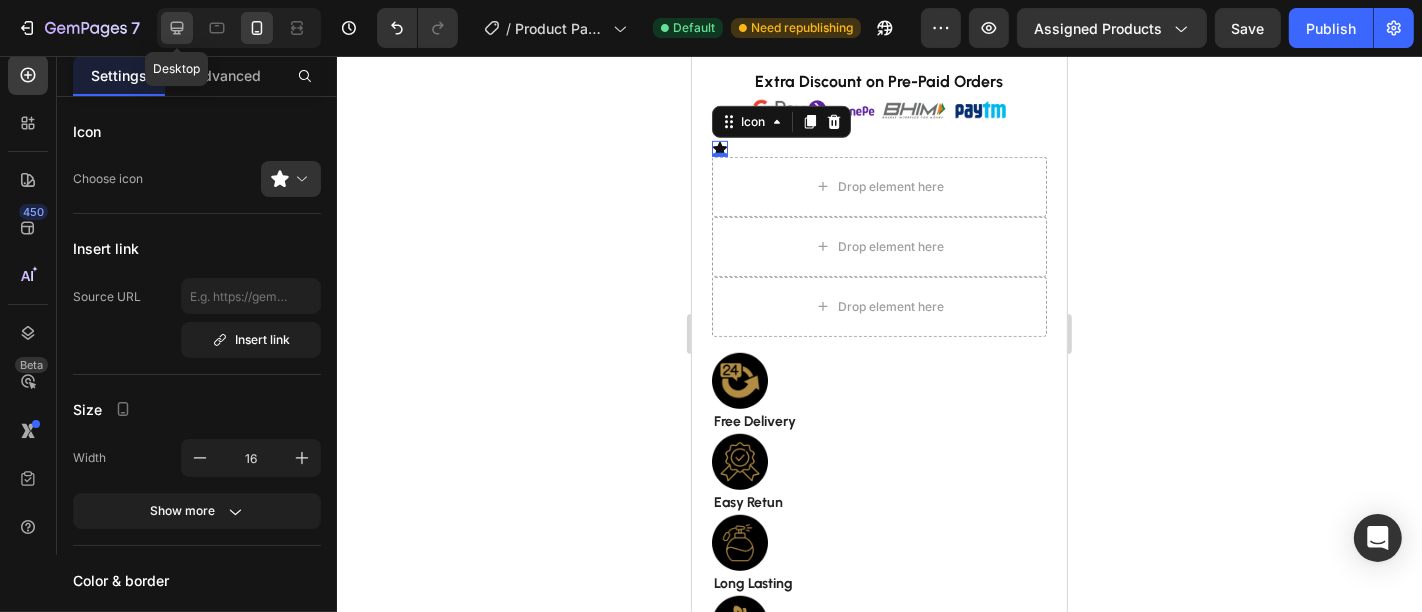 click 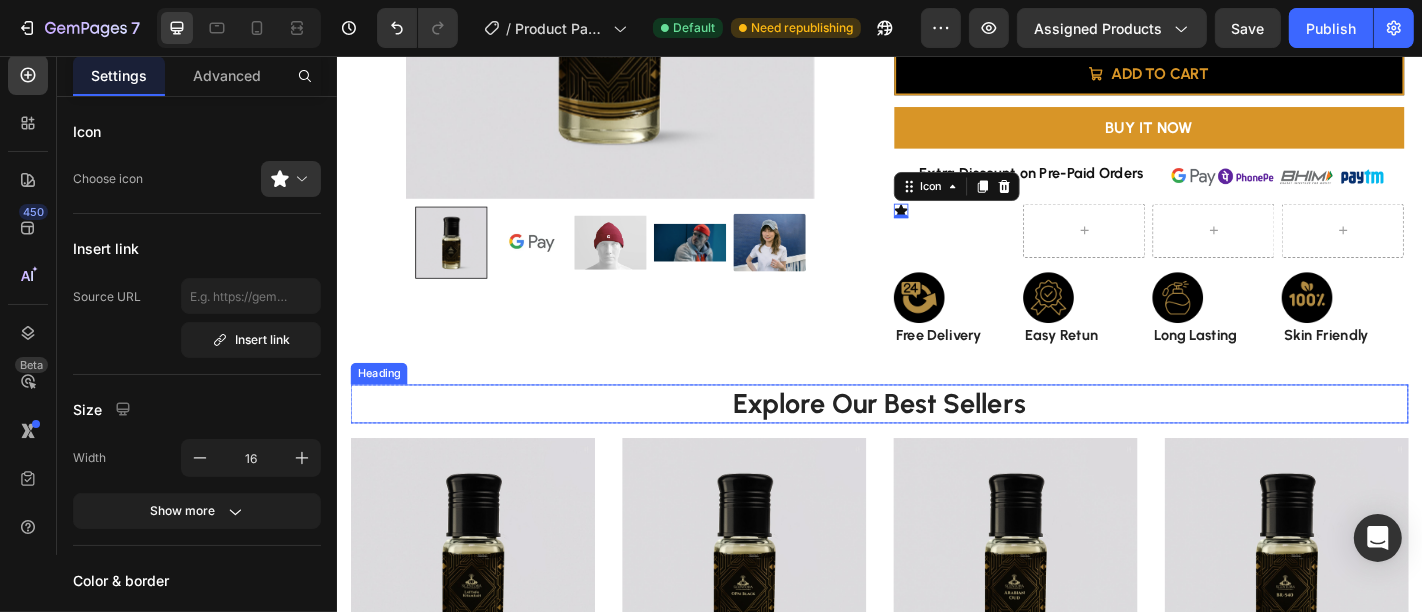 scroll, scrollTop: 453, scrollLeft: 0, axis: vertical 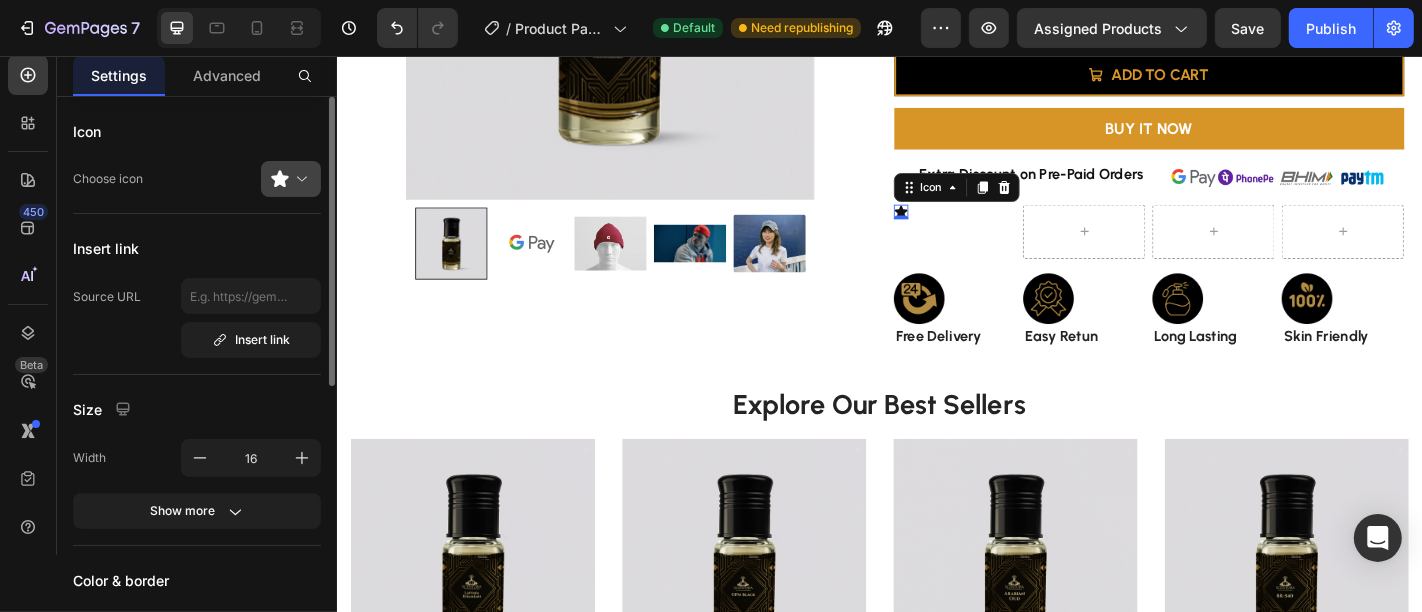 click at bounding box center [299, 179] 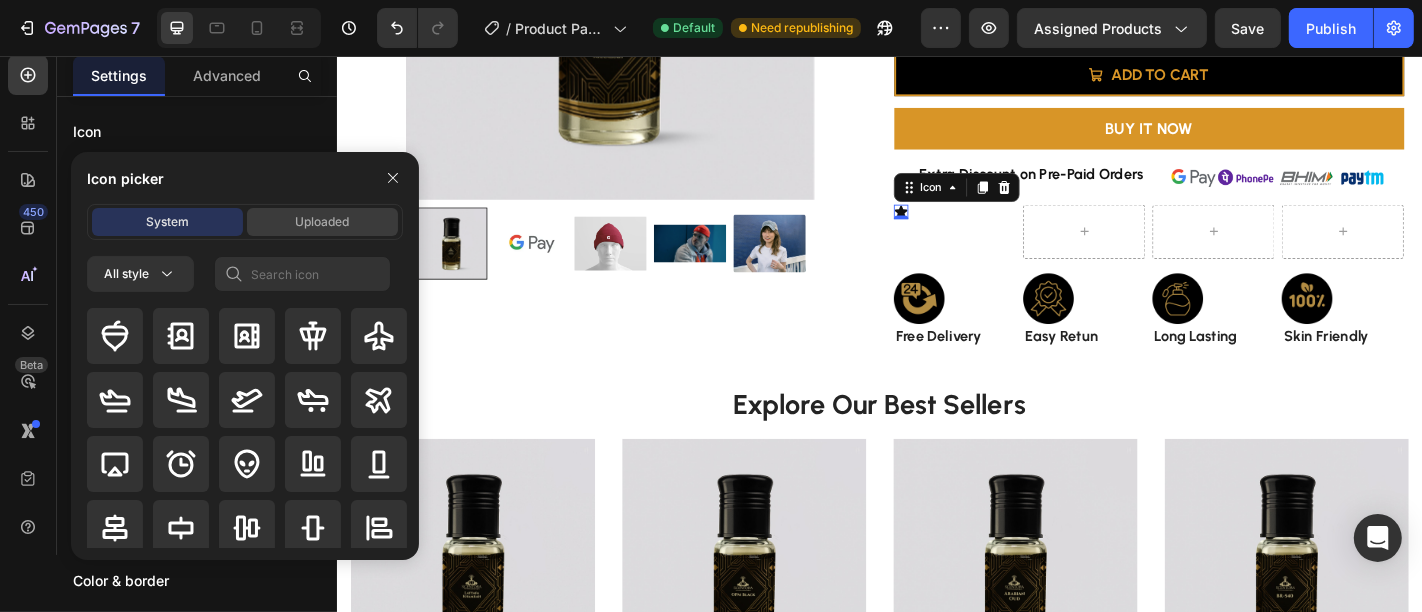 click on "Uploaded" at bounding box center [322, 222] 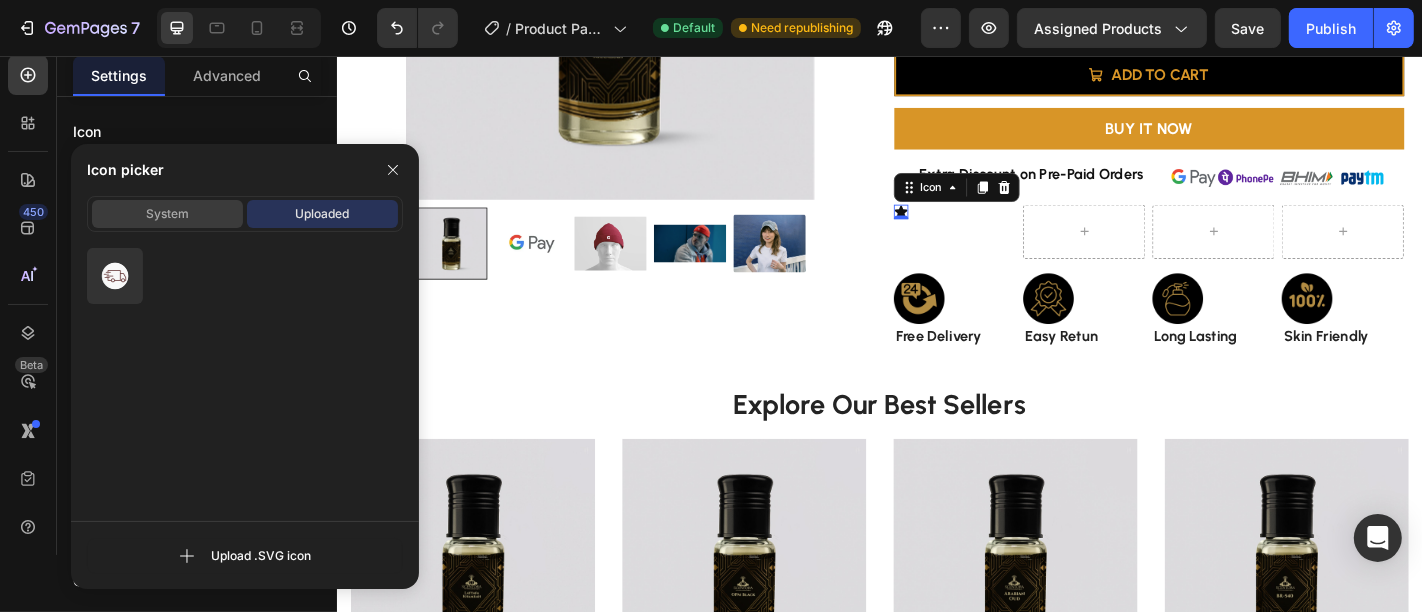 click on "System" at bounding box center [167, 214] 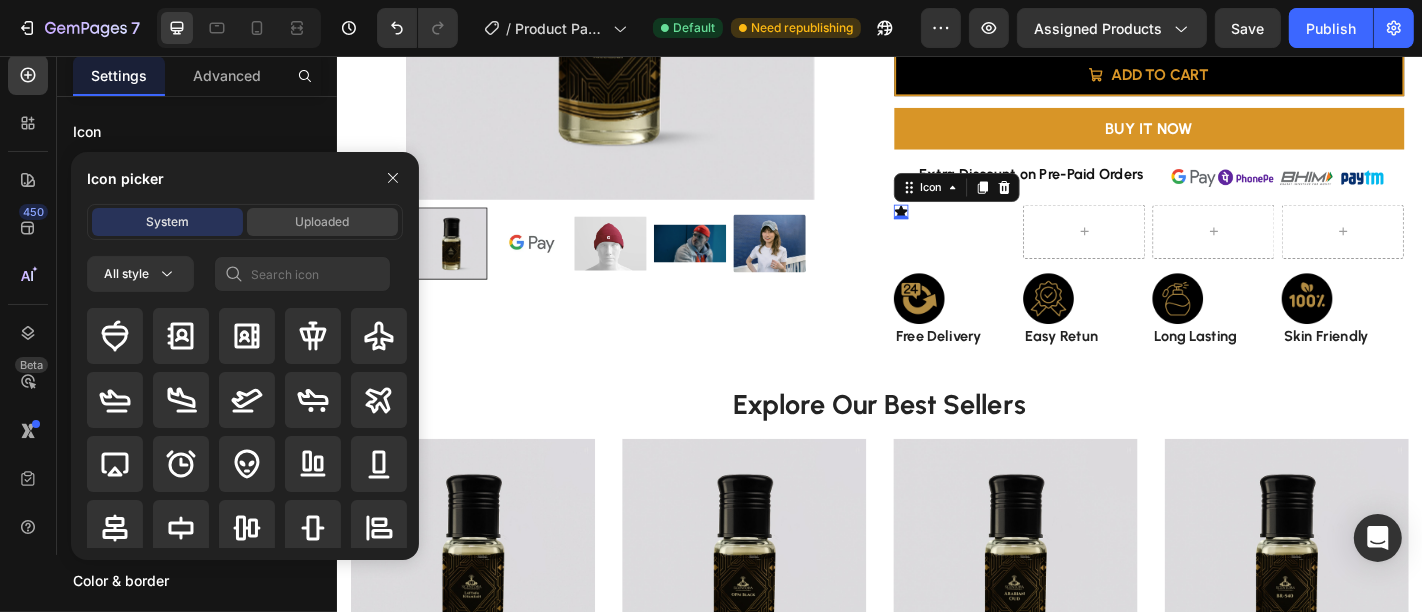 drag, startPoint x: 314, startPoint y: 202, endPoint x: 323, endPoint y: 227, distance: 26.57066 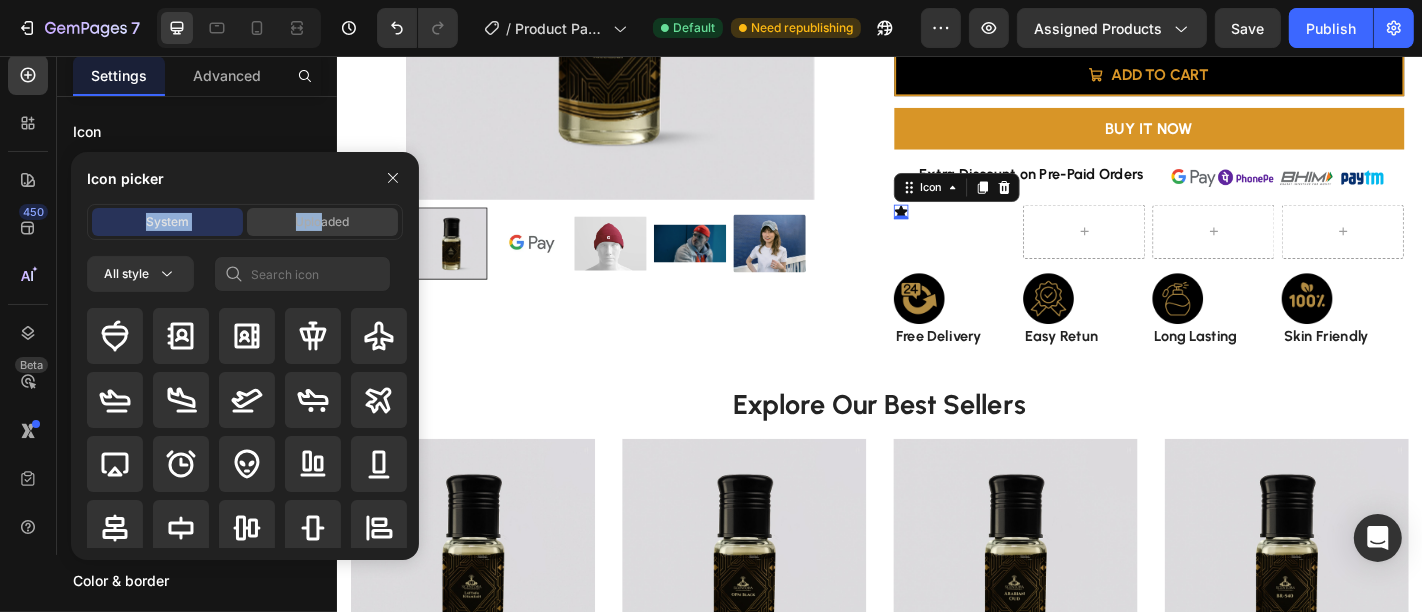 click on "Uploaded" at bounding box center (323, 222) 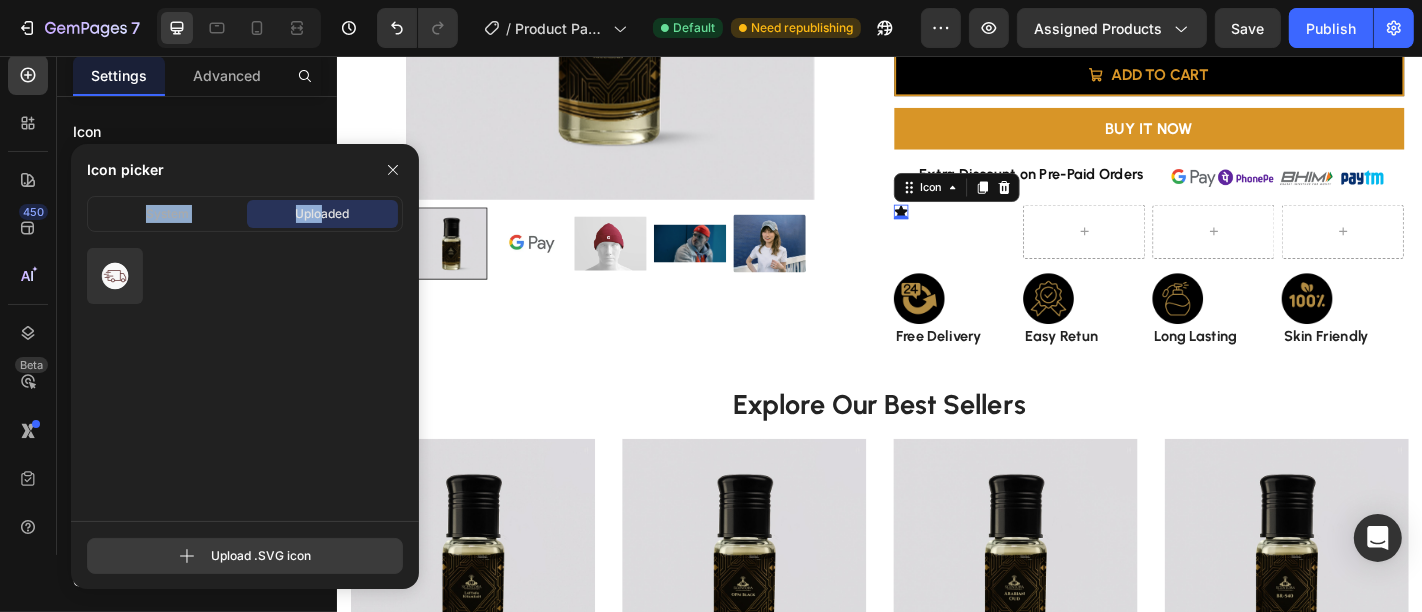 click 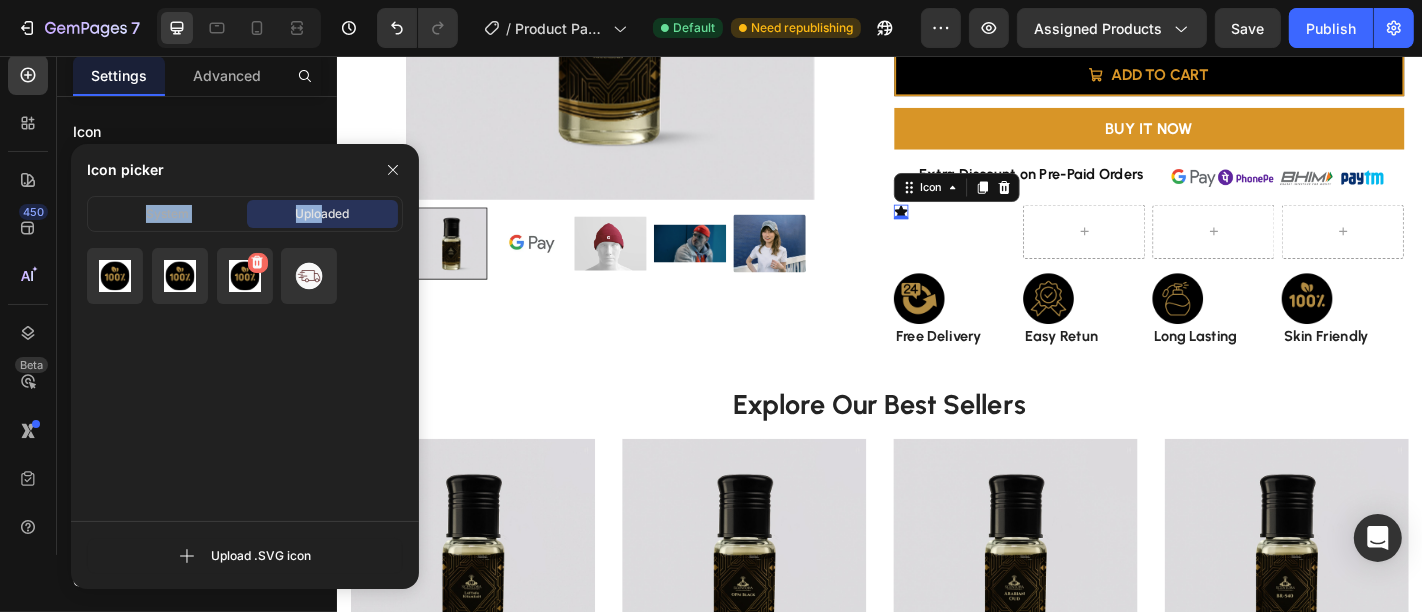 click 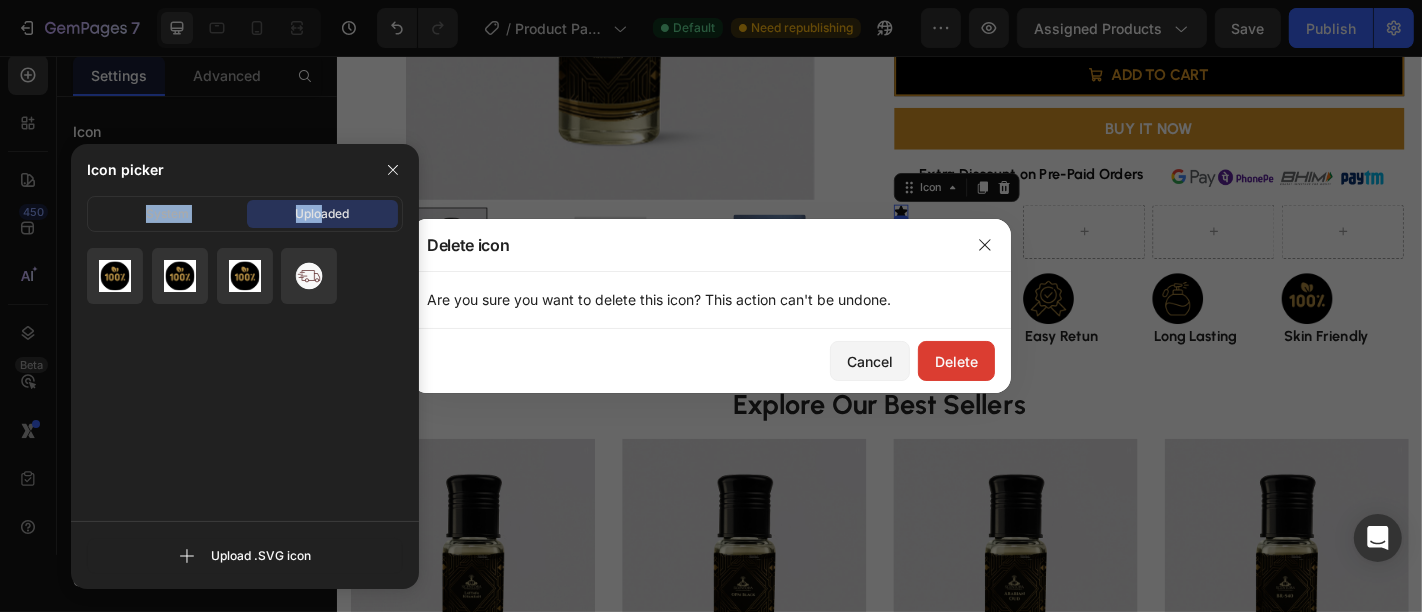 click on "Delete" at bounding box center [956, 361] 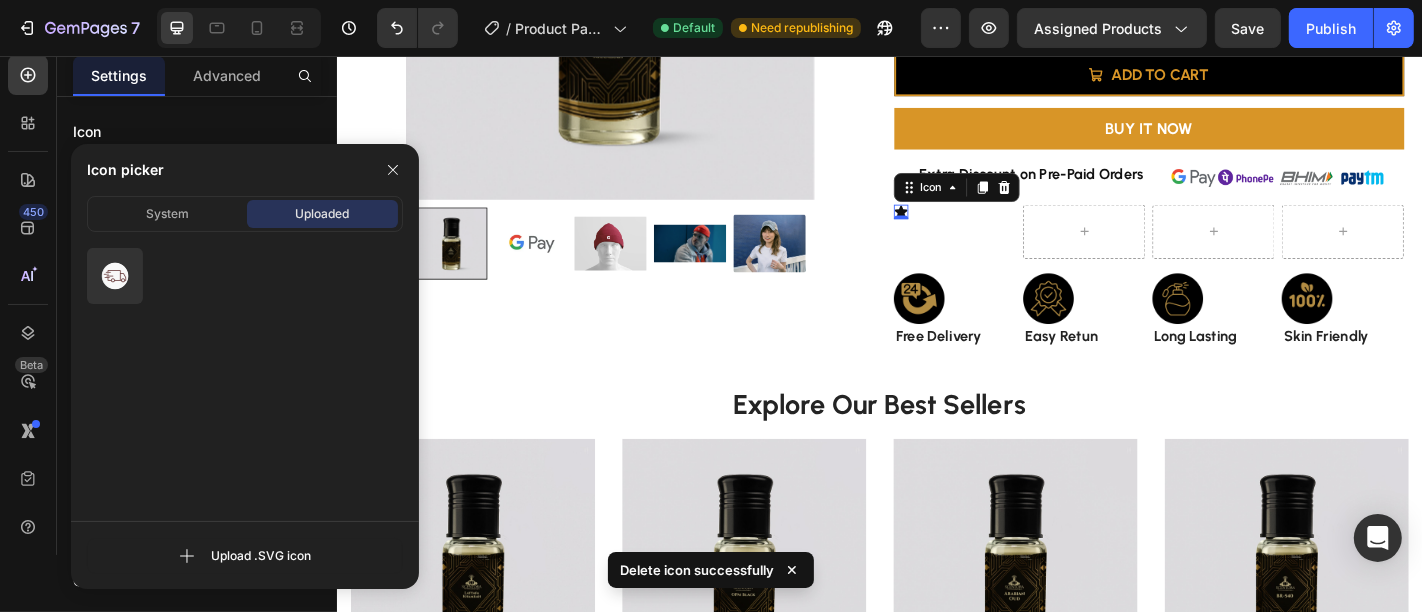 click on "Upload .SVG icon" at bounding box center (245, 418) 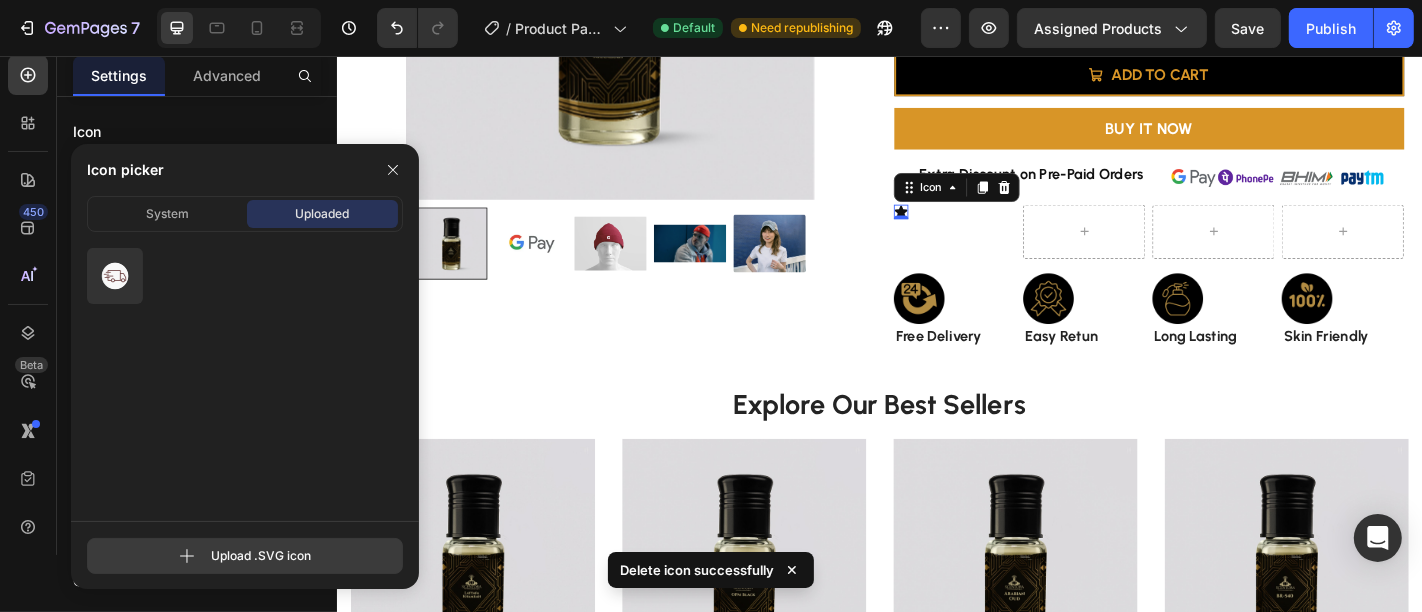 click 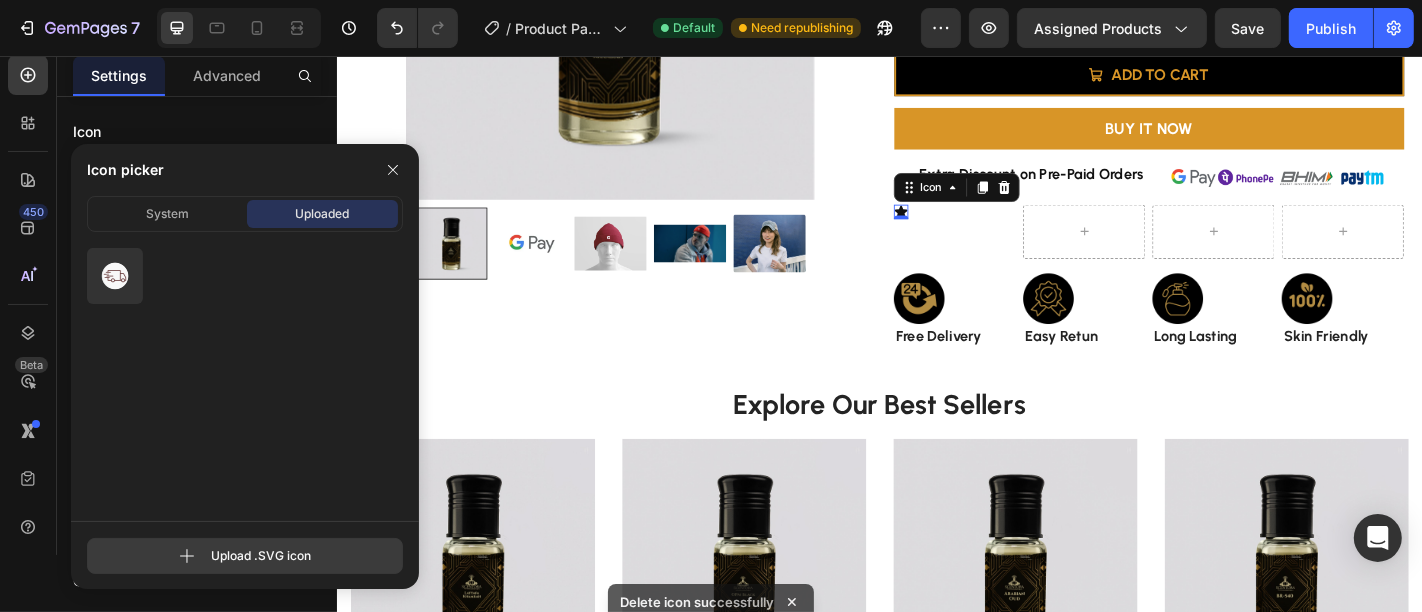 type on "C:\fakepath\1.svg" 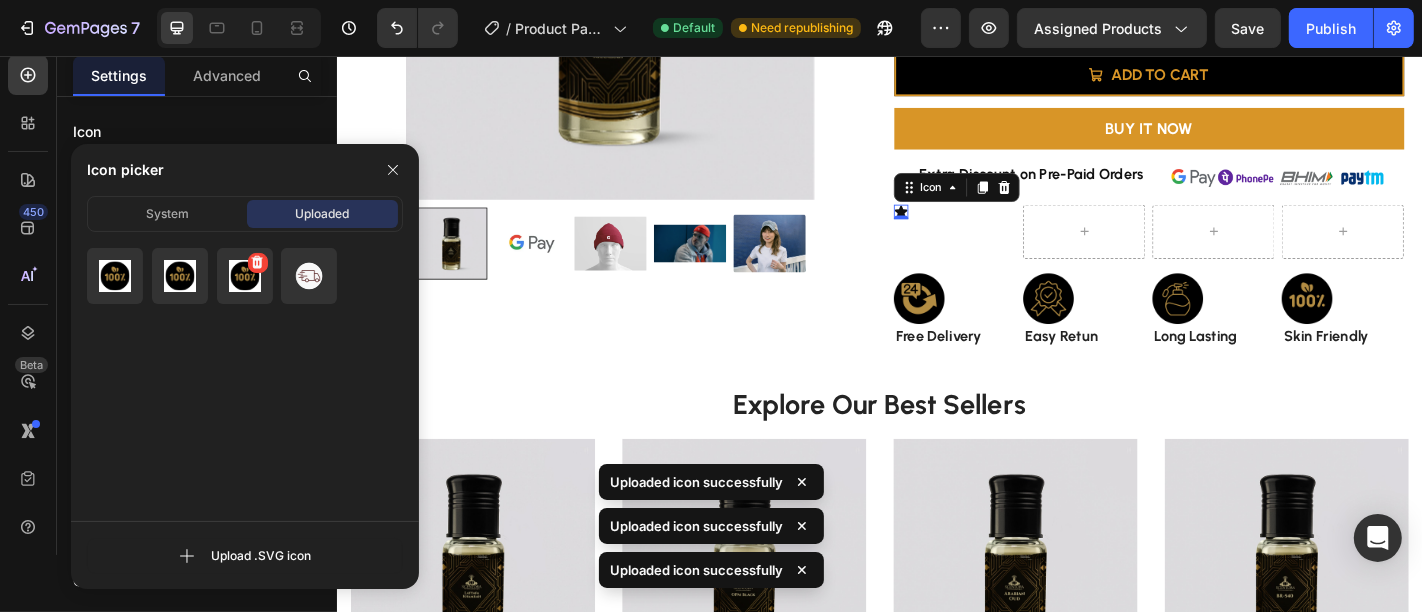 click at bounding box center (245, 276) 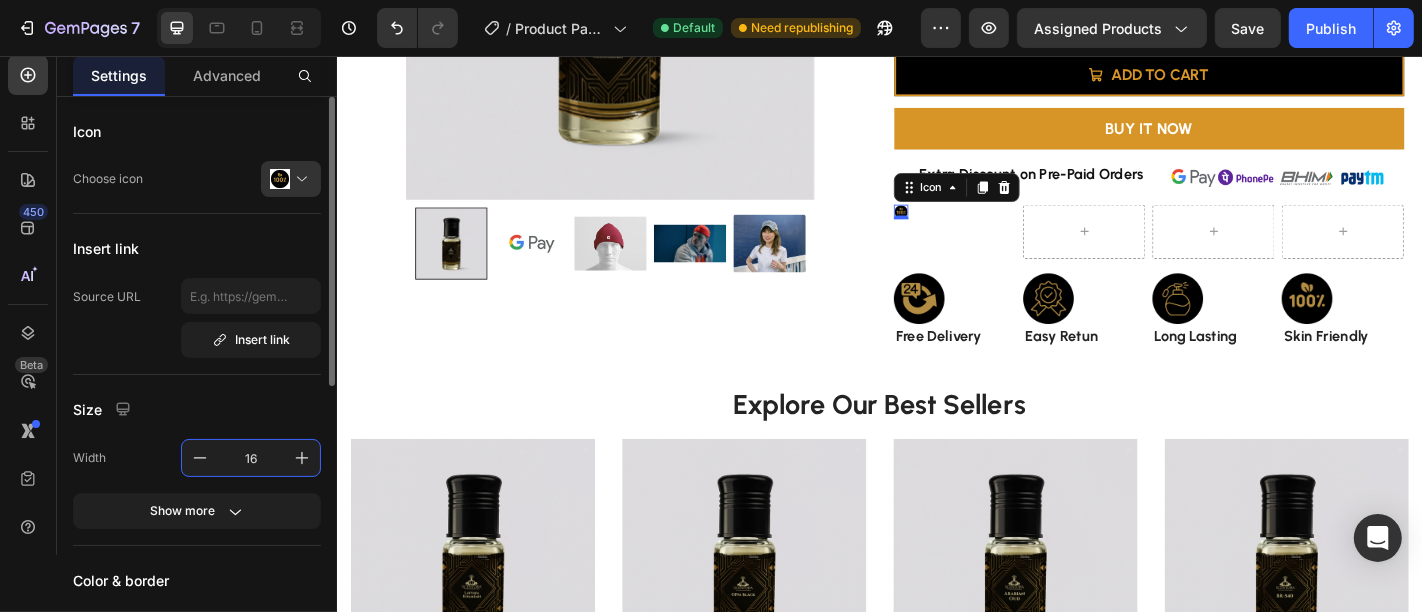 click on "16" at bounding box center (251, 458) 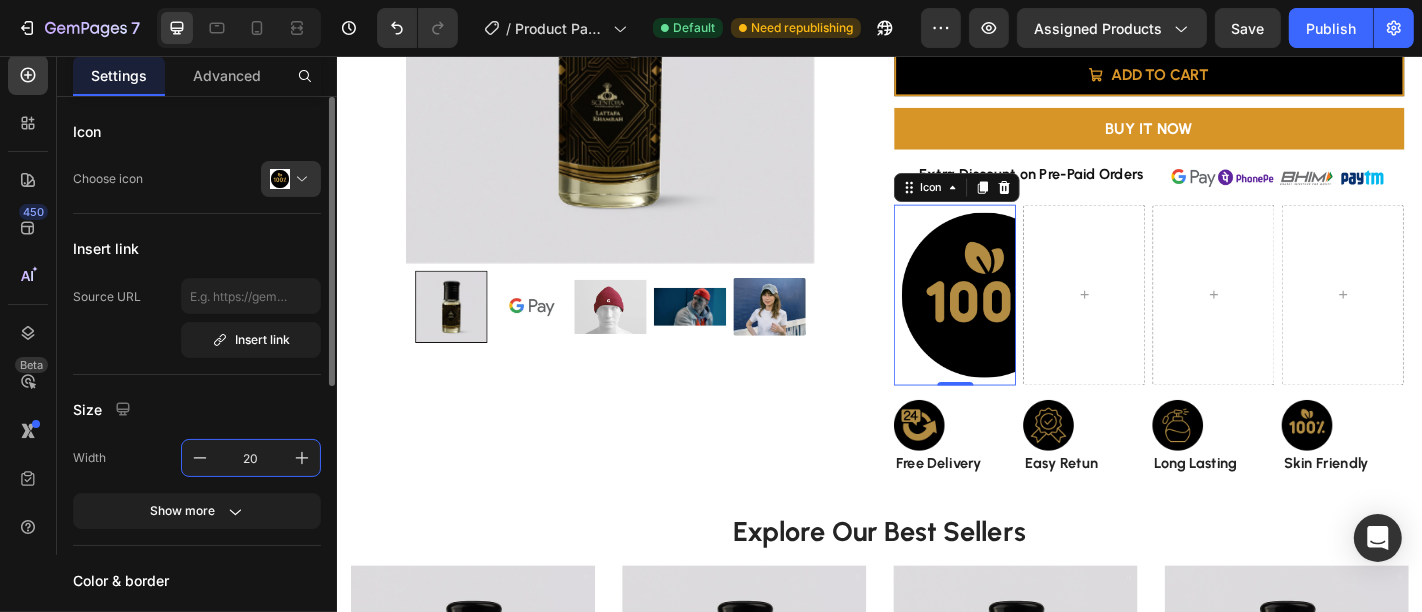 type on "2" 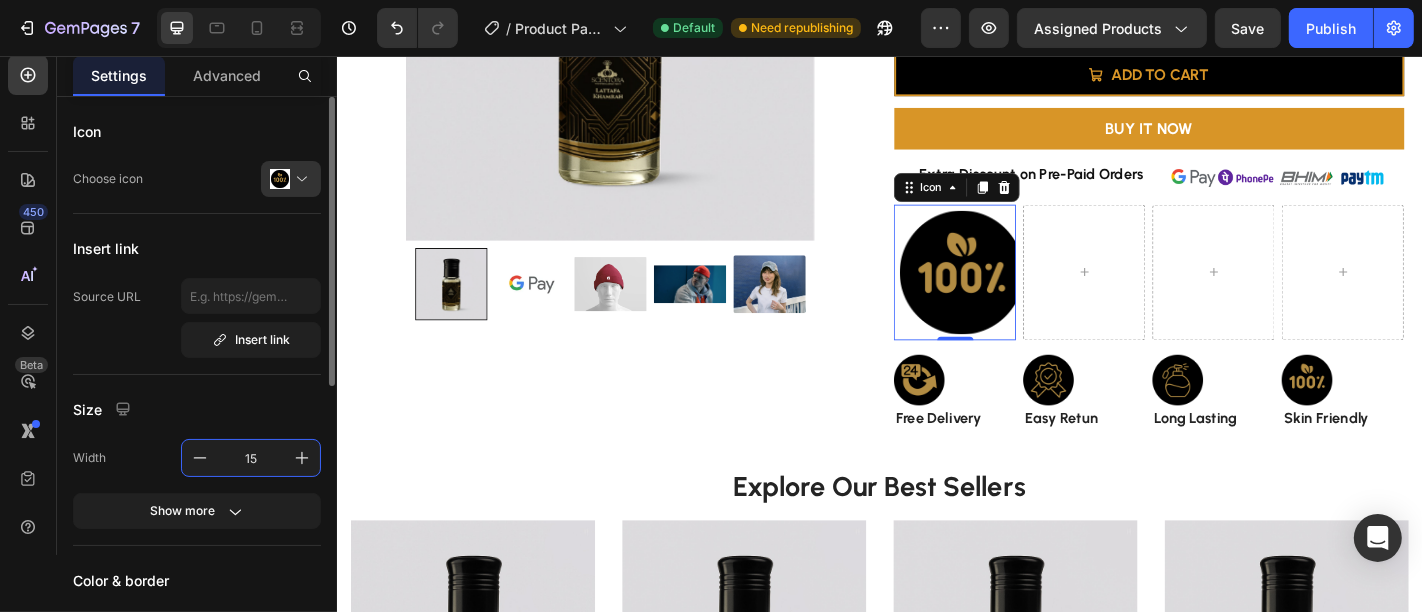 type on "1" 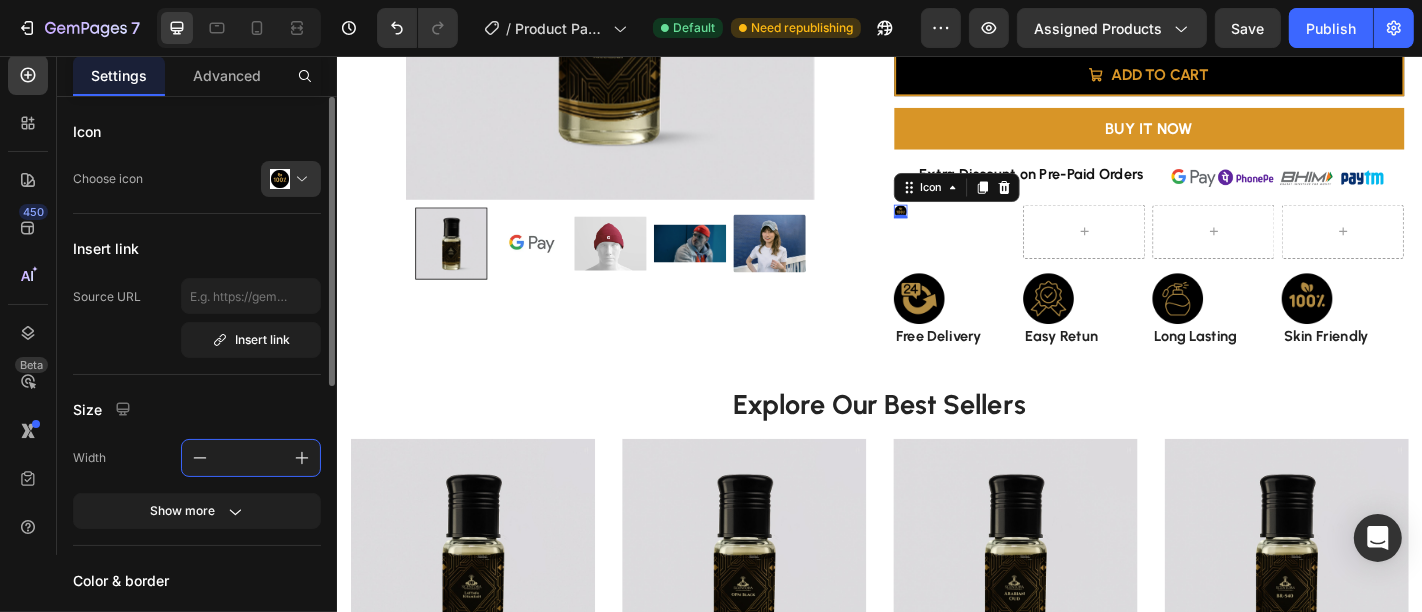 type on "16" 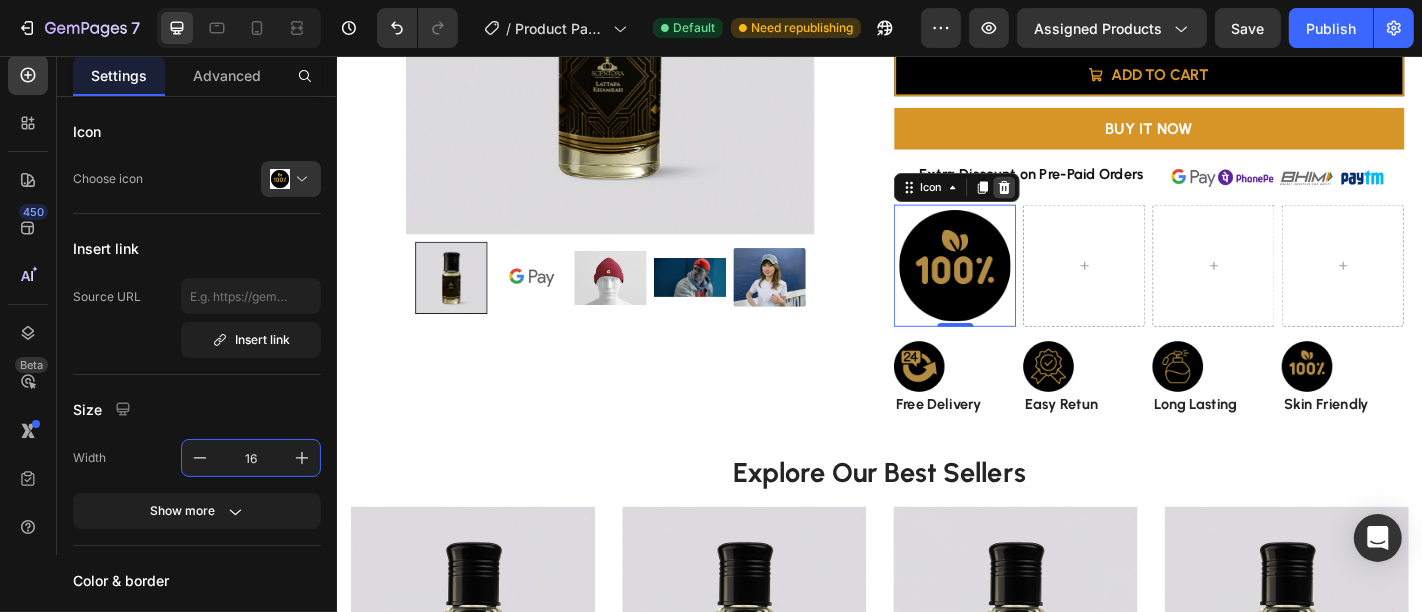 click 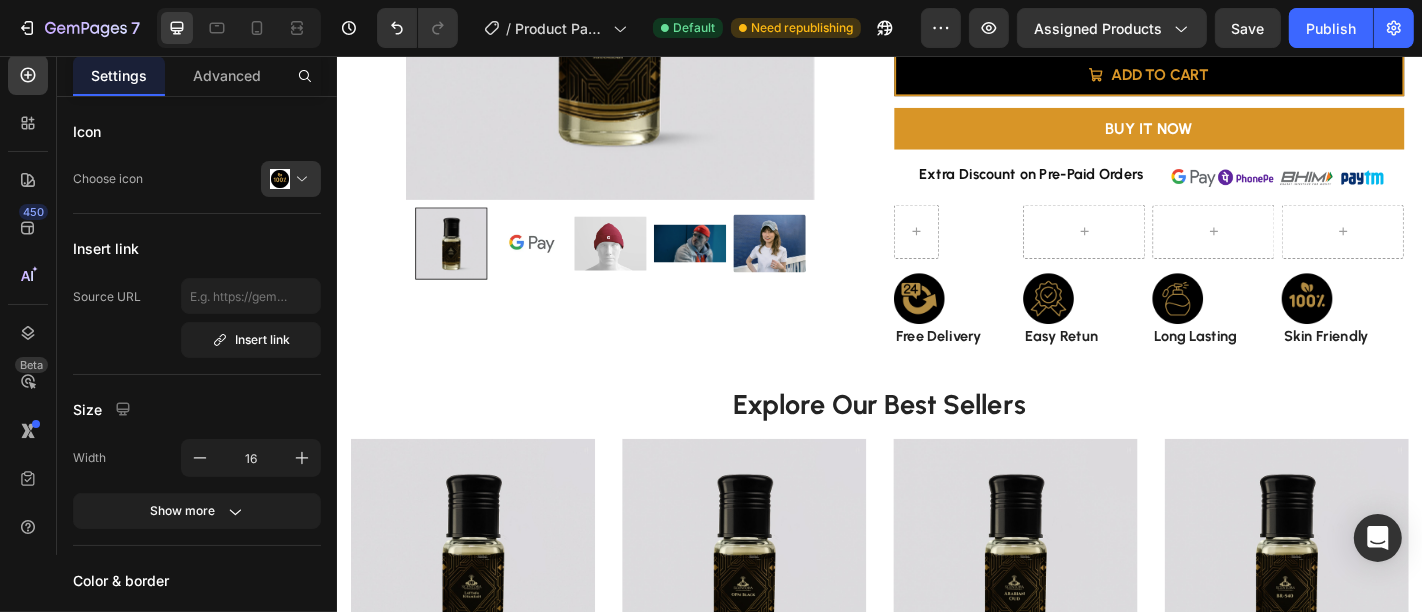 scroll, scrollTop: 0, scrollLeft: 0, axis: both 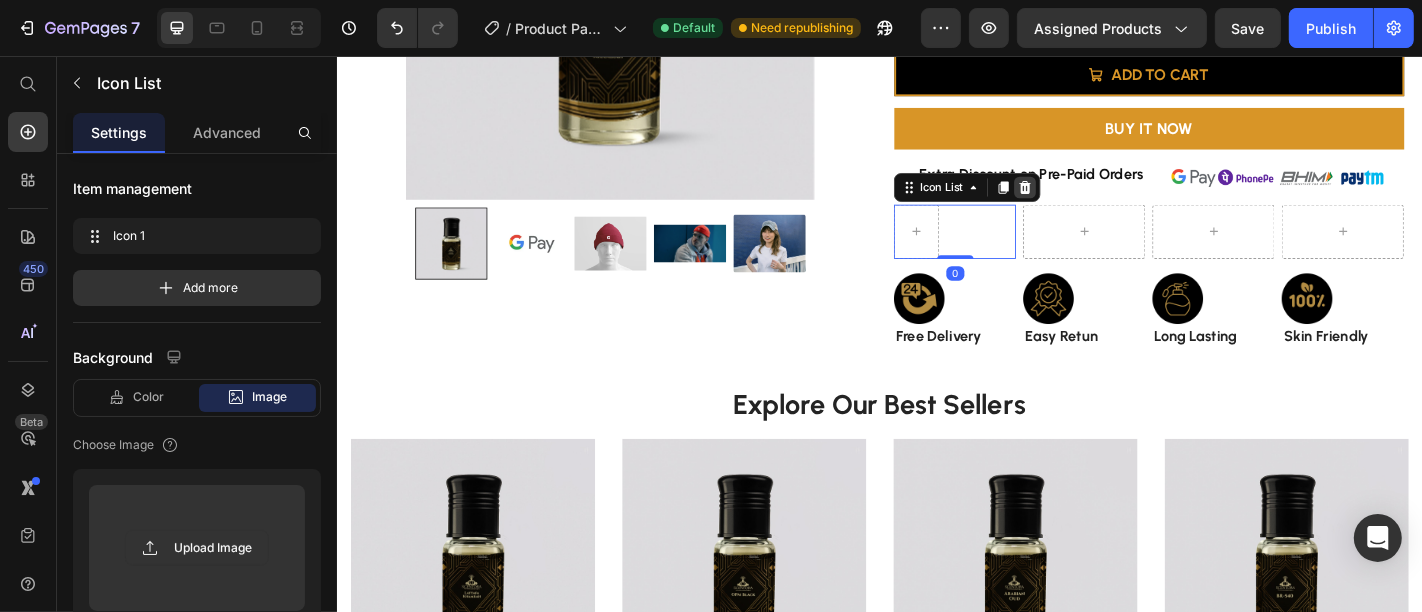 click 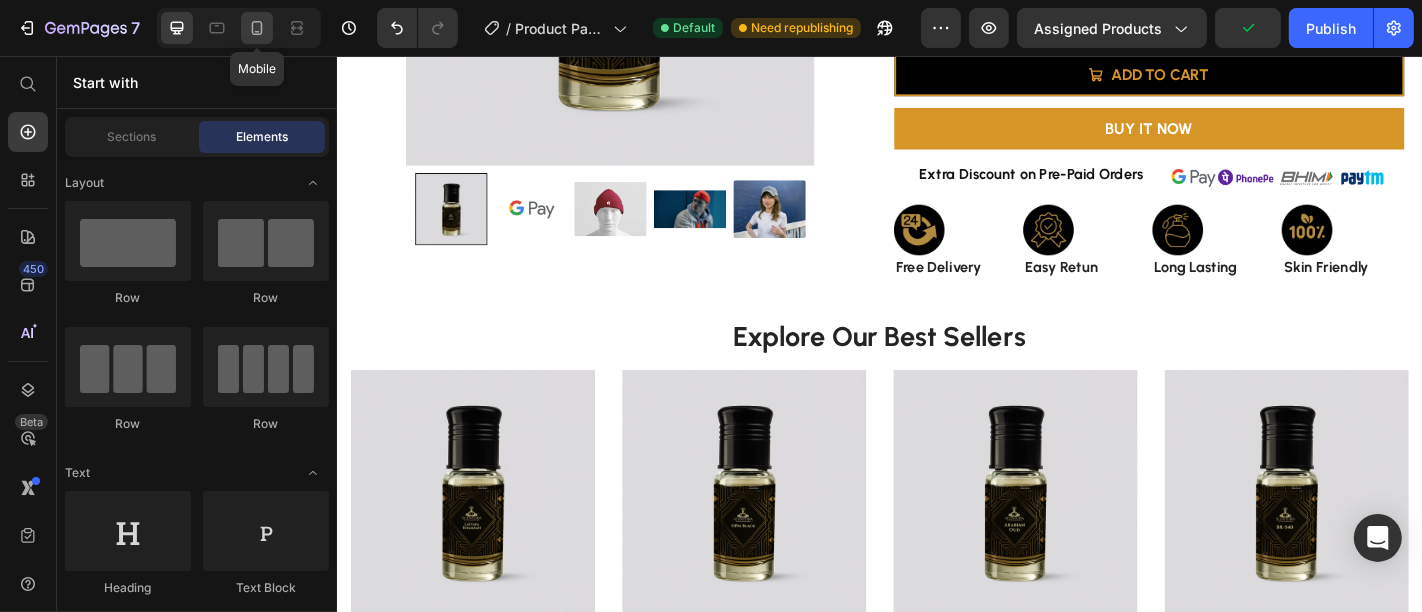 click 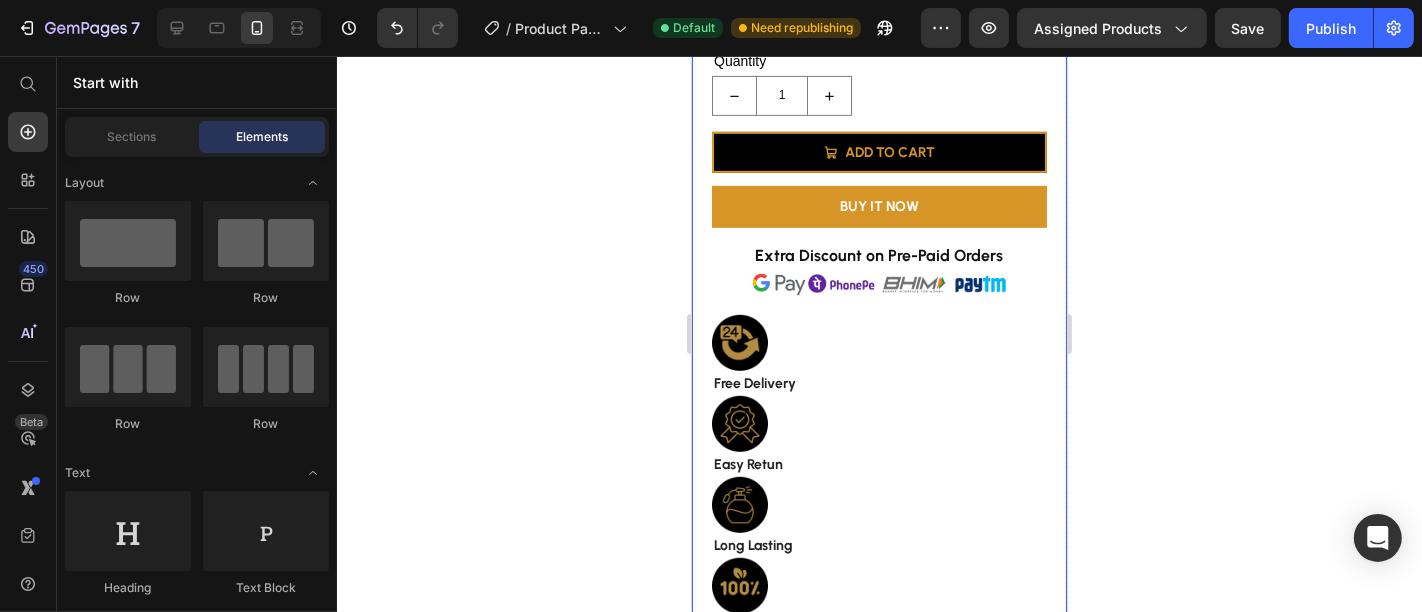 scroll, scrollTop: 817, scrollLeft: 0, axis: vertical 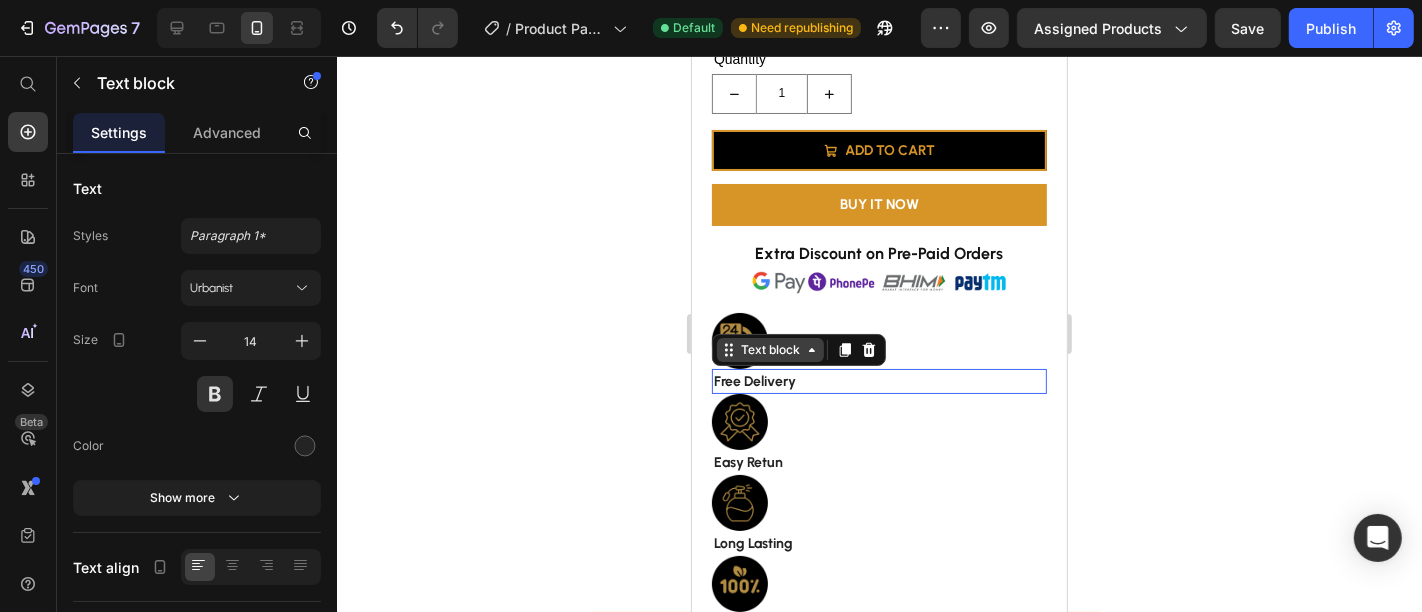 click on "Text block" at bounding box center (769, 349) 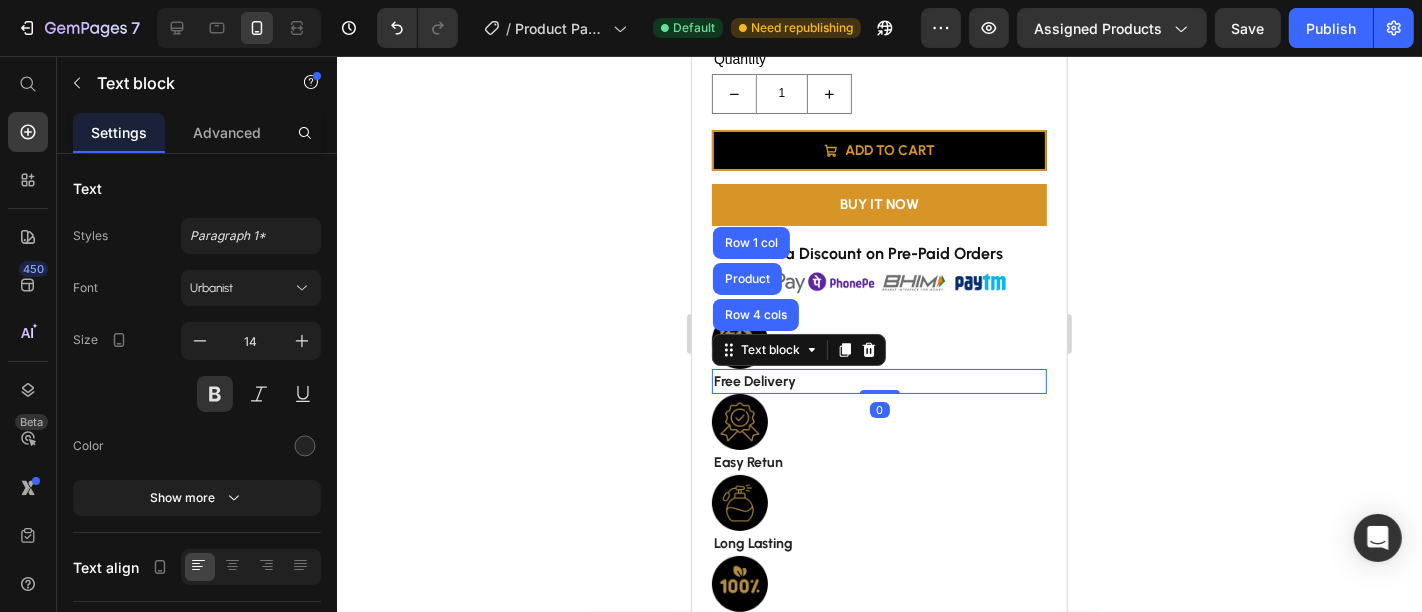 click 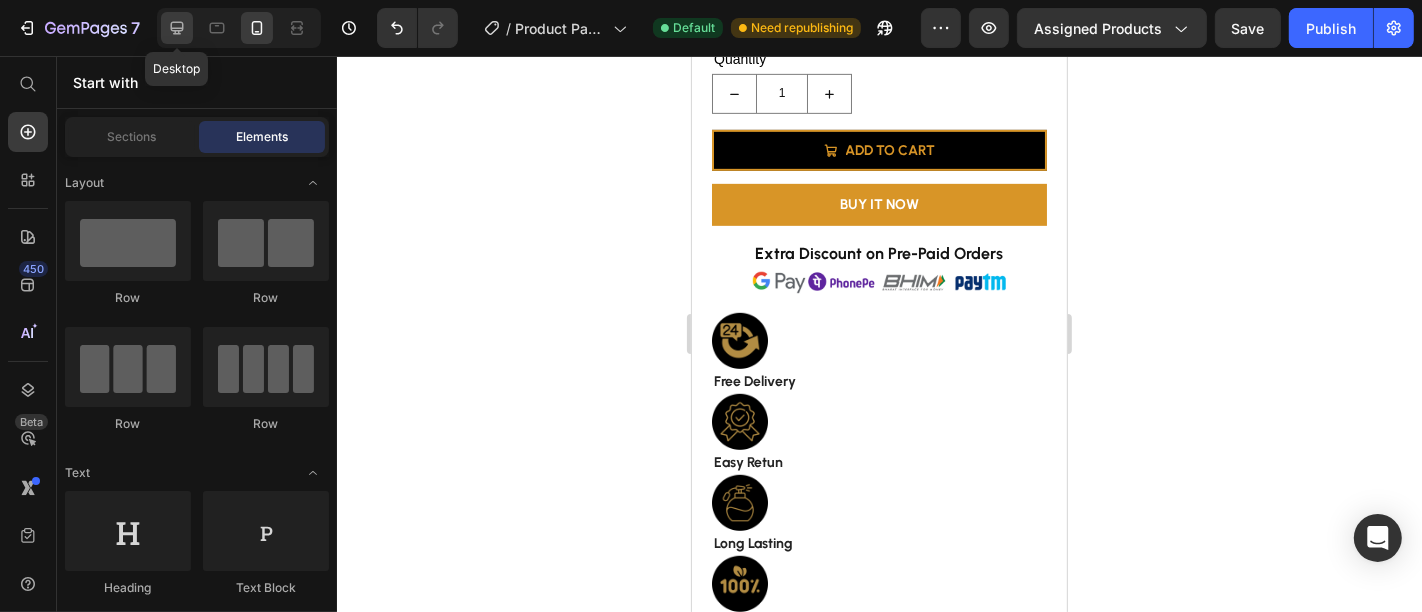 click 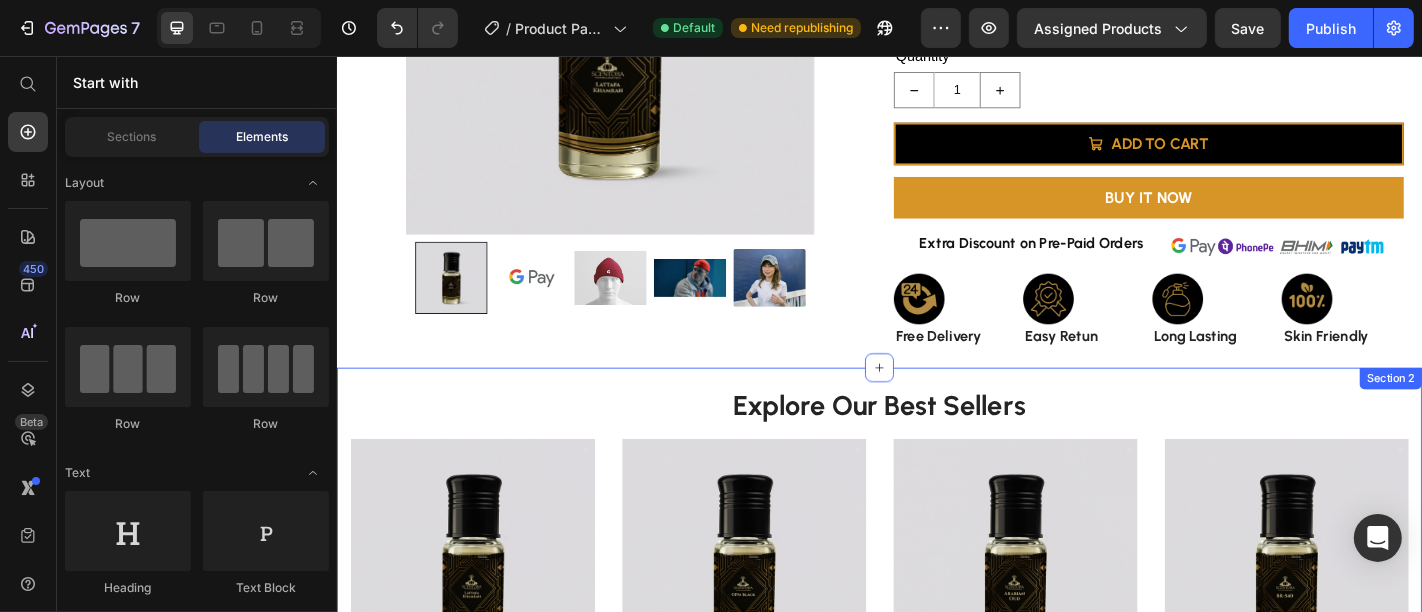 scroll, scrollTop: 375, scrollLeft: 0, axis: vertical 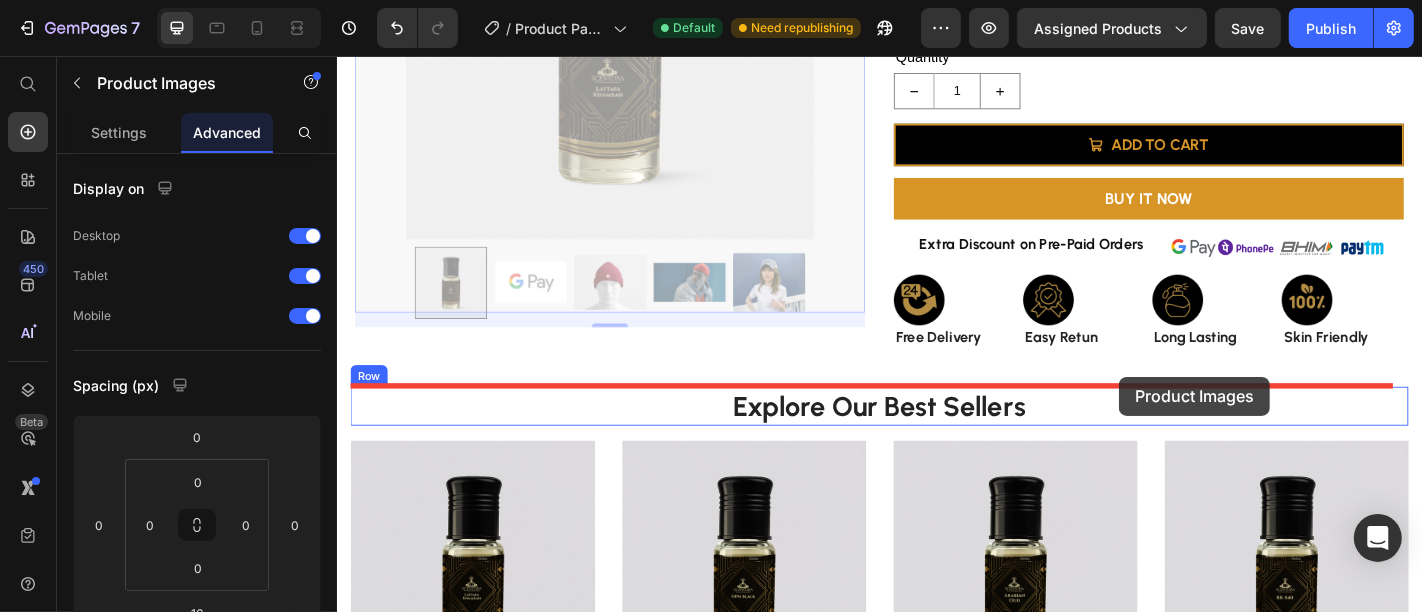 drag, startPoint x: 907, startPoint y: 293, endPoint x: 1201, endPoint y: 410, distance: 316.42535 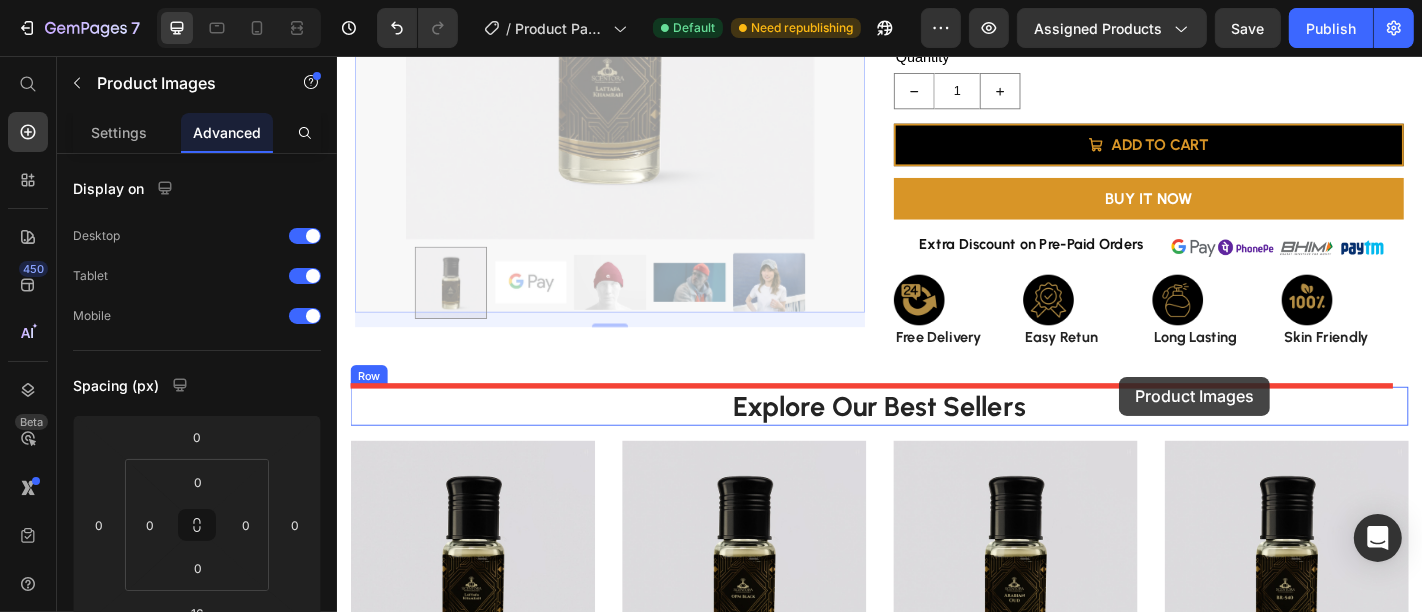 click on "Header Image Product Images   16 Product Images   0 Lattafa Khamrah Product Title Rs. 375.00 Product Price
Drop element here Row Indulge in [GEOGRAPHIC_DATA]'s warmth. A rich, gourmand embrace of dates, cinnamon, praline, and vanilla for a deliciously captivating experience. Product Description Lattafa Khamrah: 30ml 30ml 30ml 30ml 60ml 60ml 60ml Product Variants & Swatches Quantity Text Block 1 Product Quantity
ADD TO CART Add to Cart BUY IT NOW Dynamic Checkout Extra Discount on Pre-Paid Orders Heading Image Row Image Free Delivery Text block Image Easy Retun Text block Image Long Lasting  Text block Image Skin Friendly Text block Row Product Row Section 1 Explore Our Best Sellers Heading Row (P) Images Row Lattafa Khamrah (P) Title Rs. 375.00 (P) Price Rs. 1,499.00 (P) Price Row add to cart (P) Cart Button Row (P) Images Row OPM BLACK (P) Title Rs. 384.00 (P) Price Rs. 399.00 (P) Price Row add to cart (P) Cart Button Row (P) Images Row Arabian Oud (P) Title Rs. 354.00 (P) Price Row" at bounding box center (936, 580) 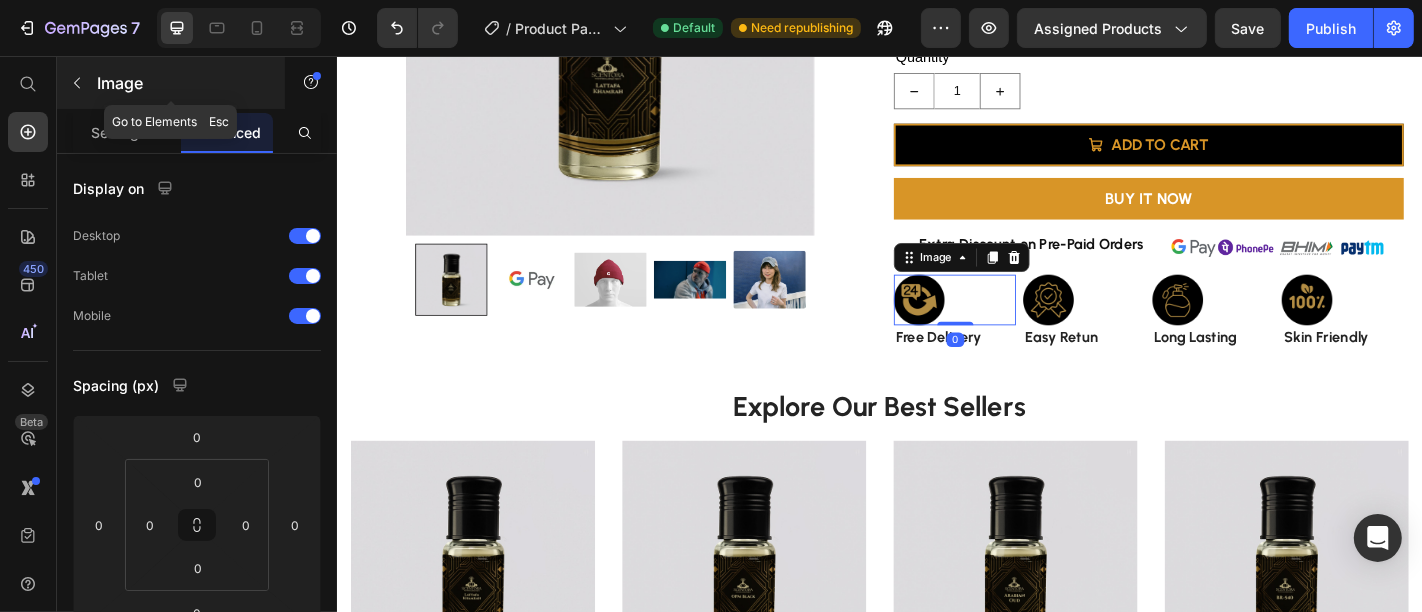 click 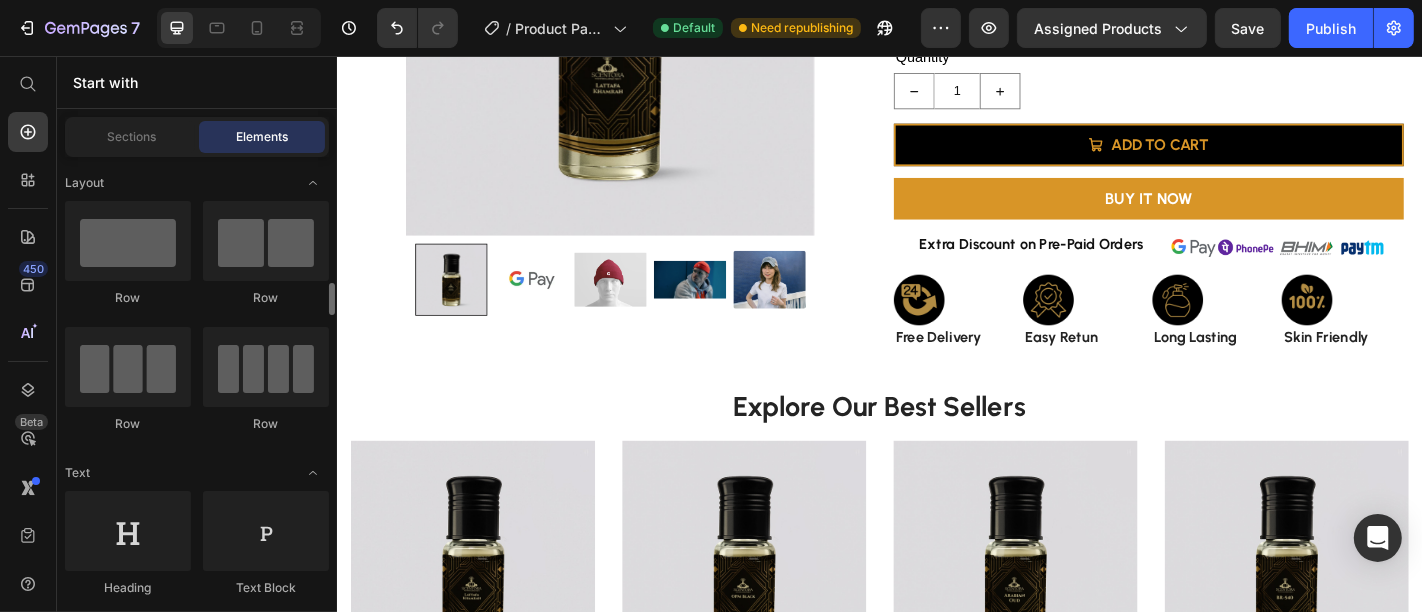 scroll, scrollTop: 191, scrollLeft: 0, axis: vertical 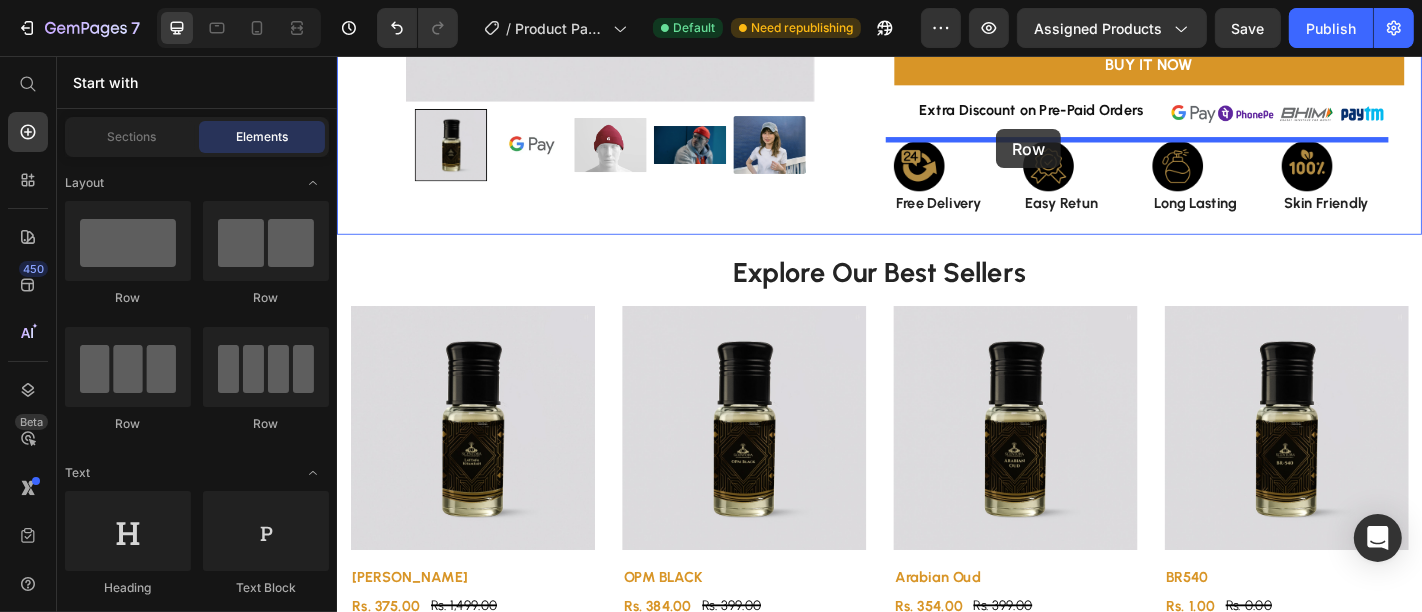drag, startPoint x: 475, startPoint y: 294, endPoint x: 1065, endPoint y: 136, distance: 610.7897 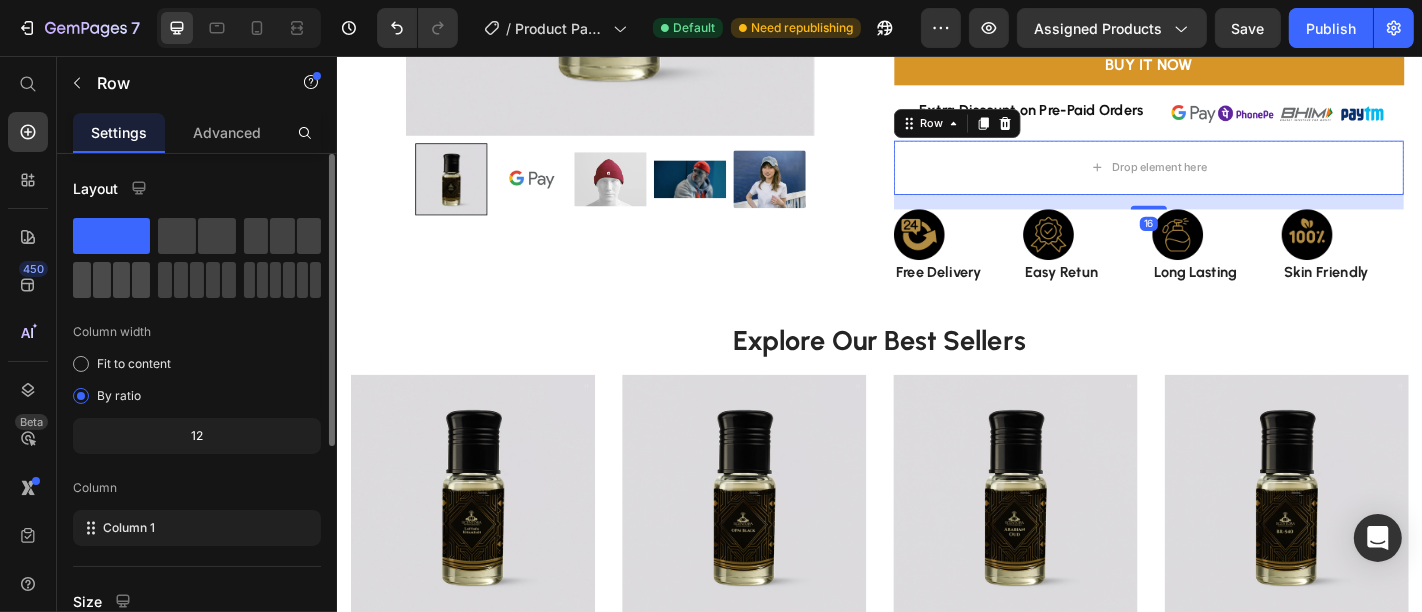 drag, startPoint x: 125, startPoint y: 278, endPoint x: 555, endPoint y: 253, distance: 430.72614 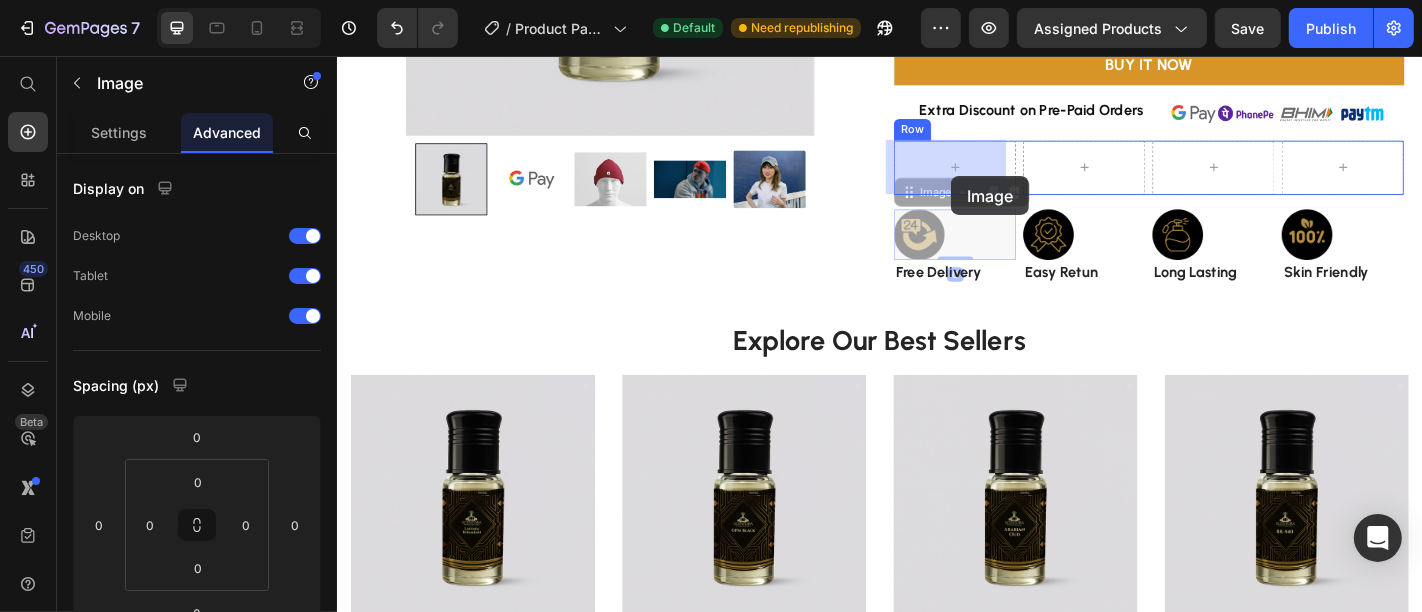 drag, startPoint x: 997, startPoint y: 245, endPoint x: 1016, endPoint y: 185, distance: 62.936478 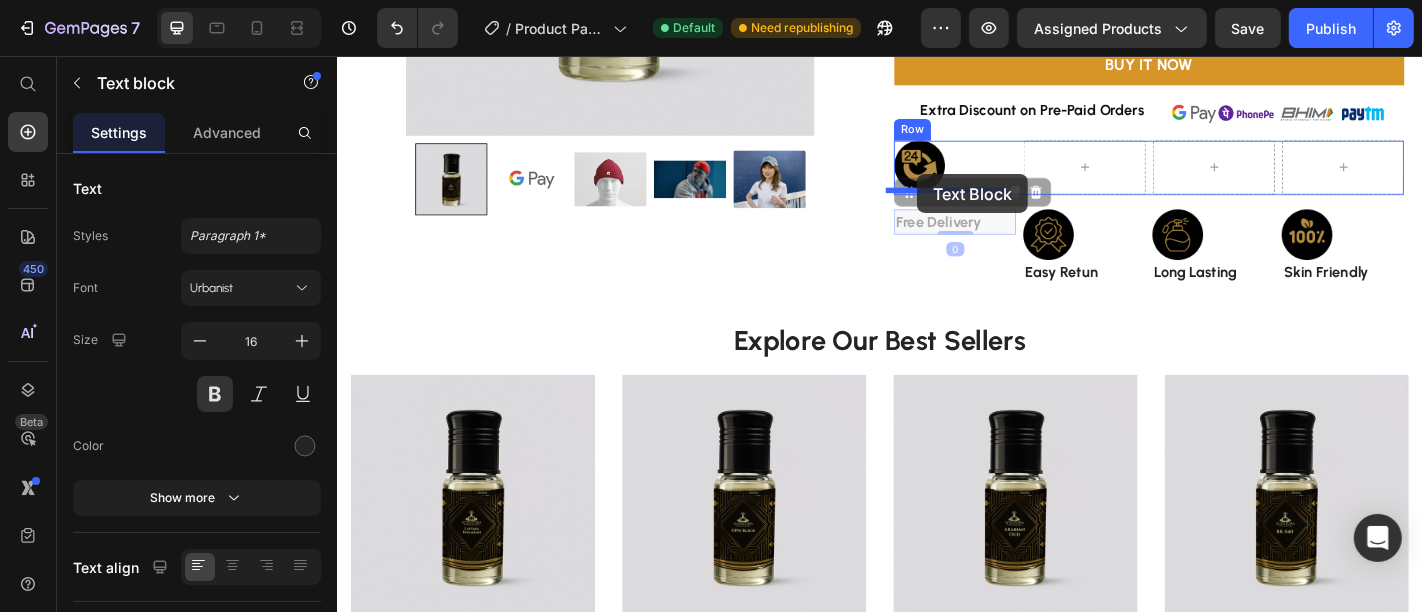 drag, startPoint x: 1011, startPoint y: 240, endPoint x: 977, endPoint y: 186, distance: 63.812225 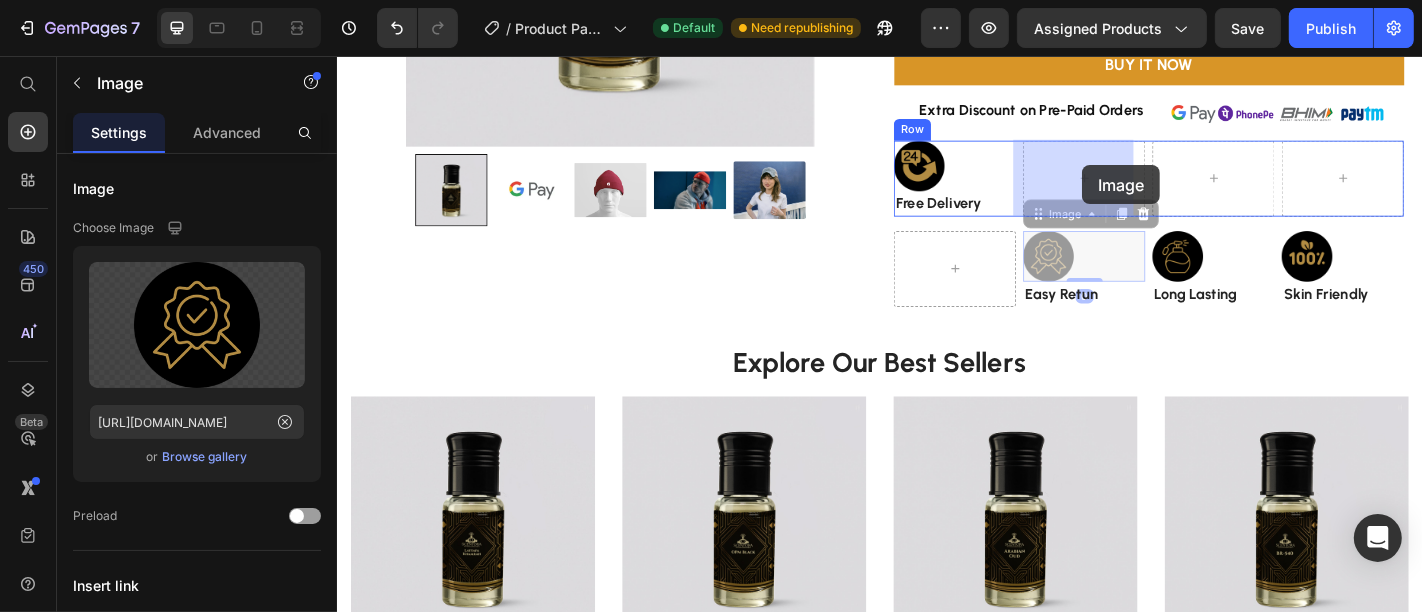 drag, startPoint x: 1163, startPoint y: 286, endPoint x: 1160, endPoint y: 178, distance: 108.04166 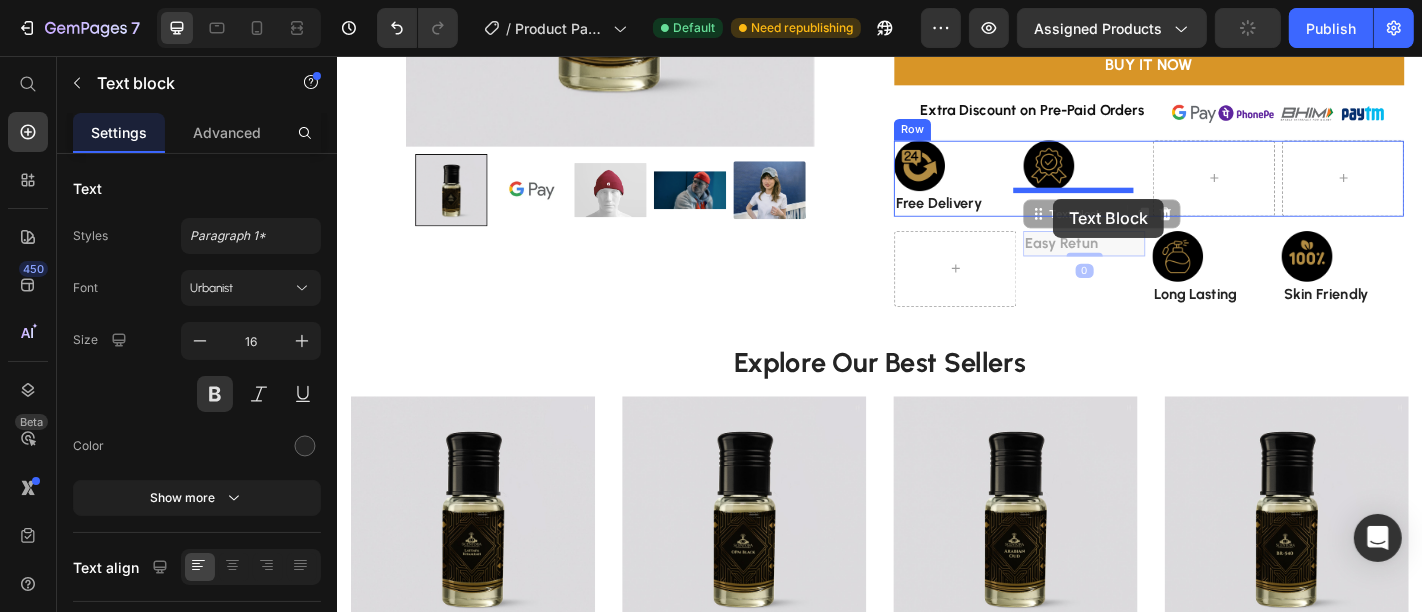 drag, startPoint x: 1138, startPoint y: 261, endPoint x: 1128, endPoint y: 213, distance: 49.0306 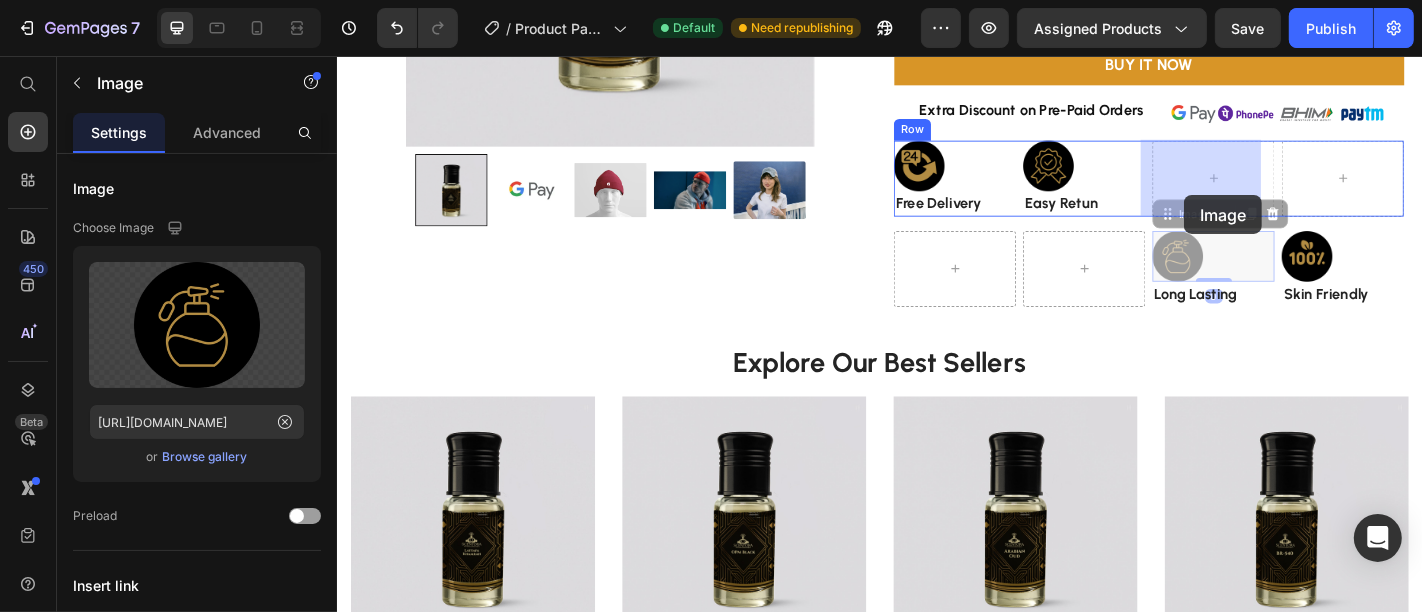 drag, startPoint x: 1260, startPoint y: 284, endPoint x: 1273, endPoint y: 209, distance: 76.11833 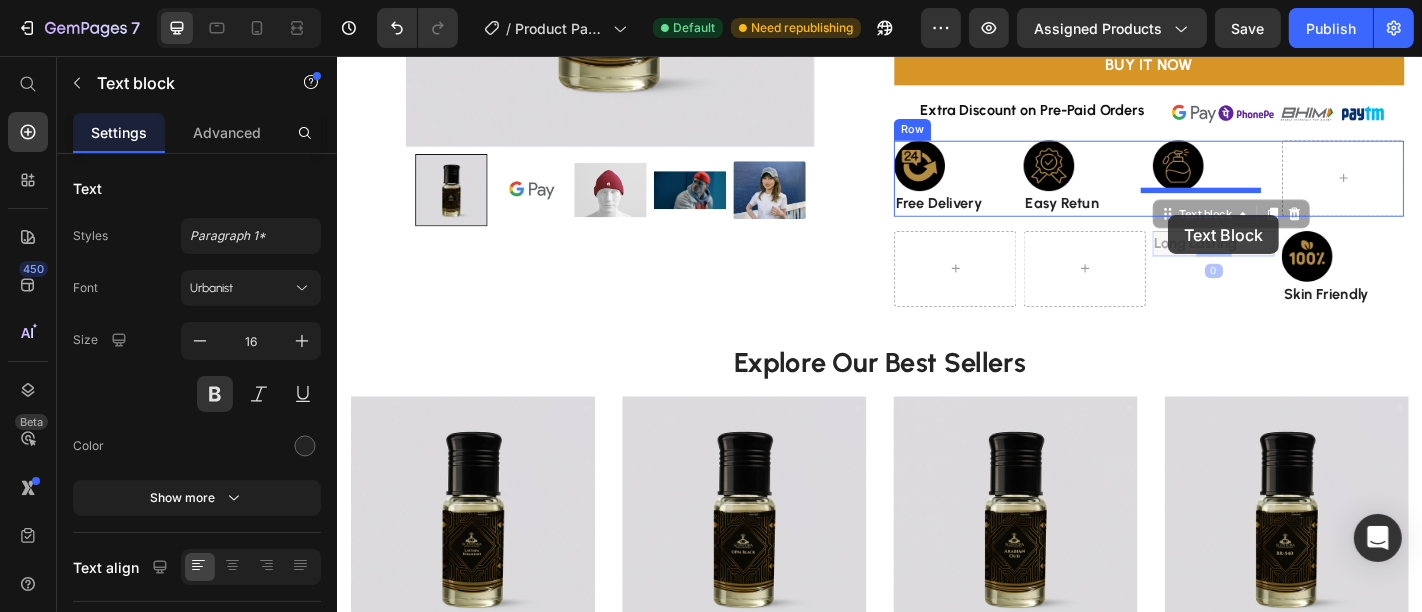 drag, startPoint x: 1272, startPoint y: 274, endPoint x: 1255, endPoint y: 231, distance: 46.238514 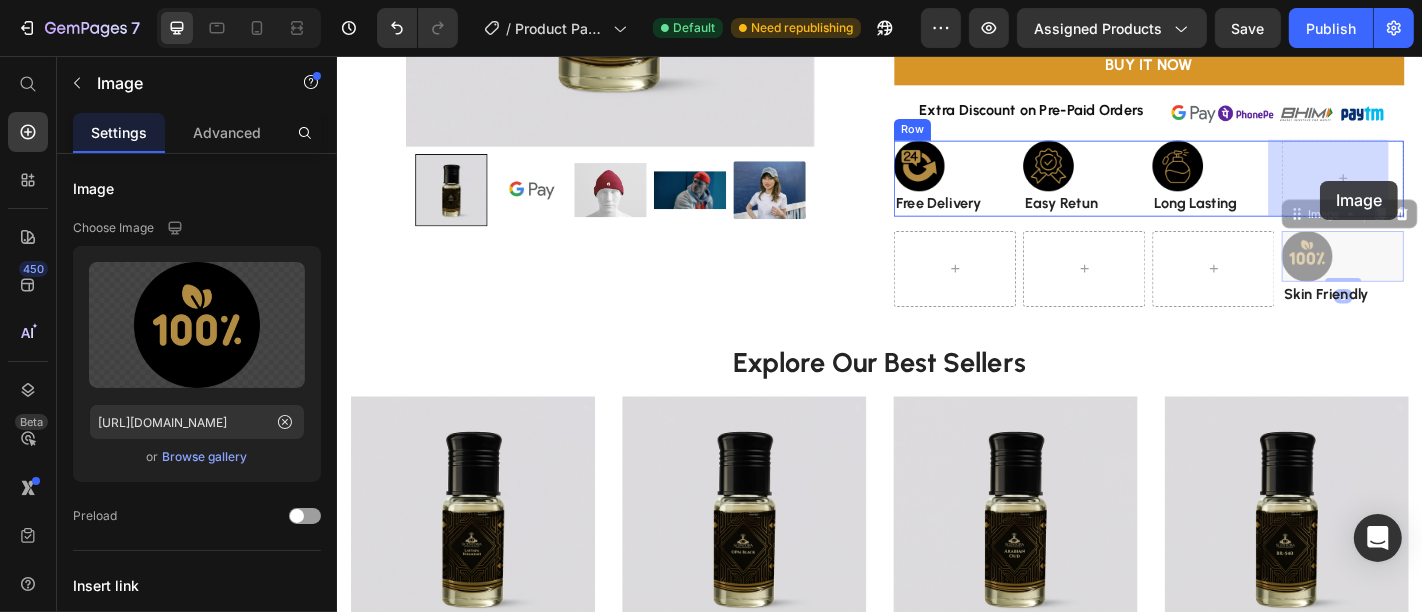 drag, startPoint x: 1414, startPoint y: 276, endPoint x: 1423, endPoint y: 158, distance: 118.34272 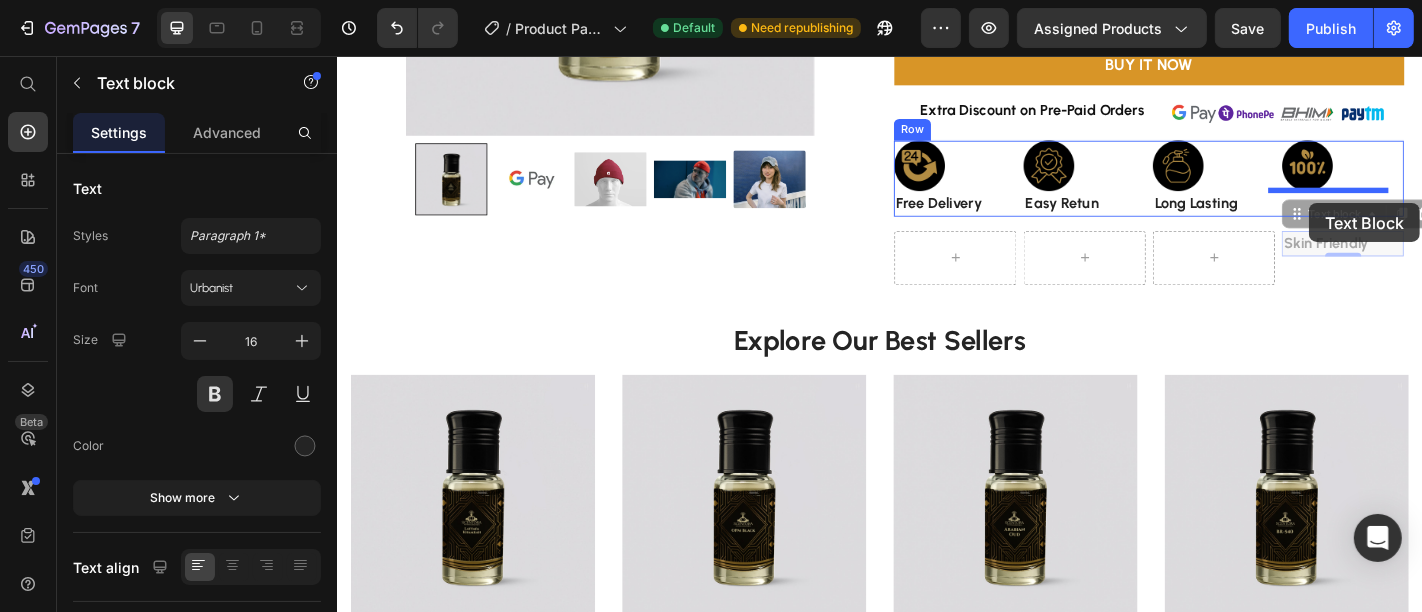 drag, startPoint x: 1417, startPoint y: 256, endPoint x: 1411, endPoint y: 218, distance: 38.470768 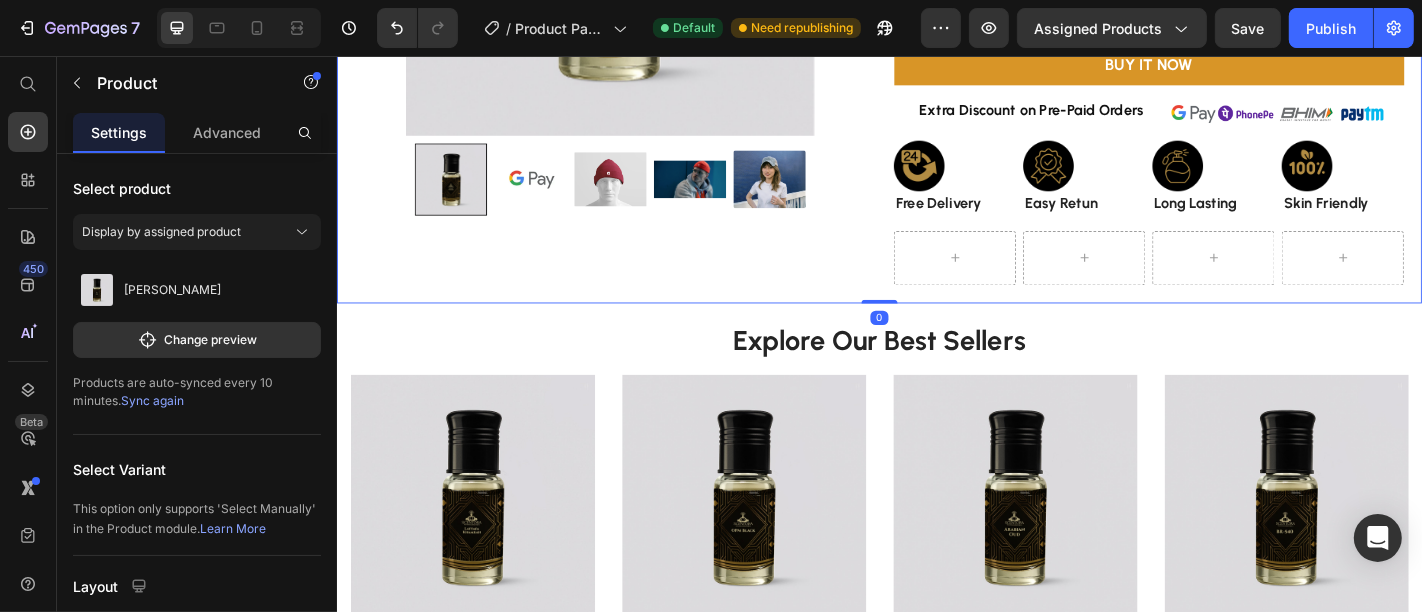 click on "Lattafa Khamrah Product Title Rs. 375.00 Product Price
Drop element here Row Indulge in [GEOGRAPHIC_DATA]'s warmth. A rich, gourmand embrace of dates, cinnamon, praline, and vanilla for a deliciously captivating experience. Product Description Lattafa Khamrah: 30ml 30ml 30ml 30ml 60ml 60ml 60ml Product Variants & Swatches Quantity Text Block 1 Product Quantity
ADD TO CART Add to Cart BUY IT NOW Dynamic Checkout Extra Discount on Pre-Paid Orders Heading Image Row Image Free Delivery Text block Image Easy Retun Text block Image Long Lasting  Text block Image Skin Friendly Text block Row
Row" at bounding box center [1234, -30] 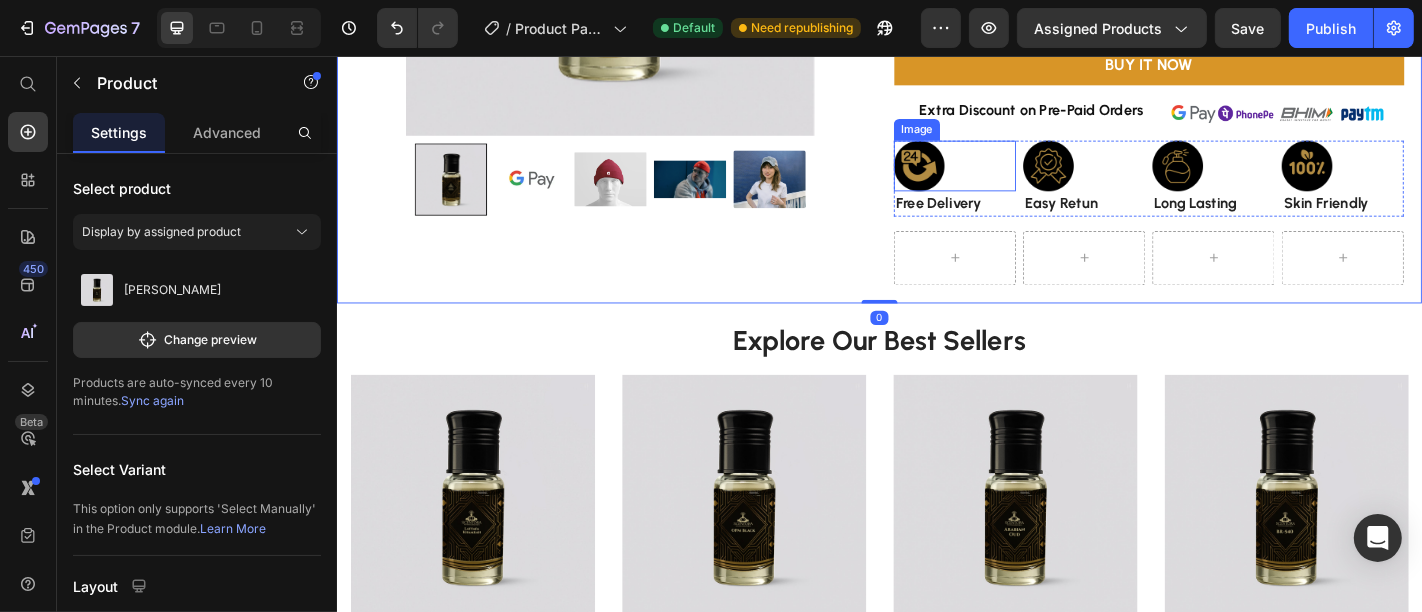click at bounding box center (1019, 177) 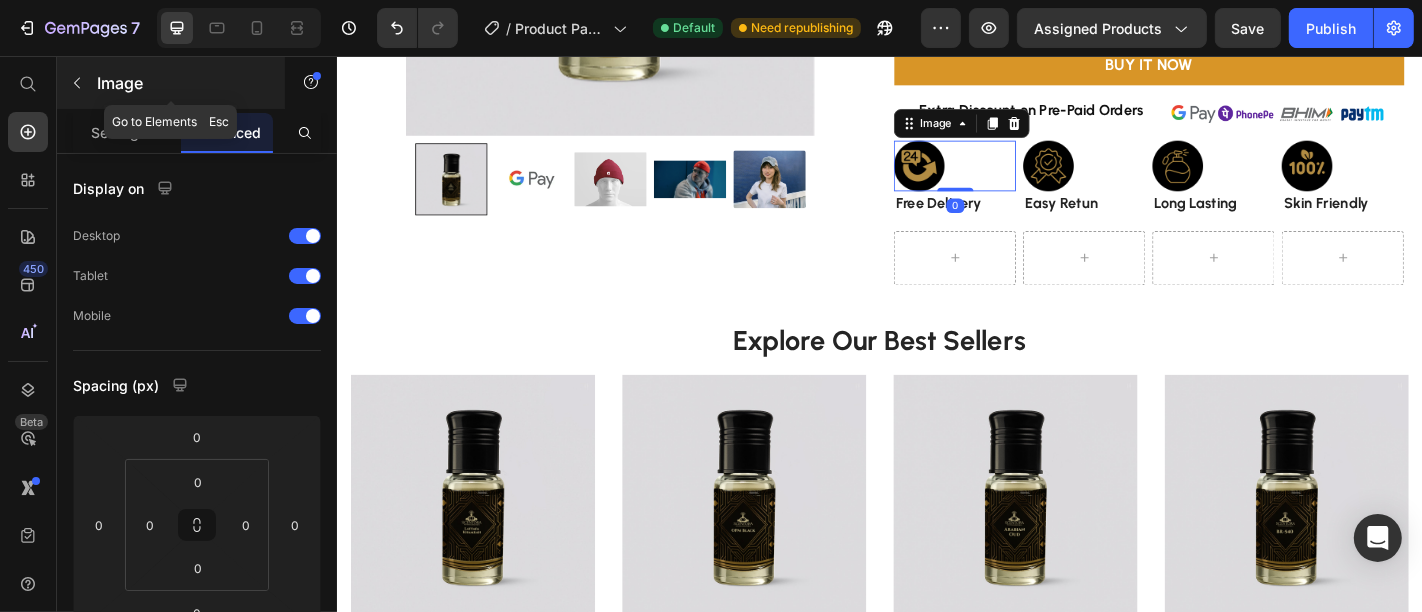 click at bounding box center (77, 83) 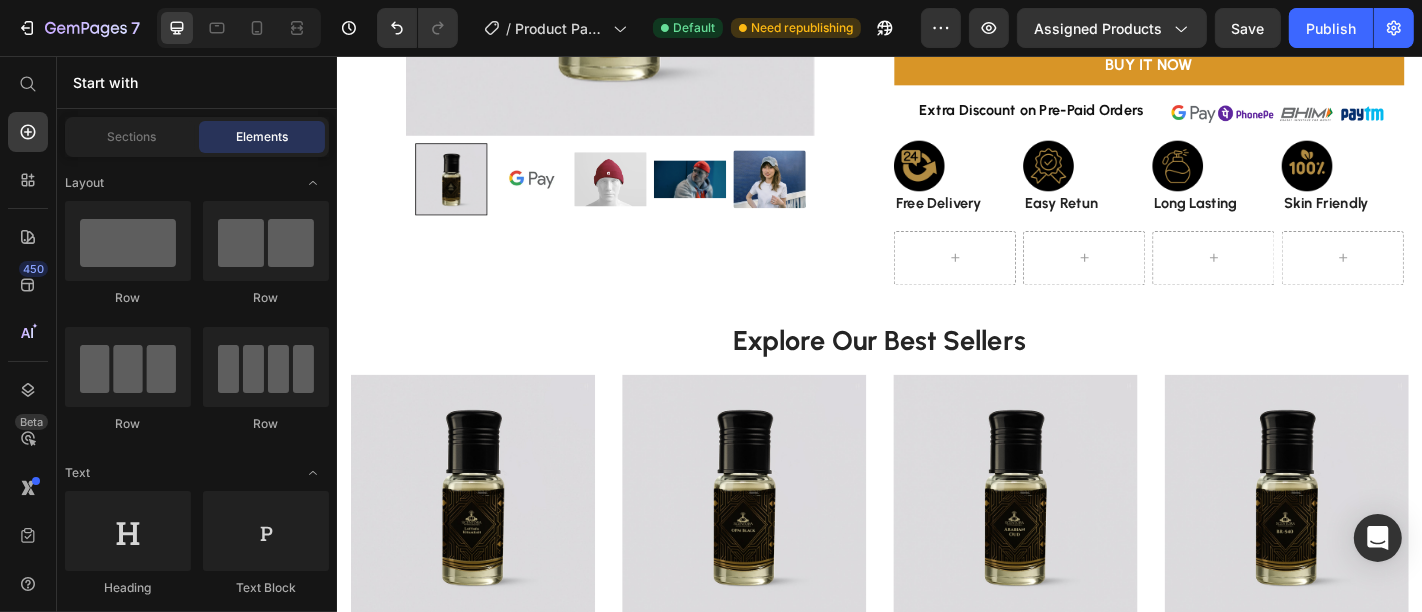 click on "Sections Elements" at bounding box center (197, 137) 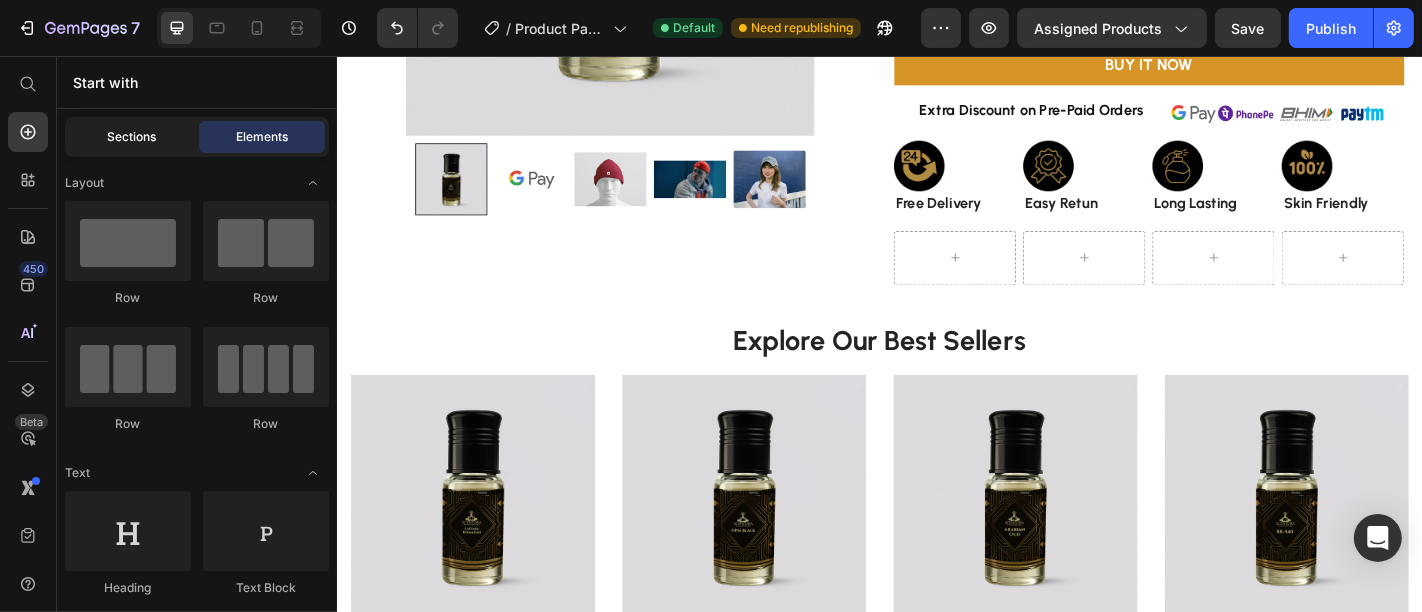 click on "Sections" 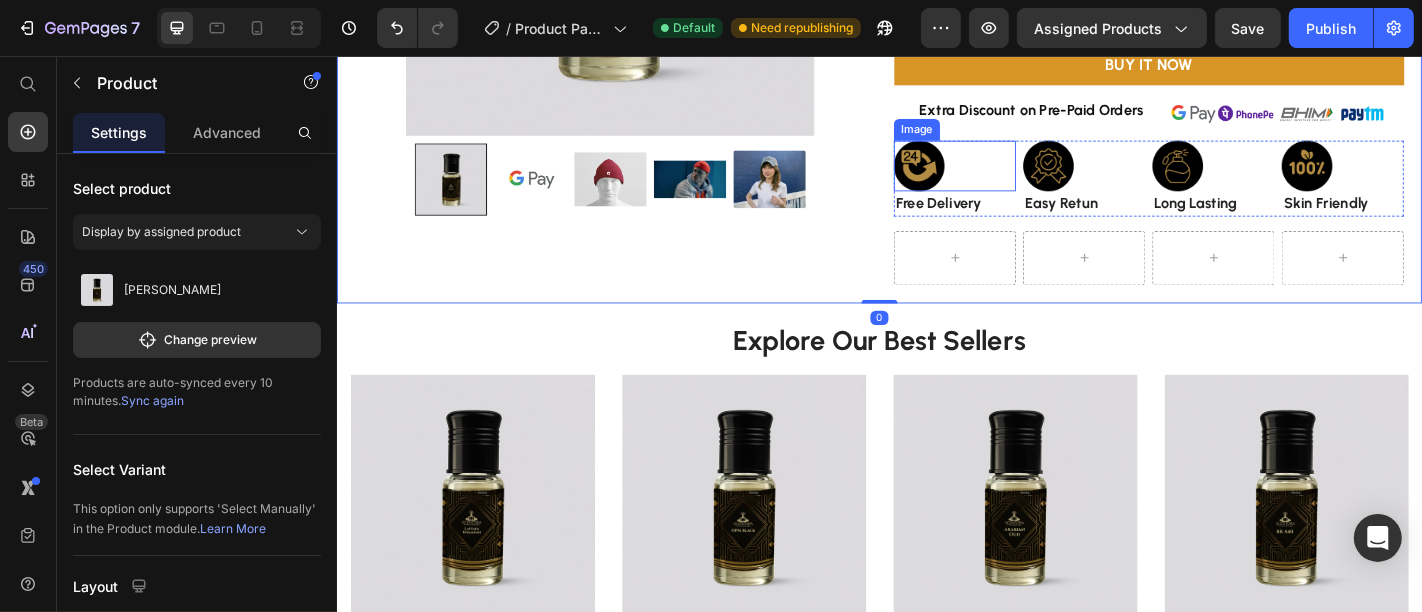 click at bounding box center (1019, 177) 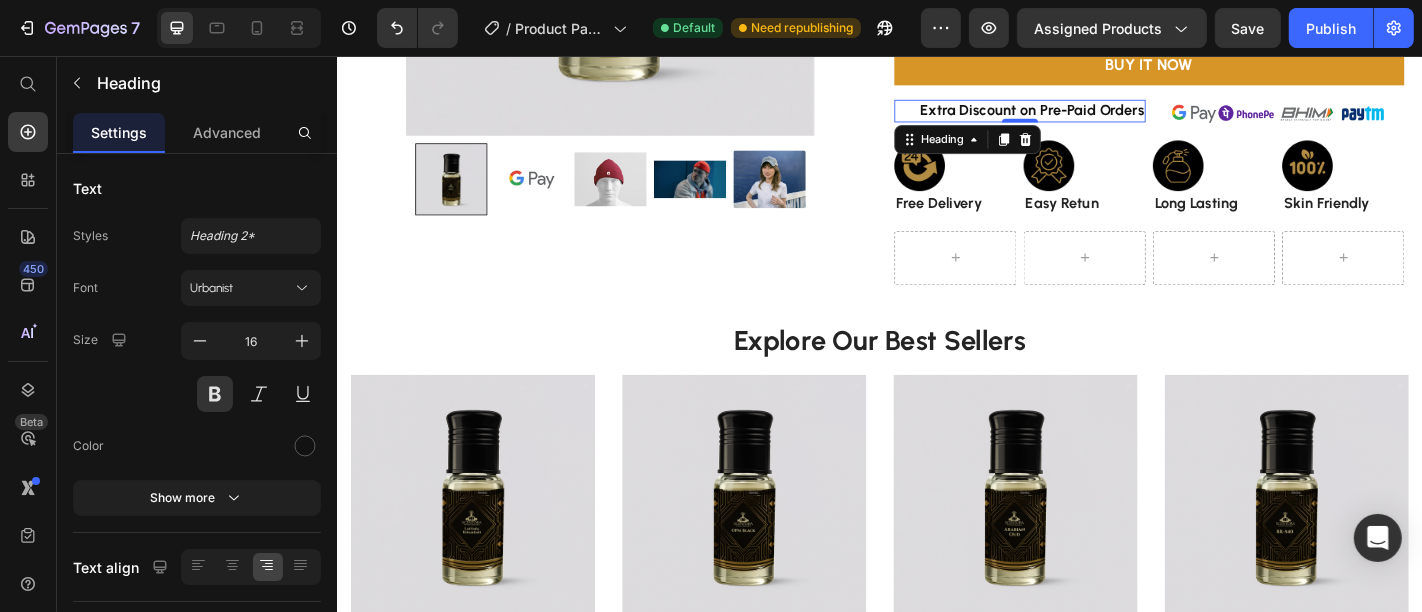 click on "Lattafa Khamrah Product Title Rs. 375.00 Product Price
Drop element here Row Indulge in [GEOGRAPHIC_DATA]'s warmth. A rich, gourmand embrace of dates, cinnamon, praline, and vanilla for a deliciously captivating experience. Product Description Lattafa Khamrah: 30ml 30ml 30ml 30ml 60ml 60ml 60ml Product Variants & Swatches Quantity Text Block 1 Product Quantity
ADD TO CART Add to Cart BUY IT NOW Dynamic Checkout Extra Discount on Pre-Paid Orders Heading   0 Image Row Image Free Delivery Text block Image Easy Retun Text block Image Long Lasting  Text block Image Skin Friendly Text block Row
Row" at bounding box center (1234, -30) 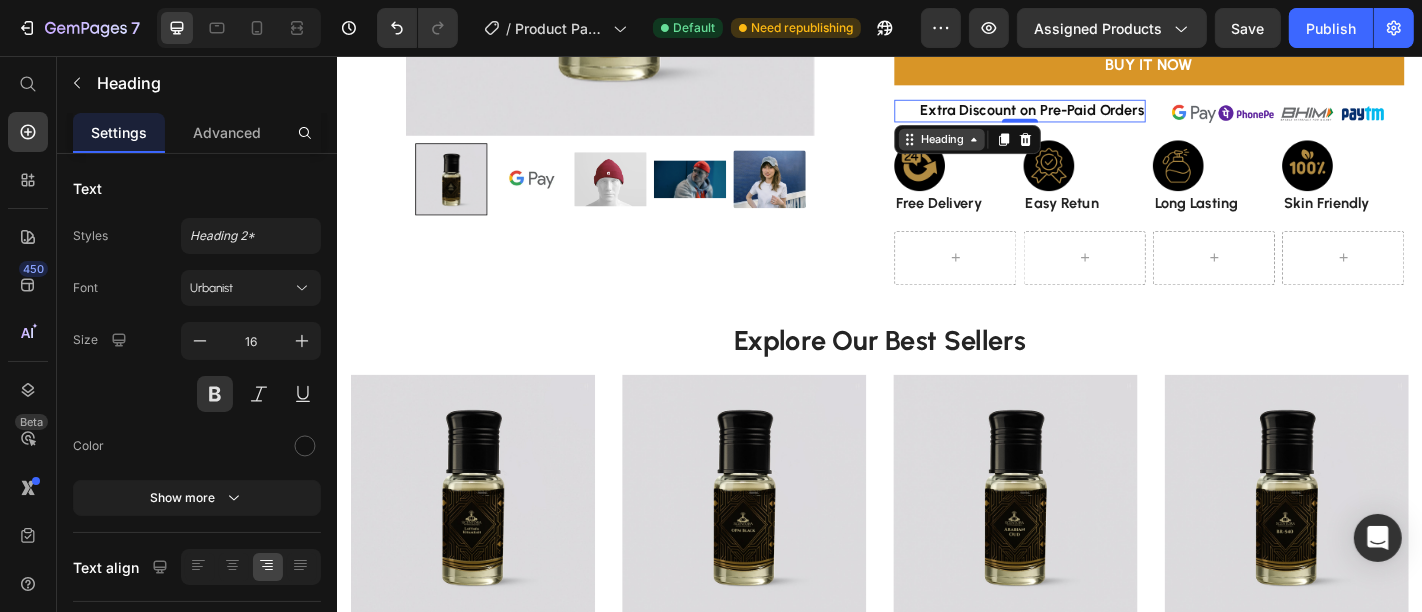 scroll, scrollTop: 513, scrollLeft: 0, axis: vertical 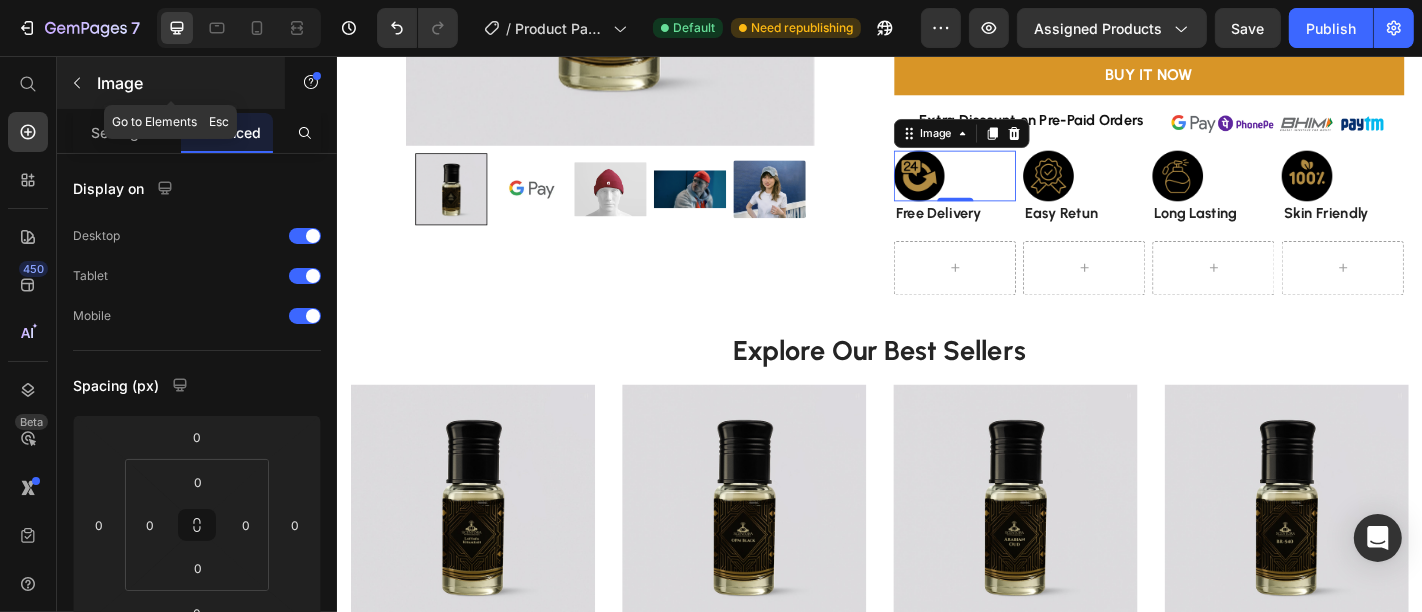 click at bounding box center (77, 83) 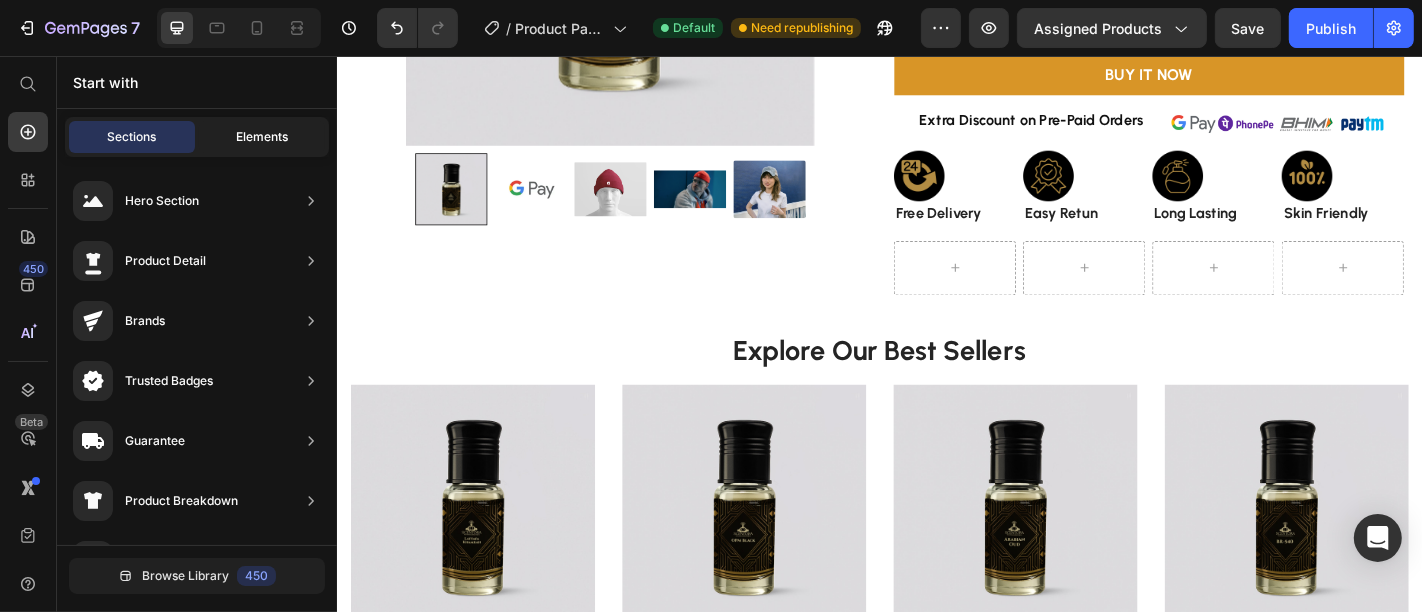 click on "Elements" at bounding box center (262, 137) 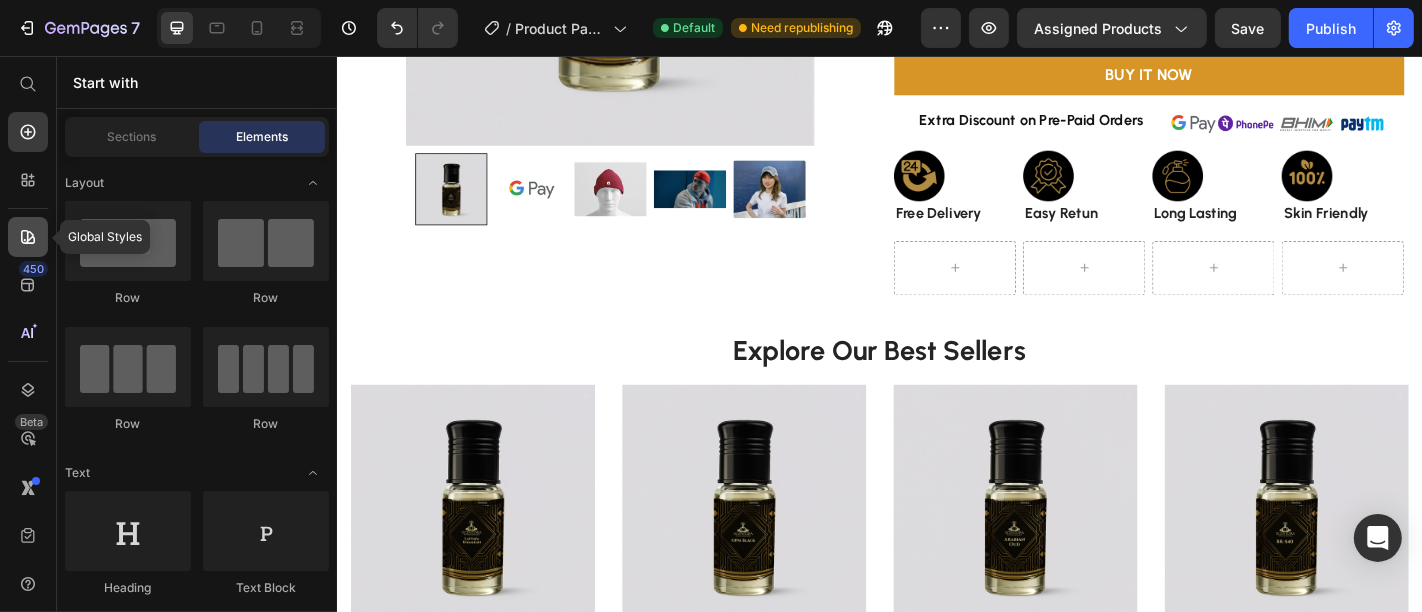 click 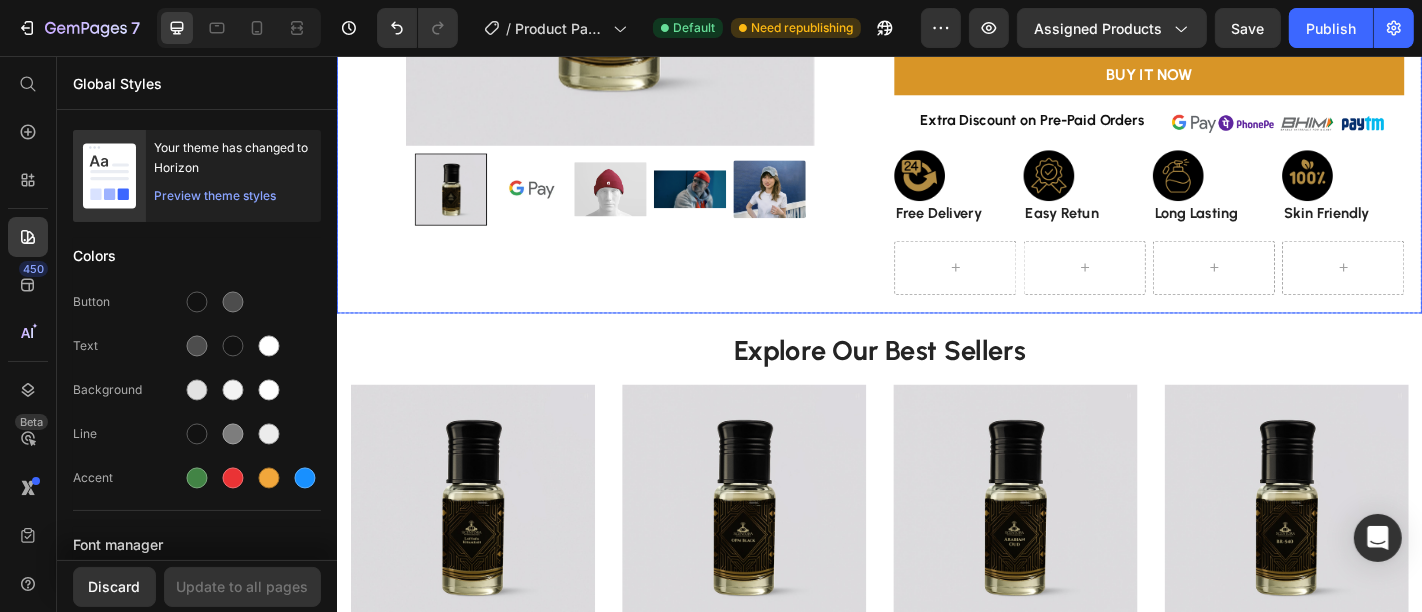 click at bounding box center [1162, 188] 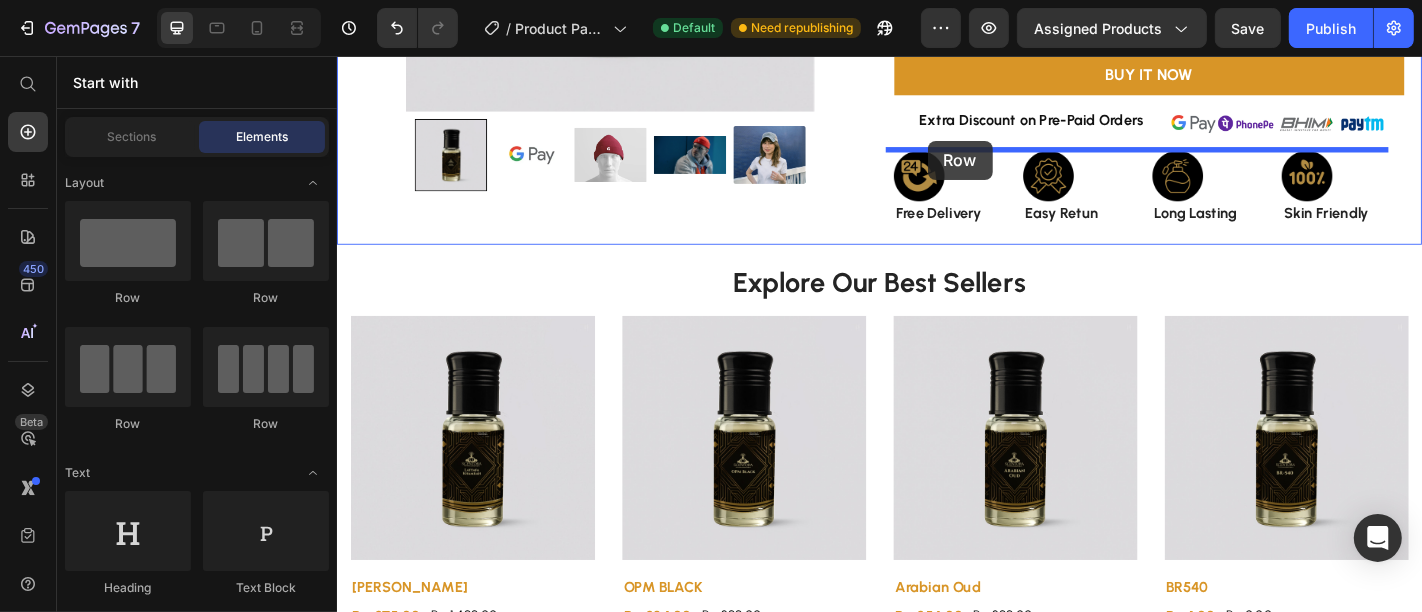 drag, startPoint x: 520, startPoint y: 310, endPoint x: 989, endPoint y: 149, distance: 495.8649 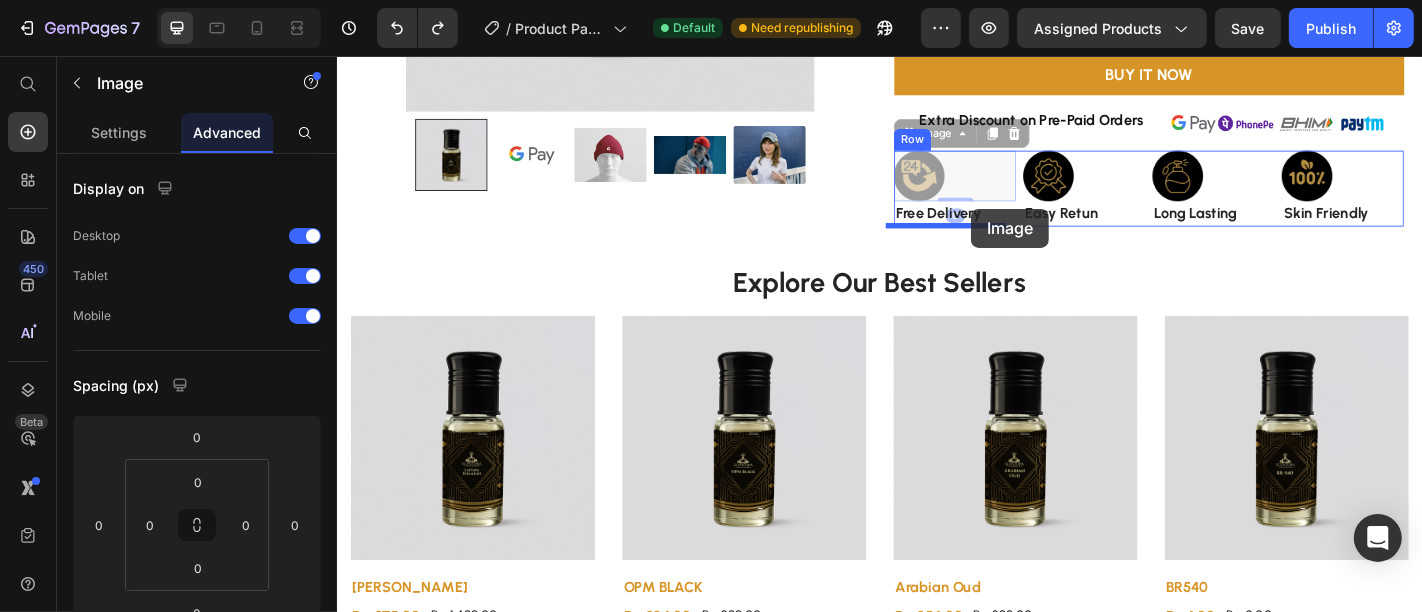 drag, startPoint x: 984, startPoint y: 178, endPoint x: 1037, endPoint y: 224, distance: 70.178345 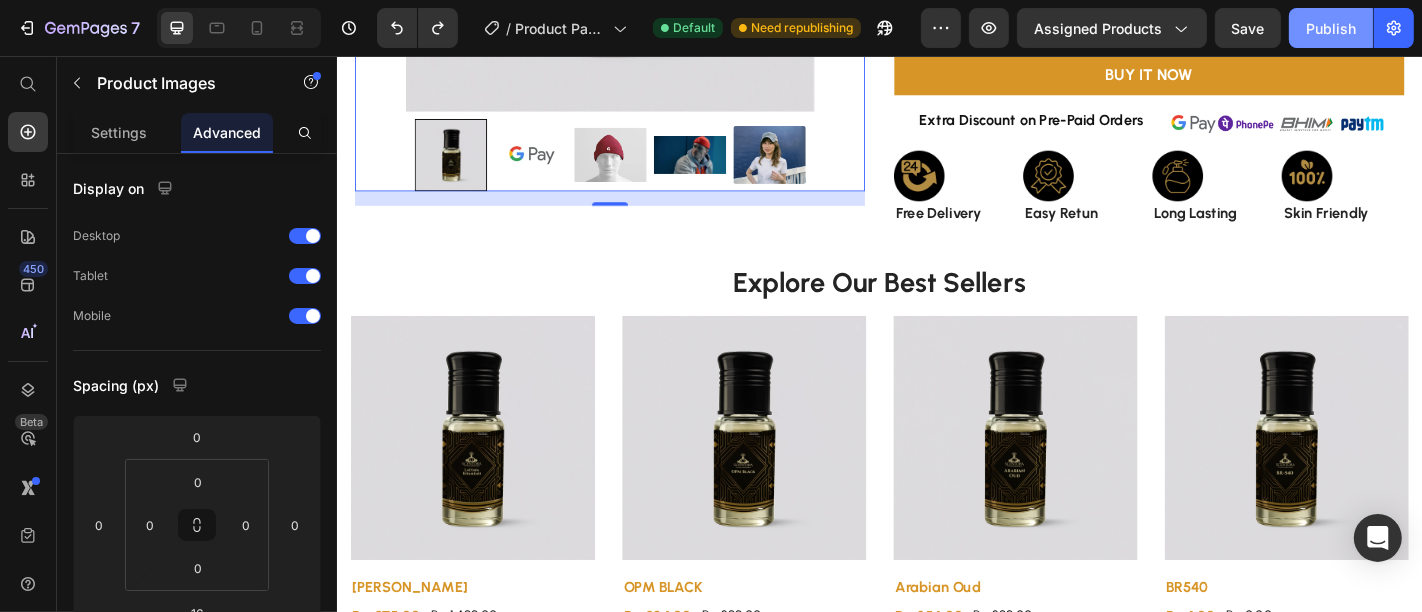 click on "Publish" 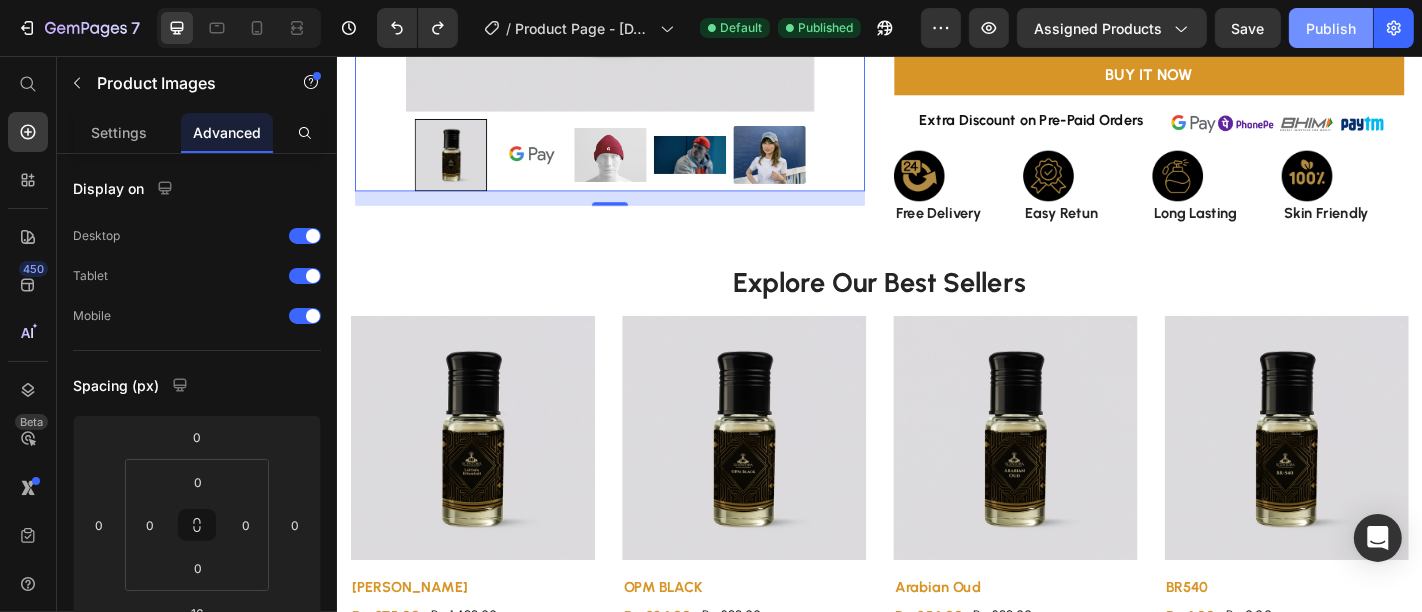 click on "Publish" at bounding box center (1331, 28) 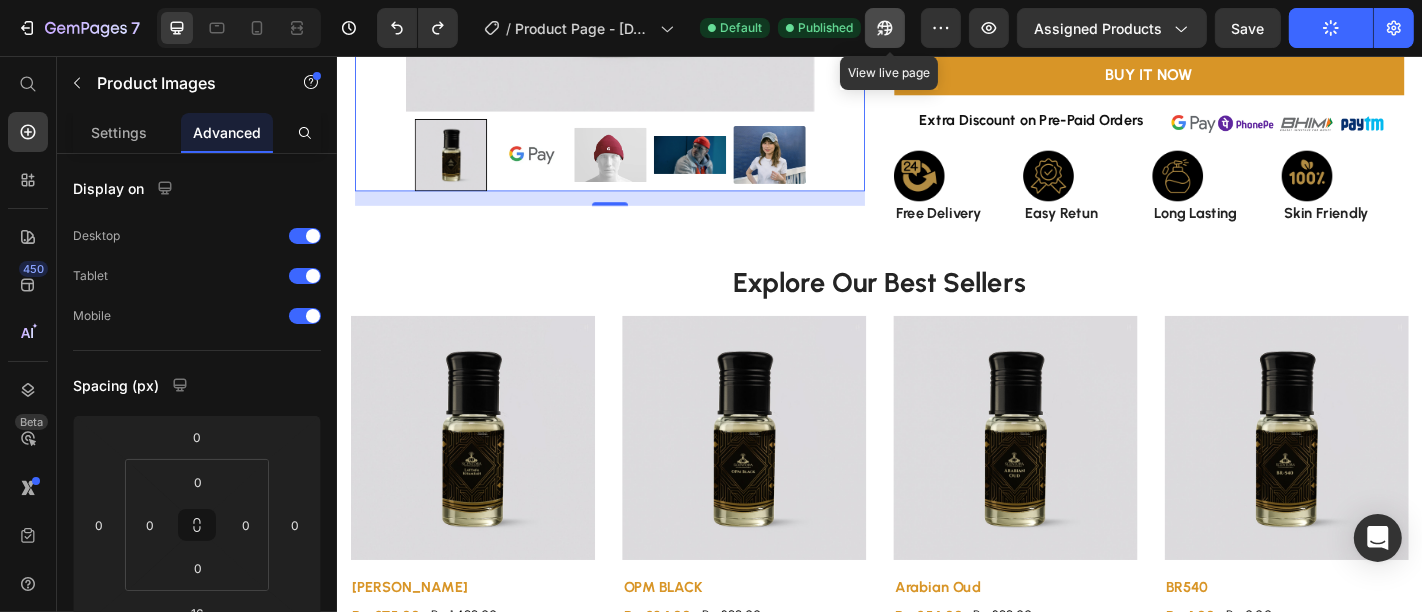 click 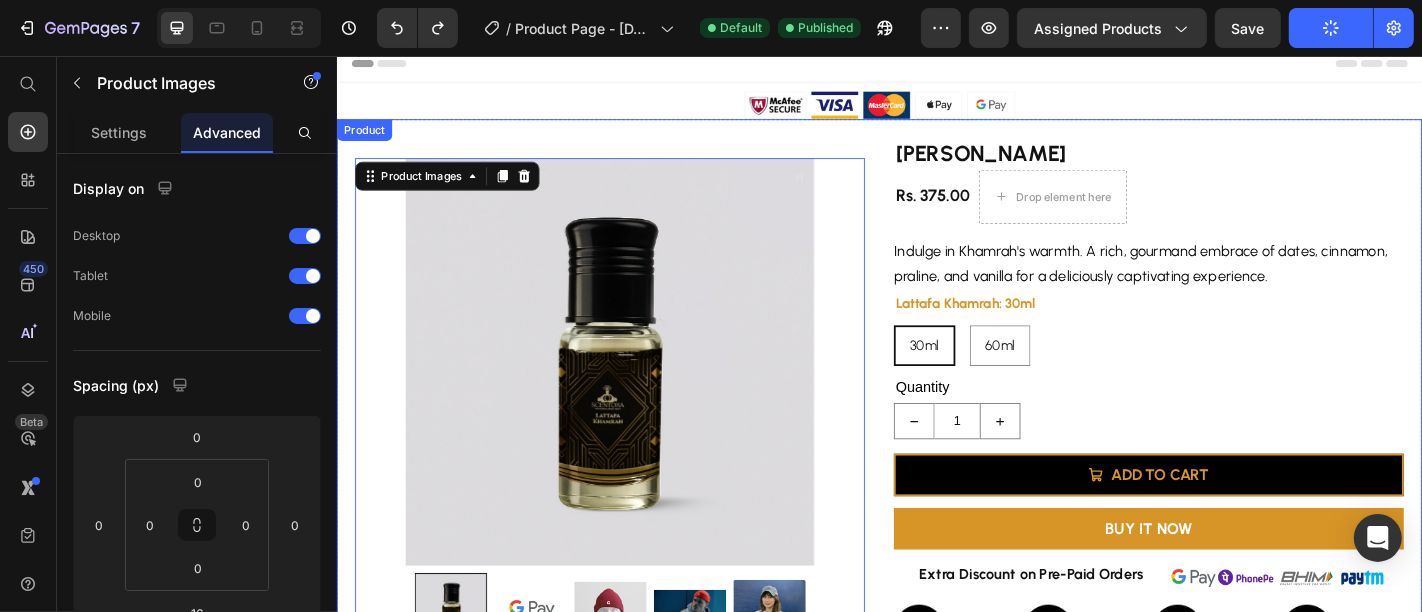scroll, scrollTop: 0, scrollLeft: 0, axis: both 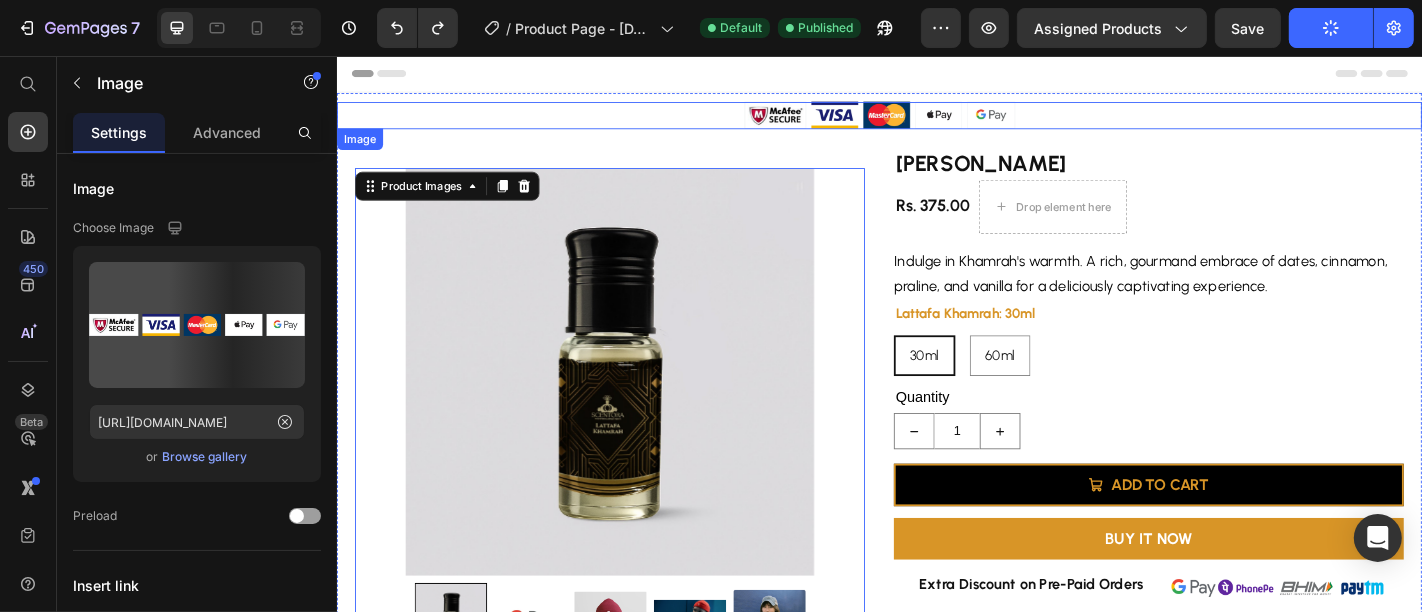 click at bounding box center (936, 121) 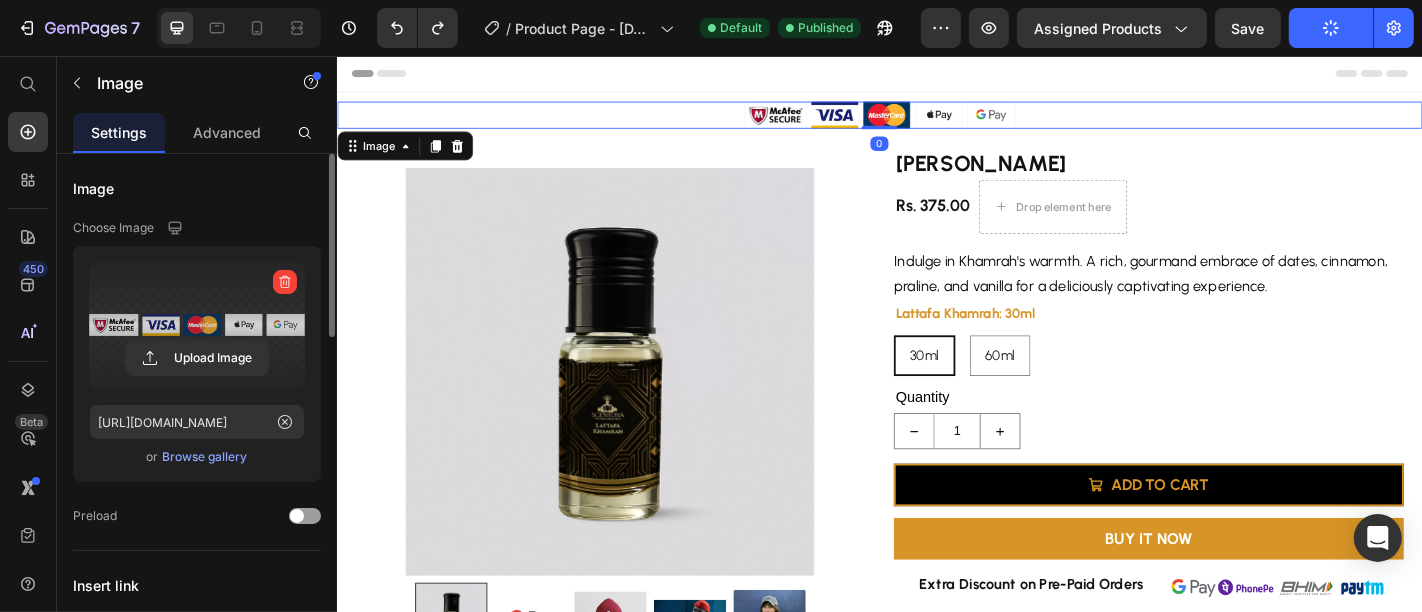 click at bounding box center [197, 325] 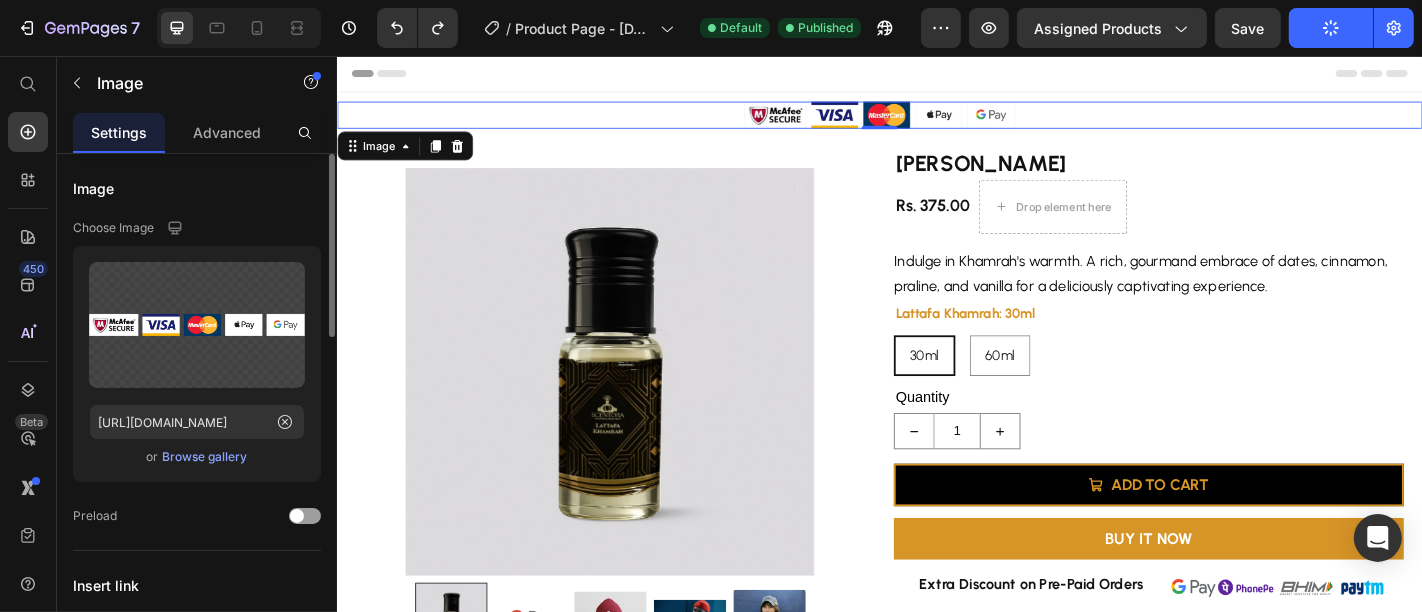 click on "Browse gallery" at bounding box center [205, 457] 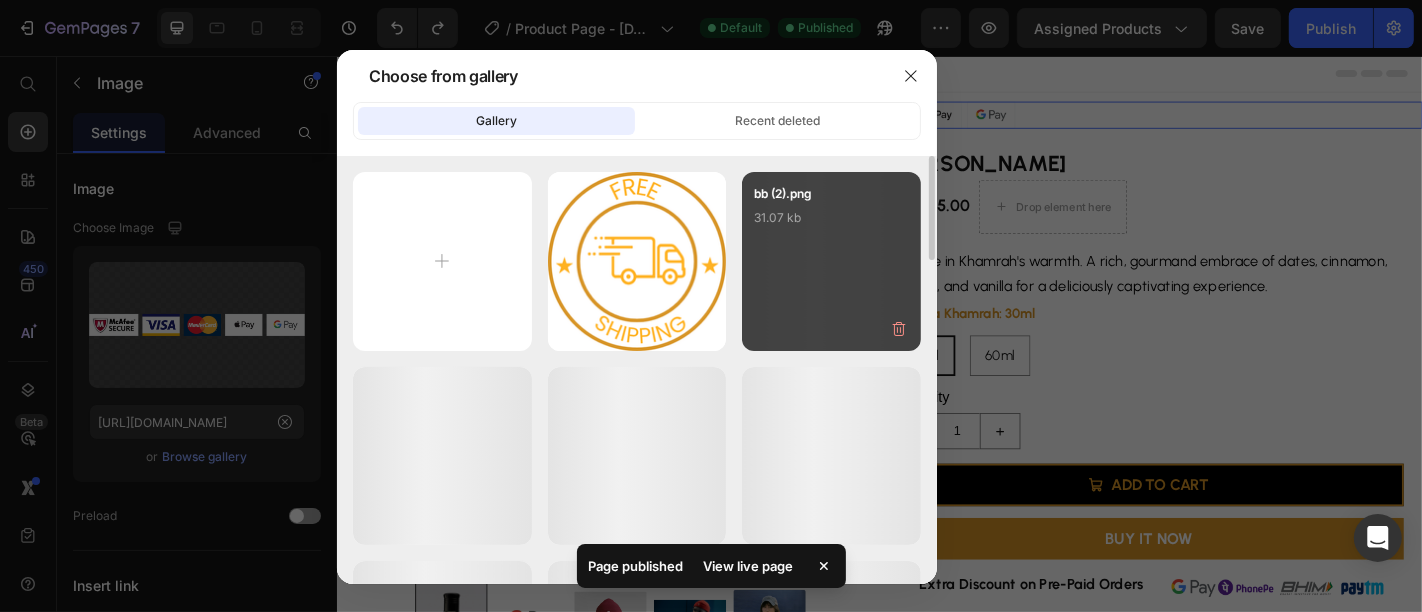 click on "bb (2).png 31.07 kb" at bounding box center [831, 261] 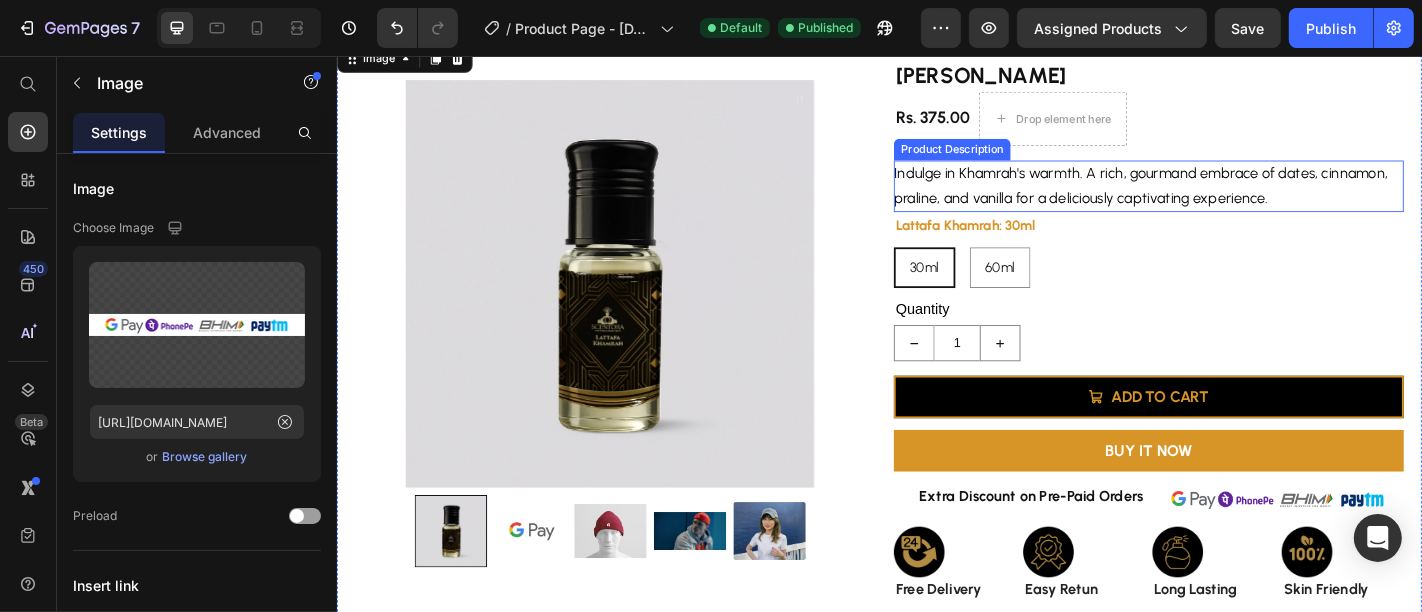 scroll, scrollTop: 0, scrollLeft: 0, axis: both 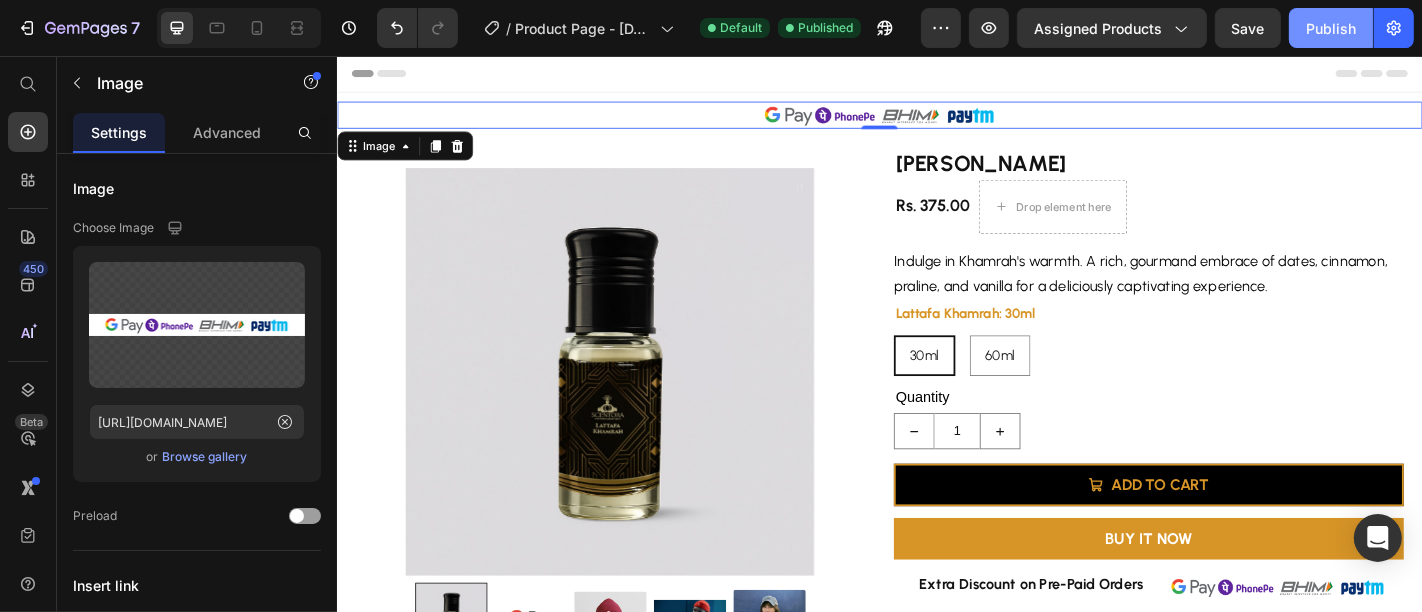 click on "Publish" at bounding box center (1331, 28) 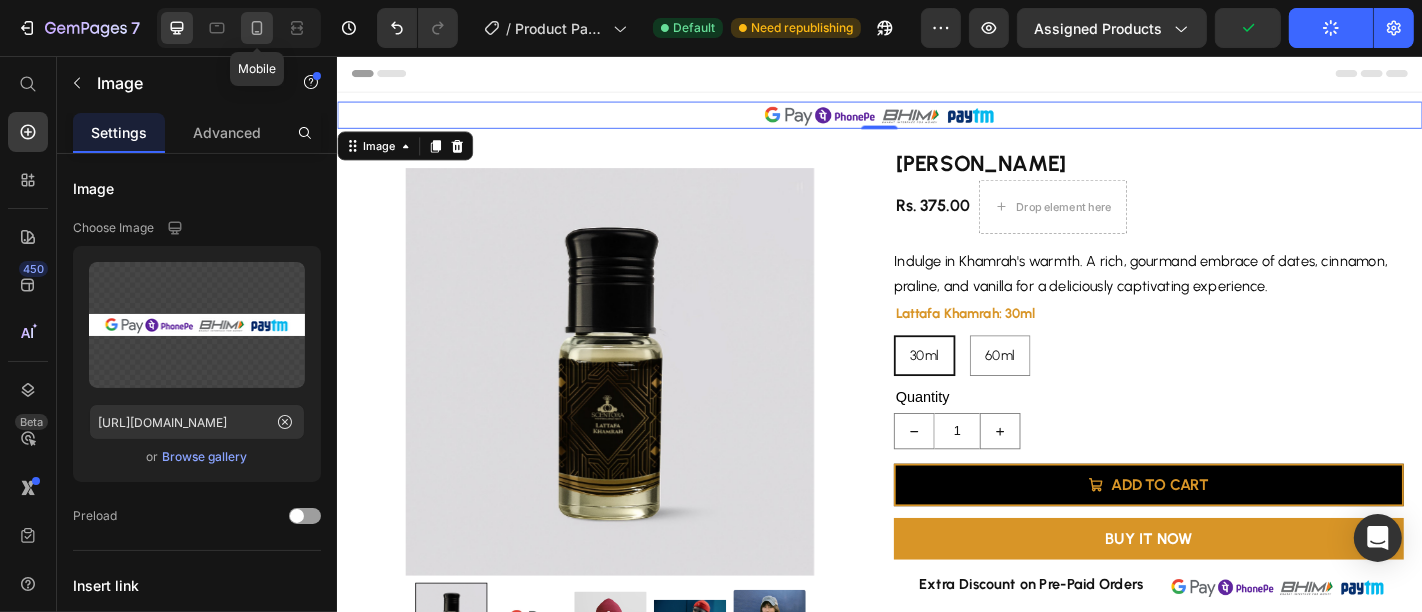 click 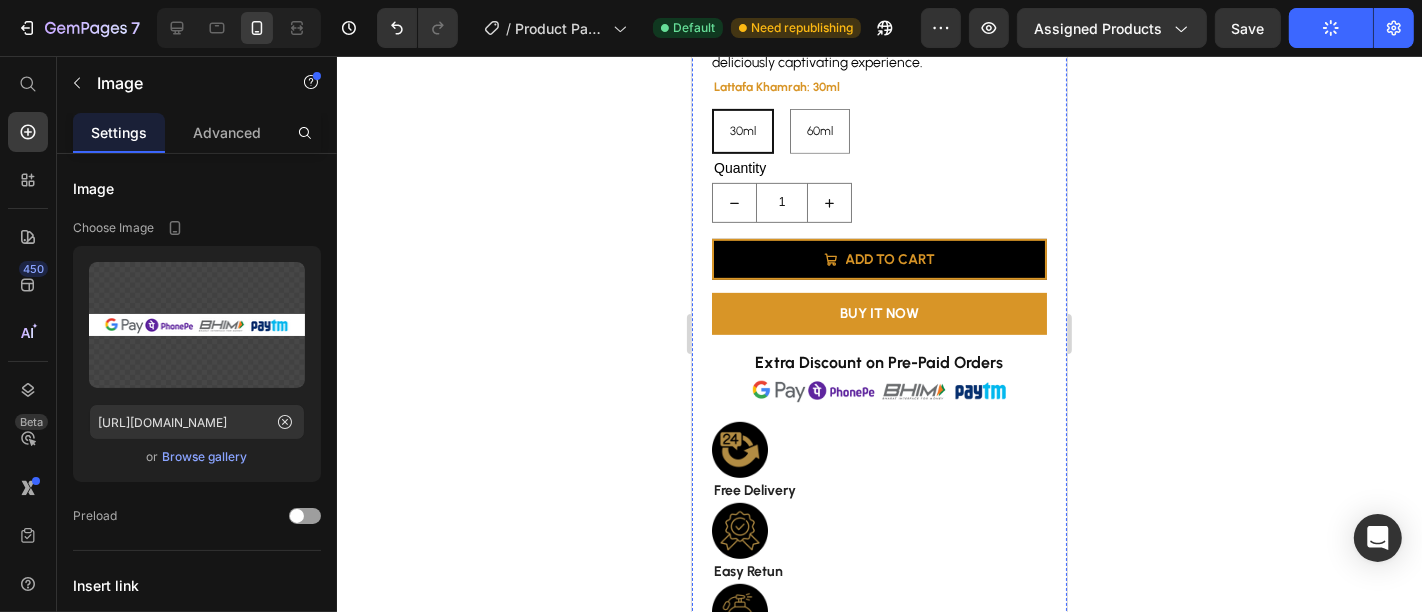 scroll, scrollTop: 710, scrollLeft: 0, axis: vertical 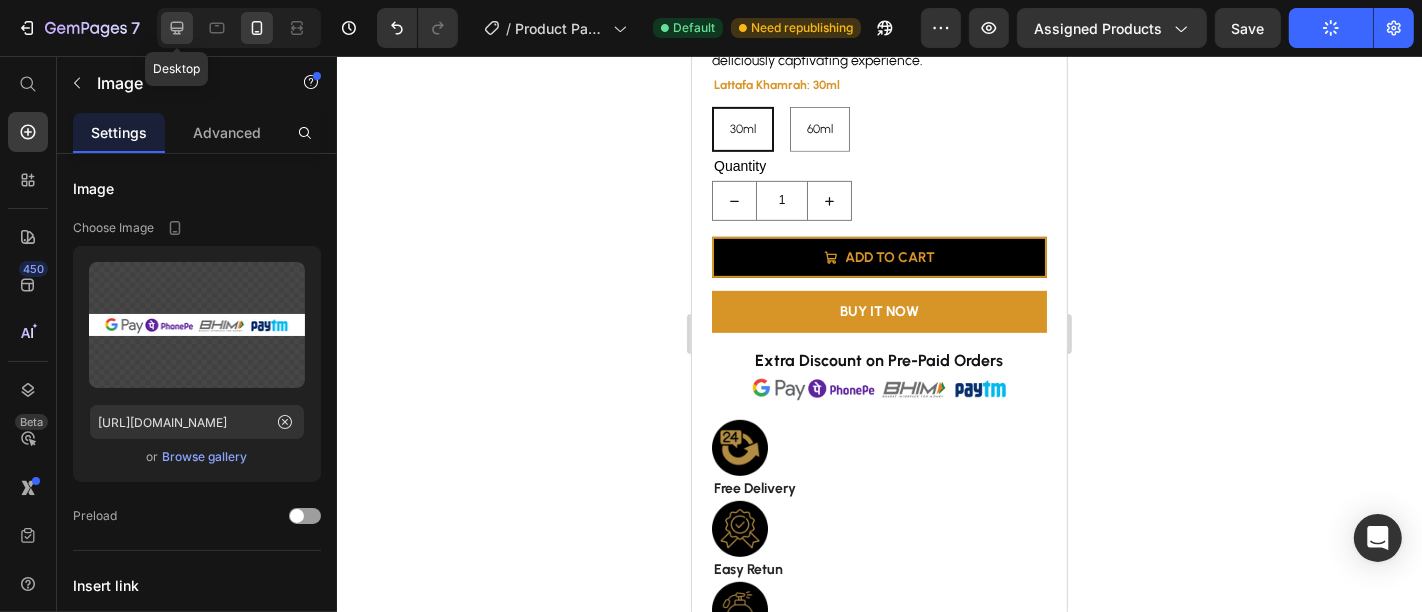 click 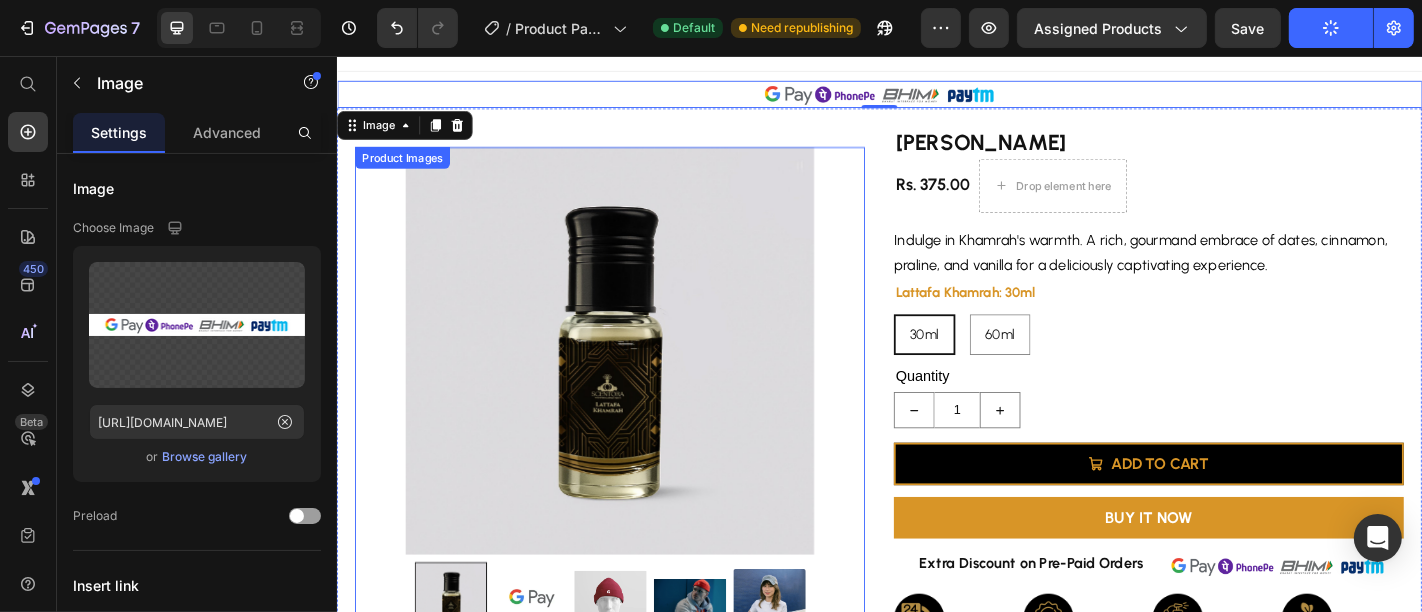 scroll, scrollTop: 0, scrollLeft: 0, axis: both 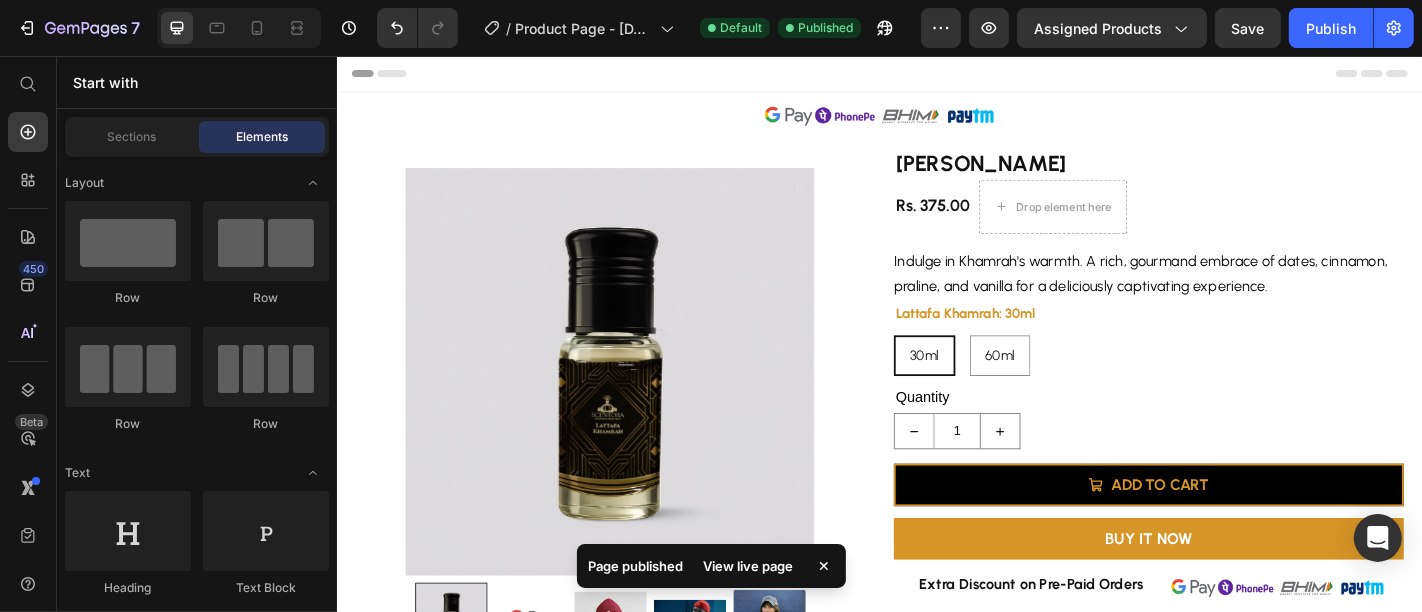 click on "Header" at bounding box center (382, 75) 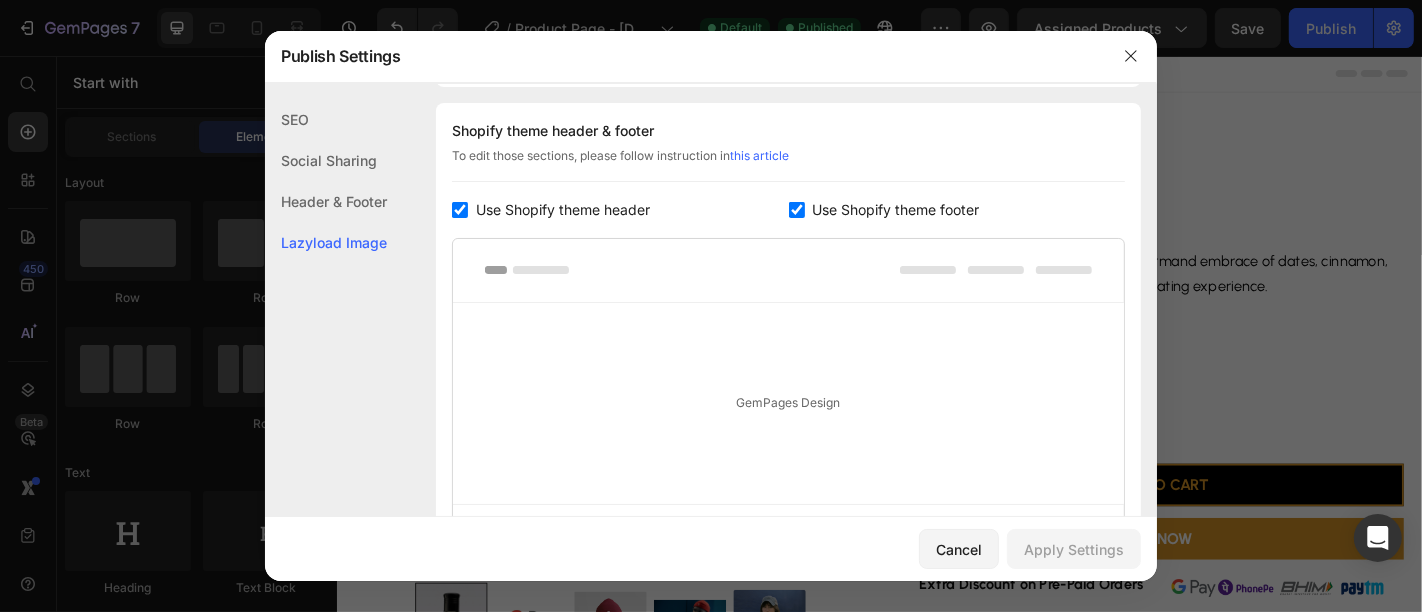 scroll, scrollTop: 504, scrollLeft: 0, axis: vertical 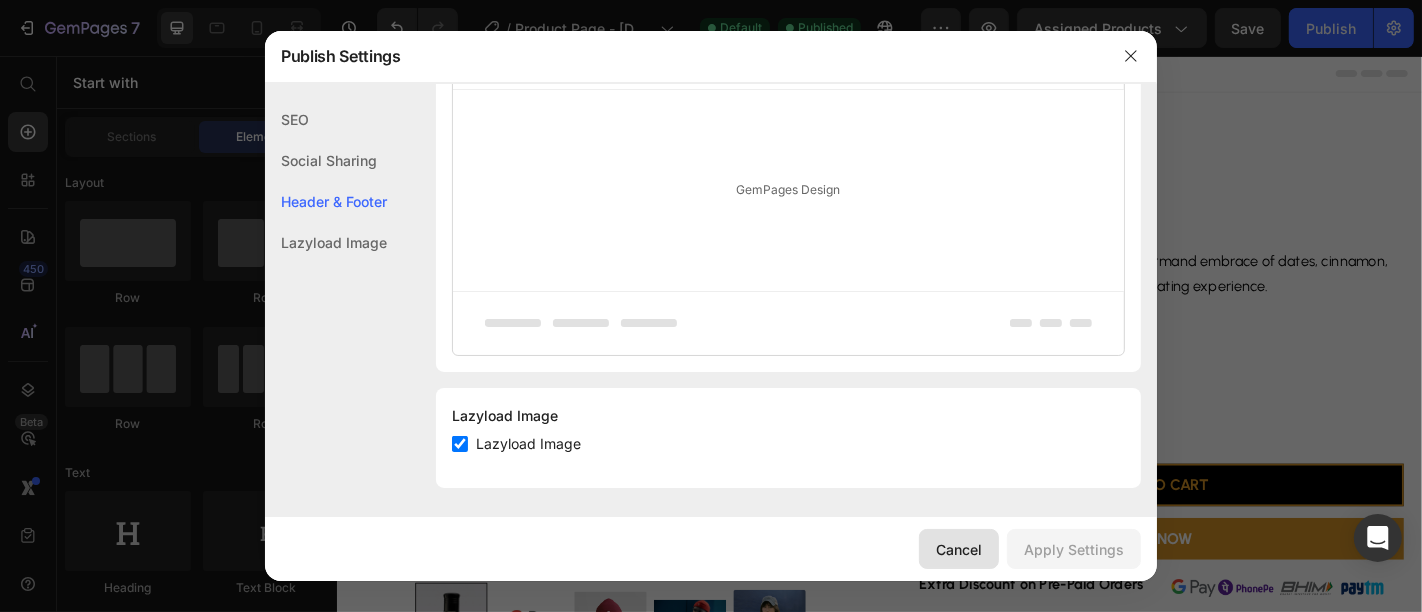 click on "Cancel" 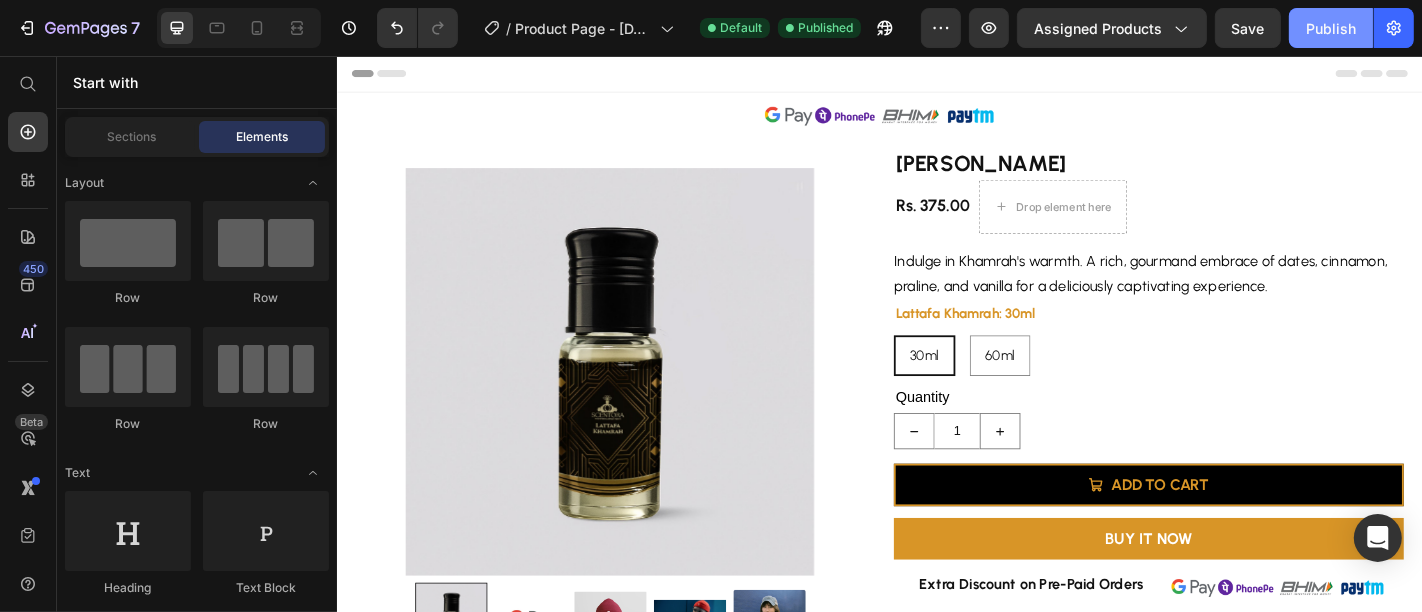click on "Publish" at bounding box center [1331, 28] 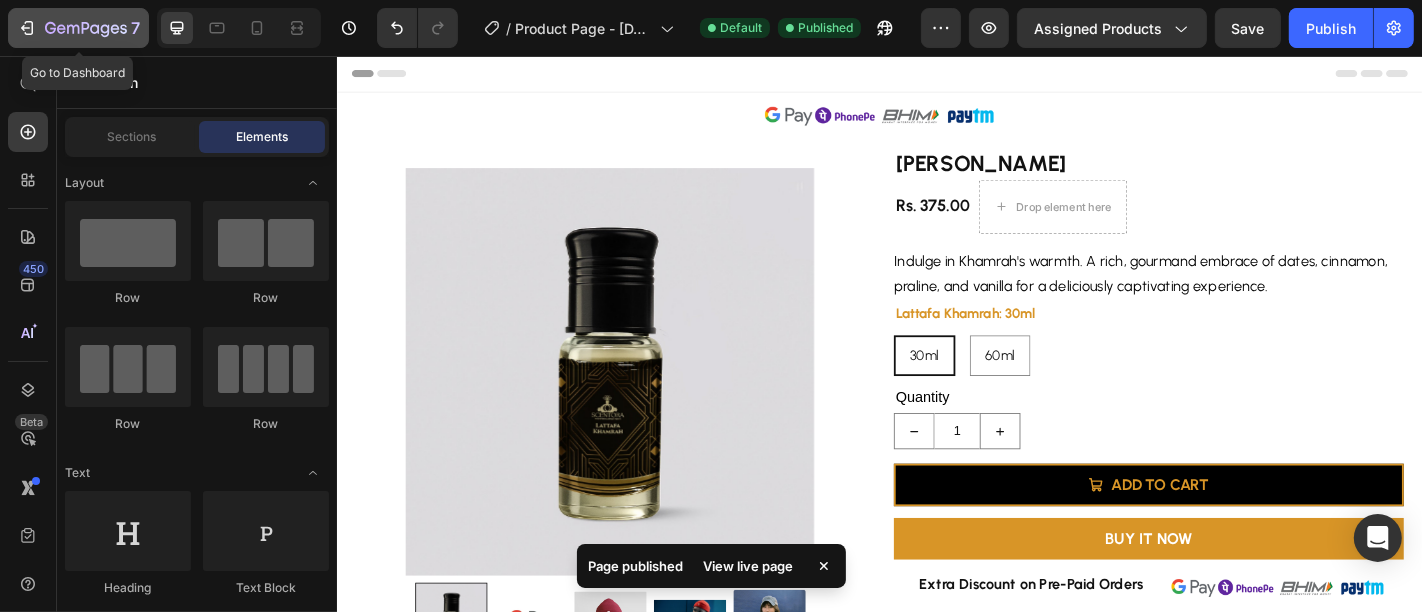 click 